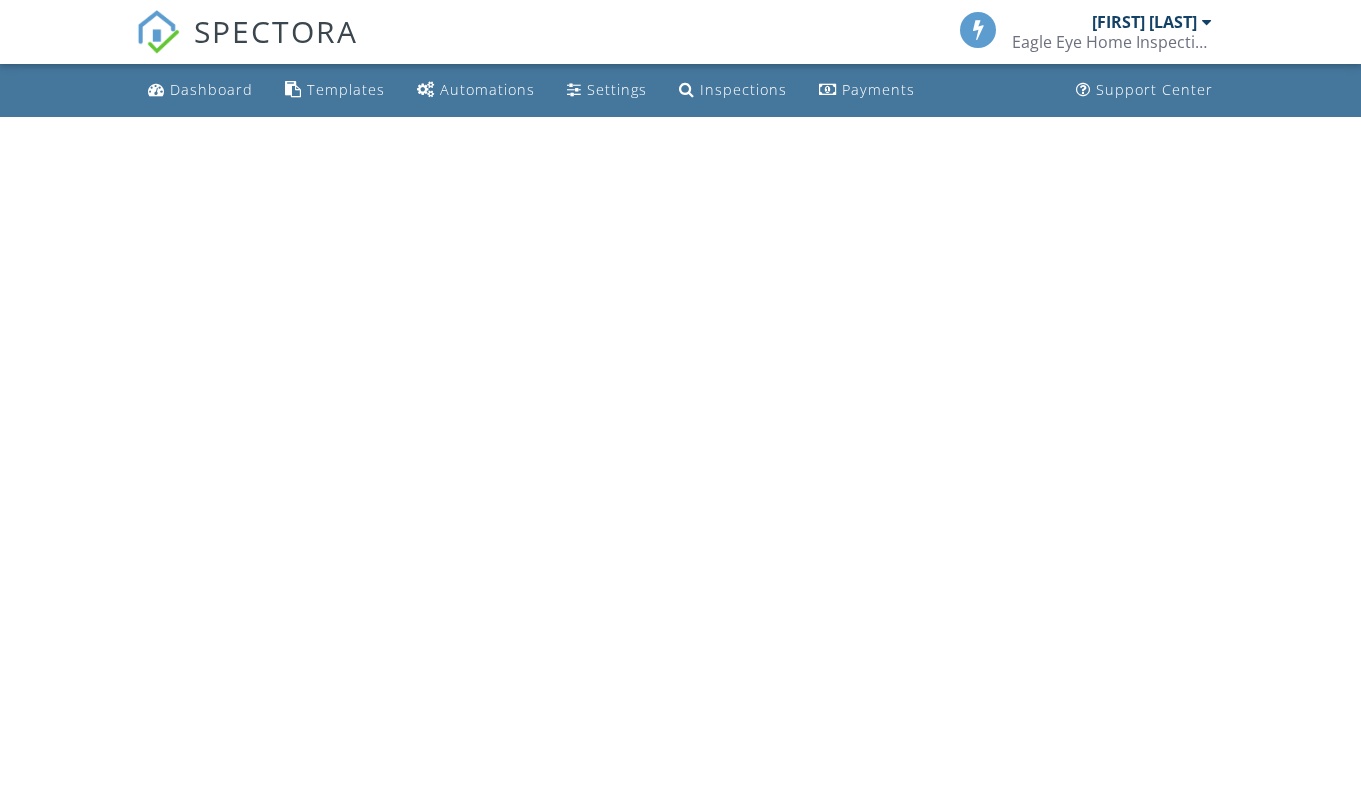 scroll, scrollTop: 0, scrollLeft: 0, axis: both 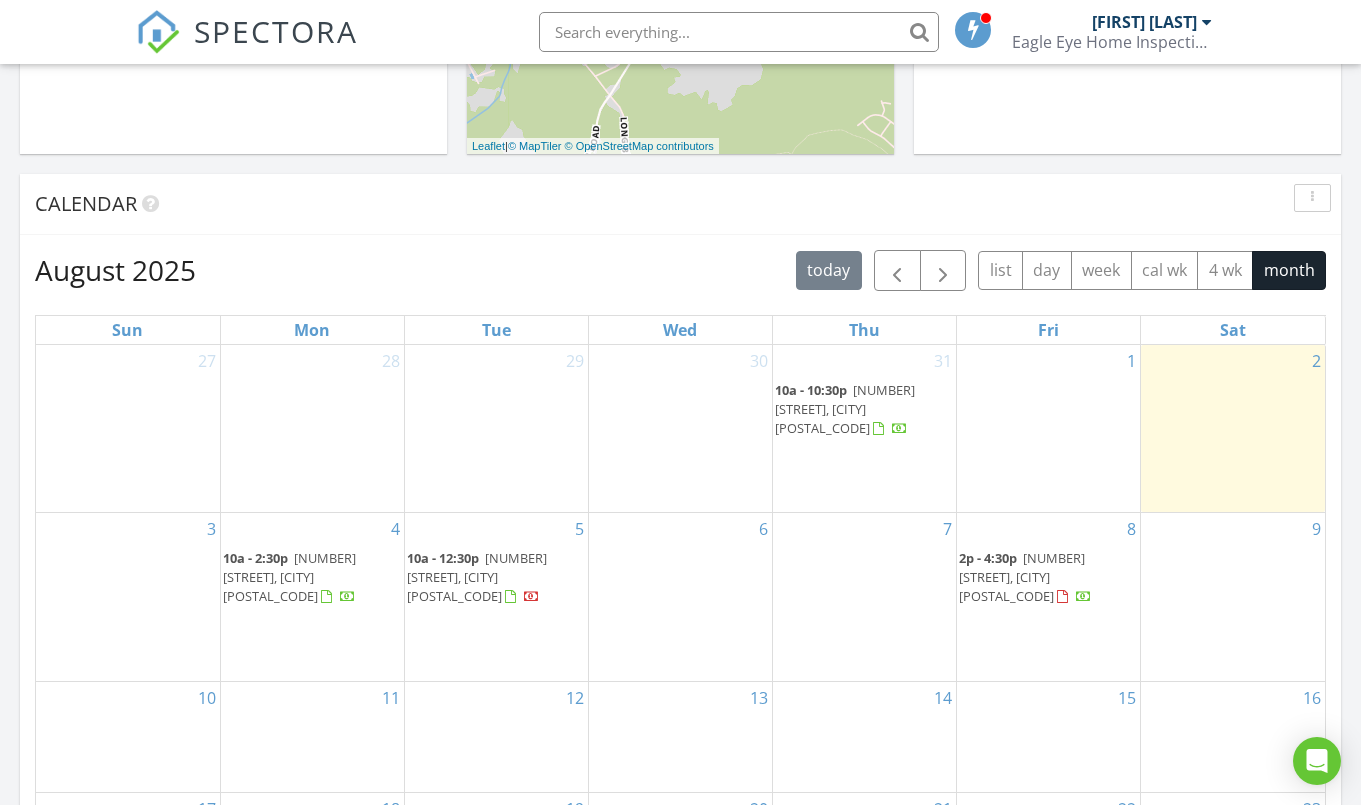 click at bounding box center [1062, 597] 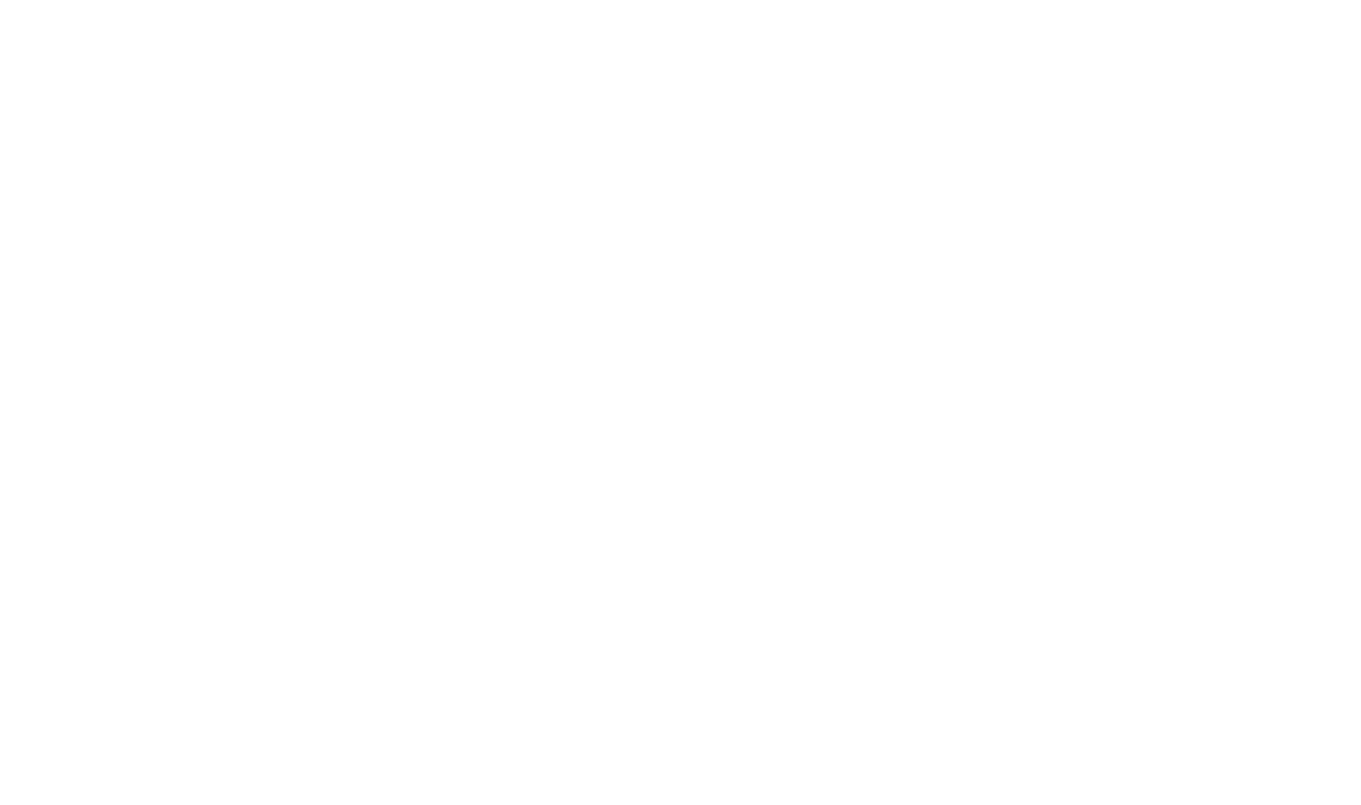 scroll, scrollTop: 0, scrollLeft: 0, axis: both 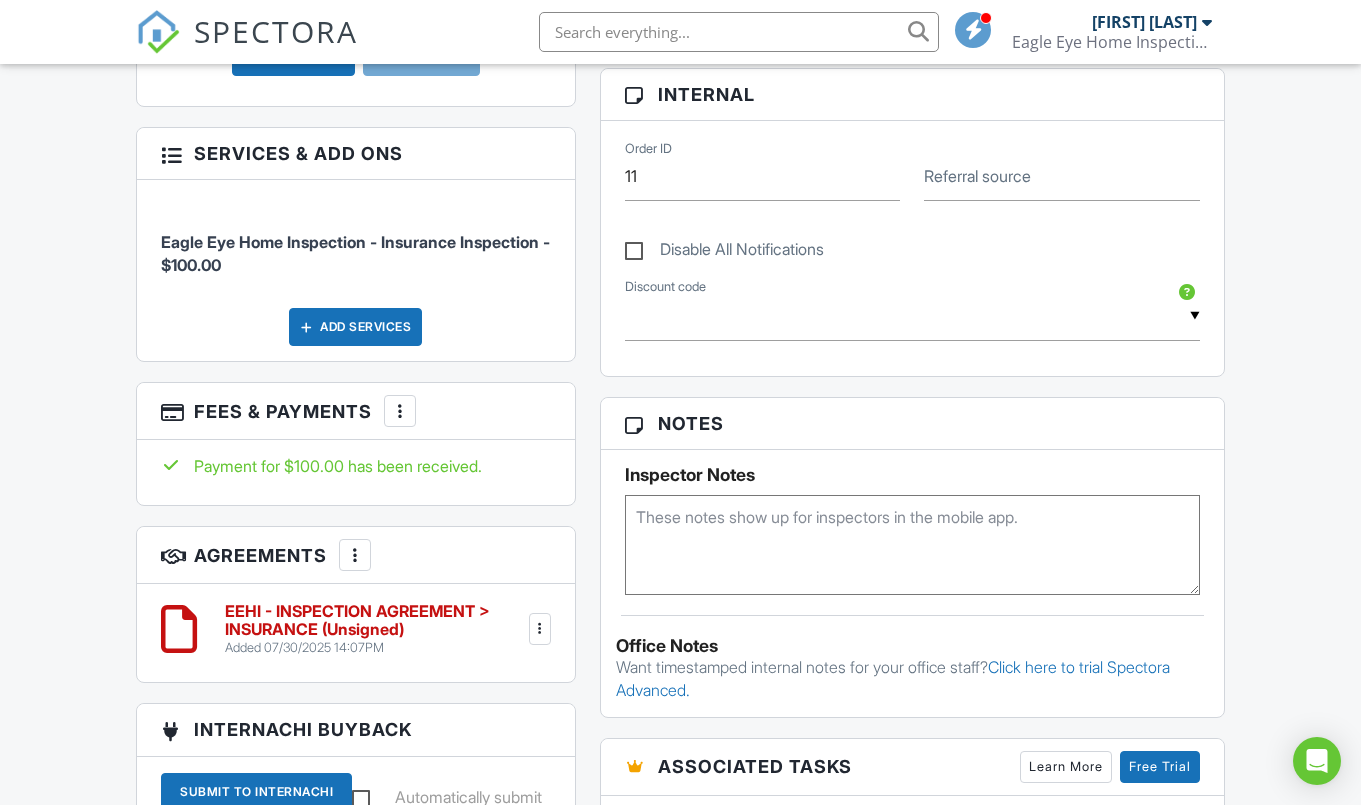 click at bounding box center [400, 411] 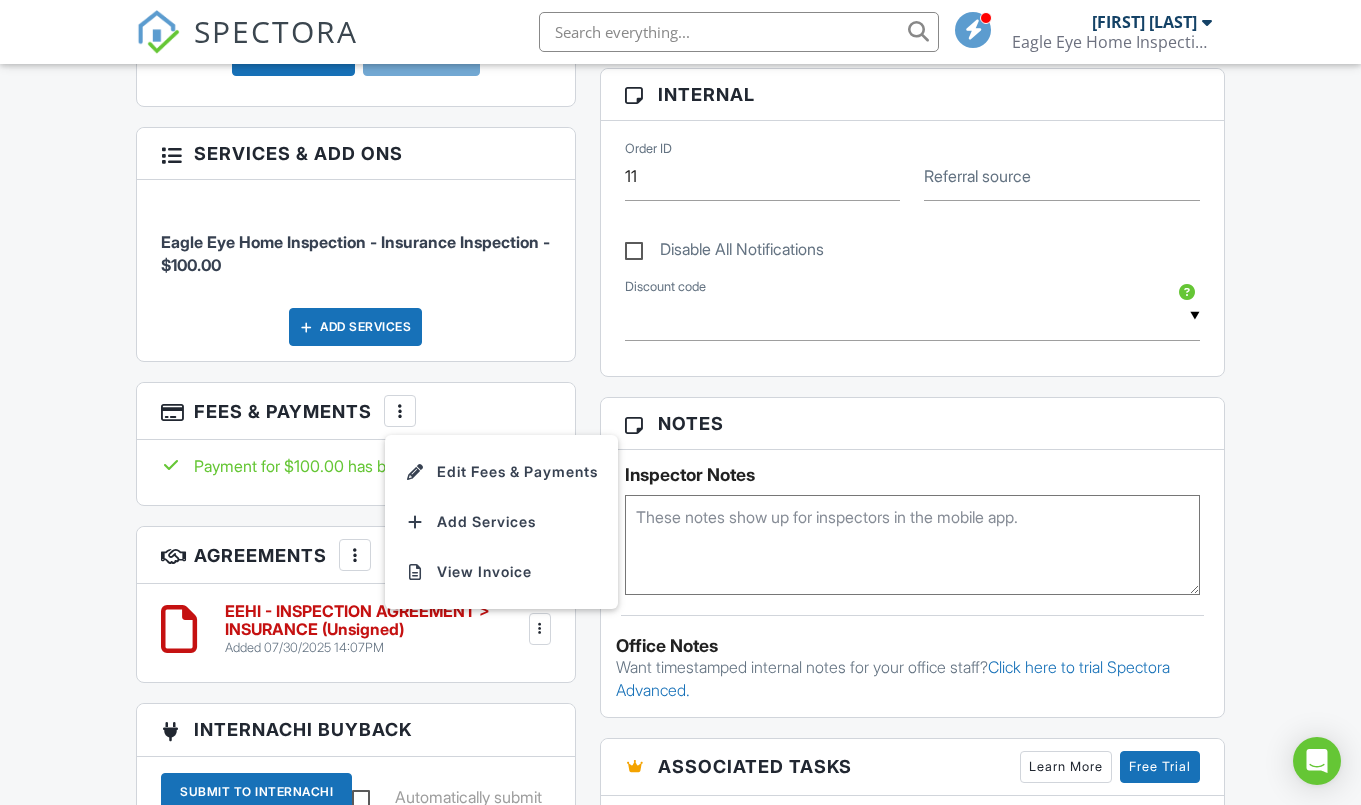 click on "Edit Fees & Payments" at bounding box center (501, 472) 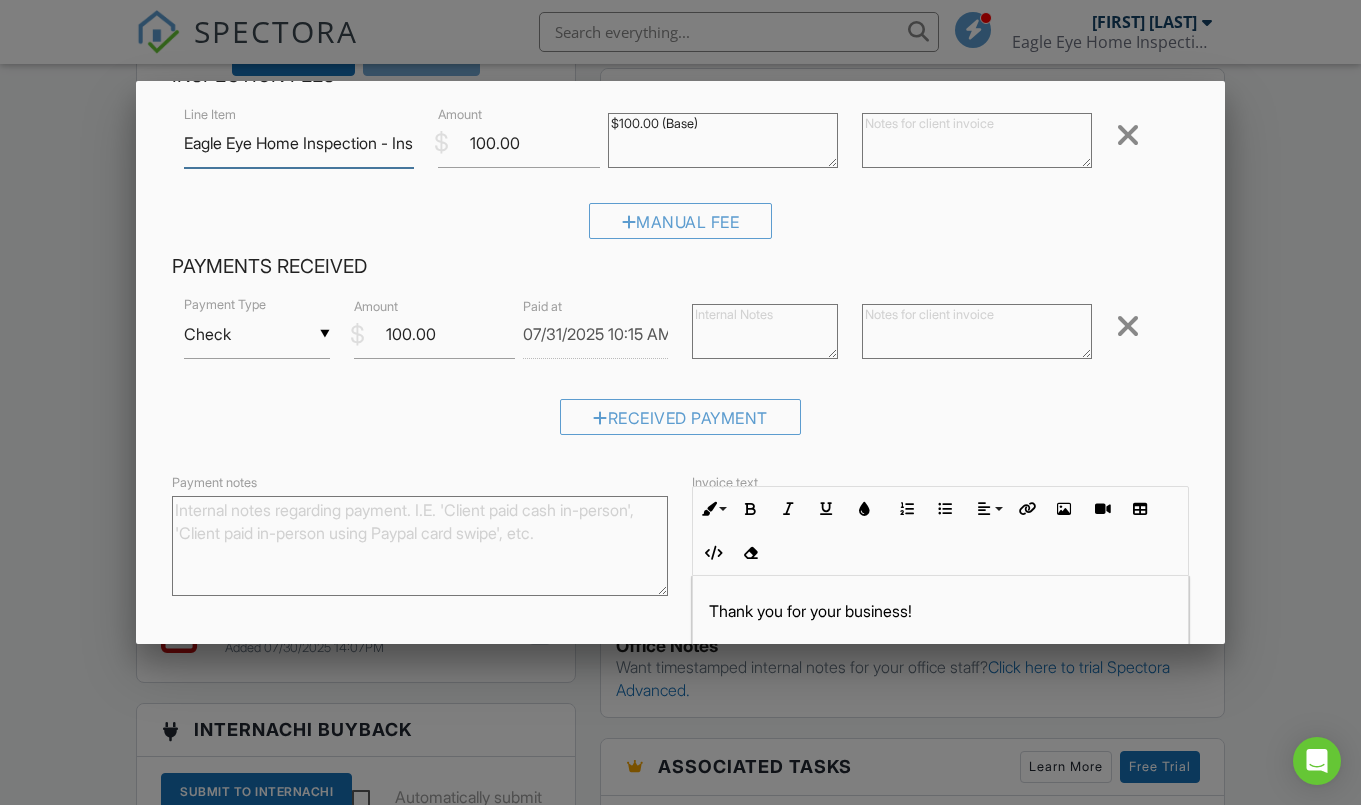 scroll, scrollTop: 113, scrollLeft: 0, axis: vertical 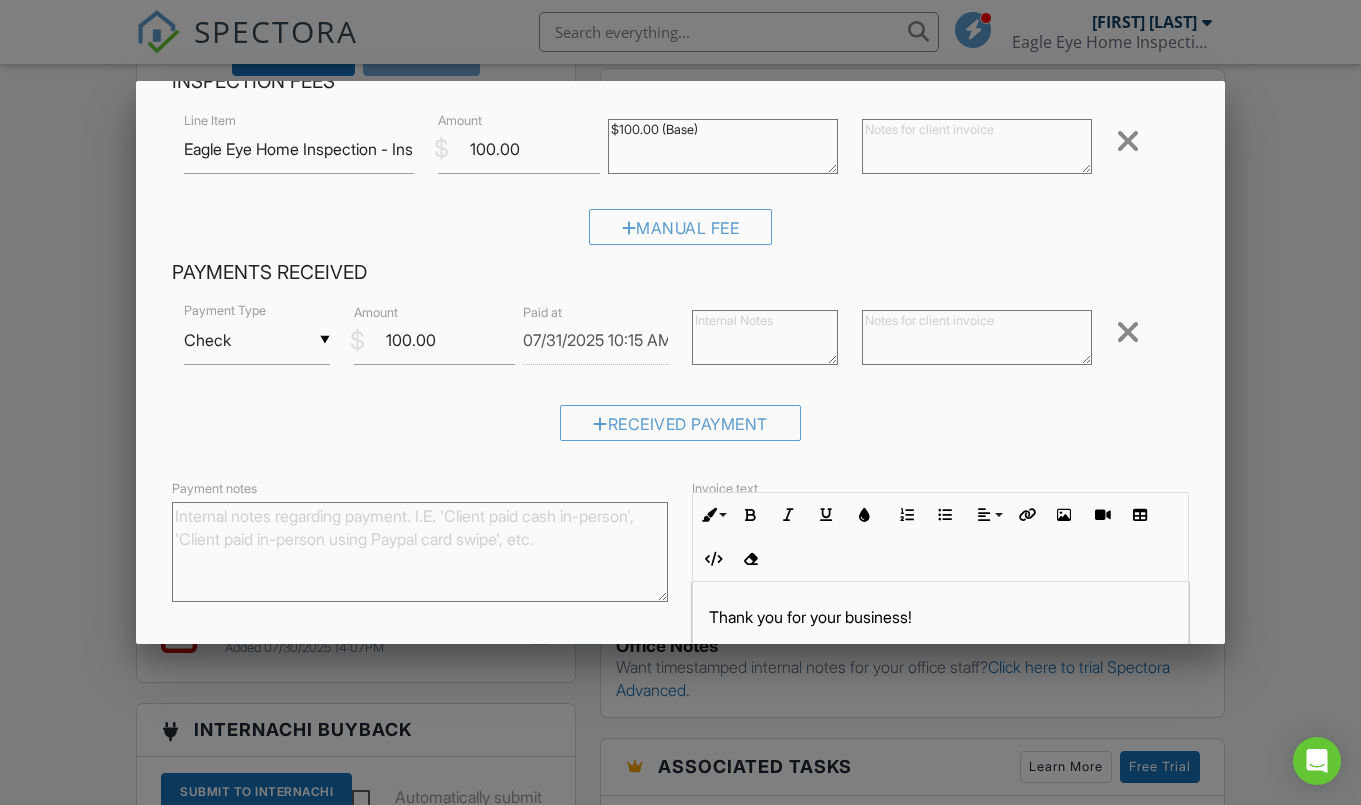 drag, startPoint x: 1118, startPoint y: 330, endPoint x: 1128, endPoint y: 331, distance: 10.049875 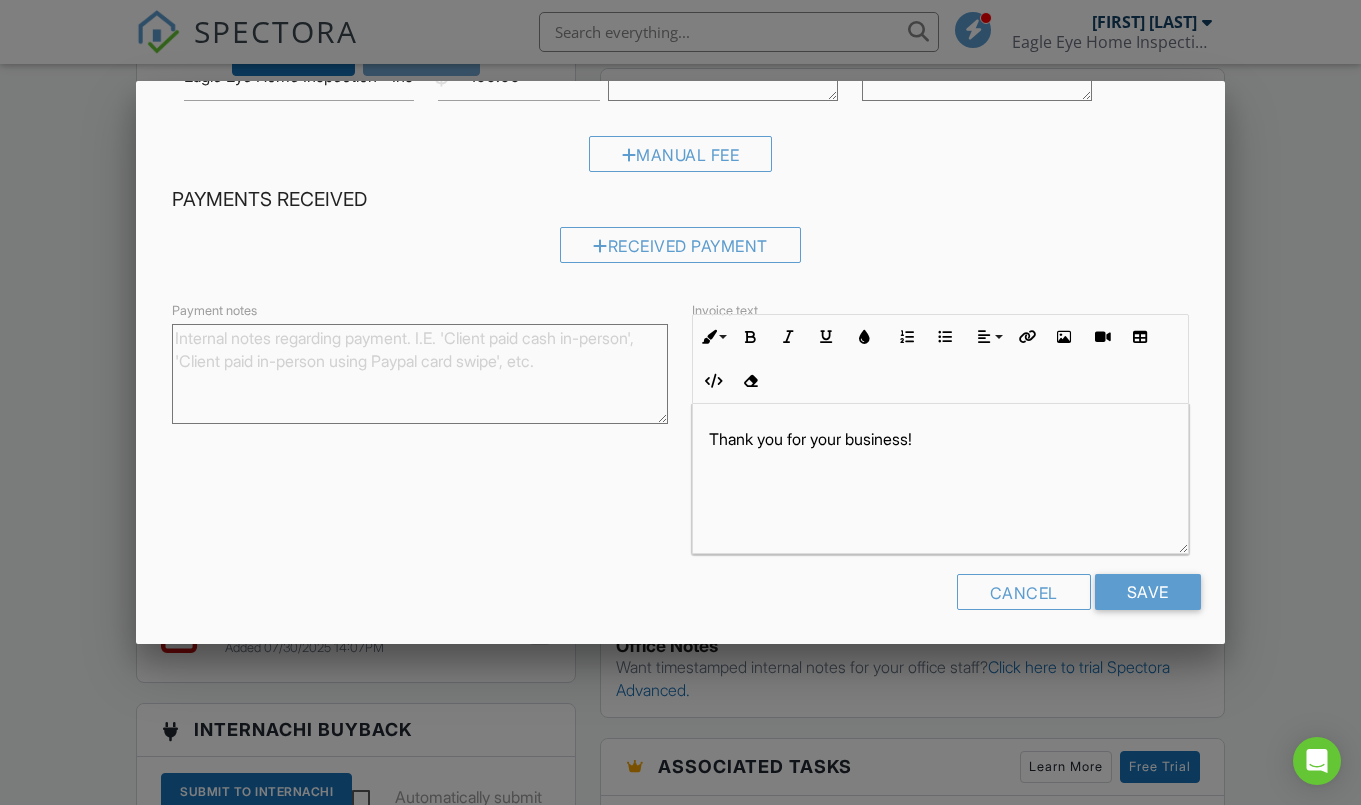 scroll, scrollTop: 192, scrollLeft: 0, axis: vertical 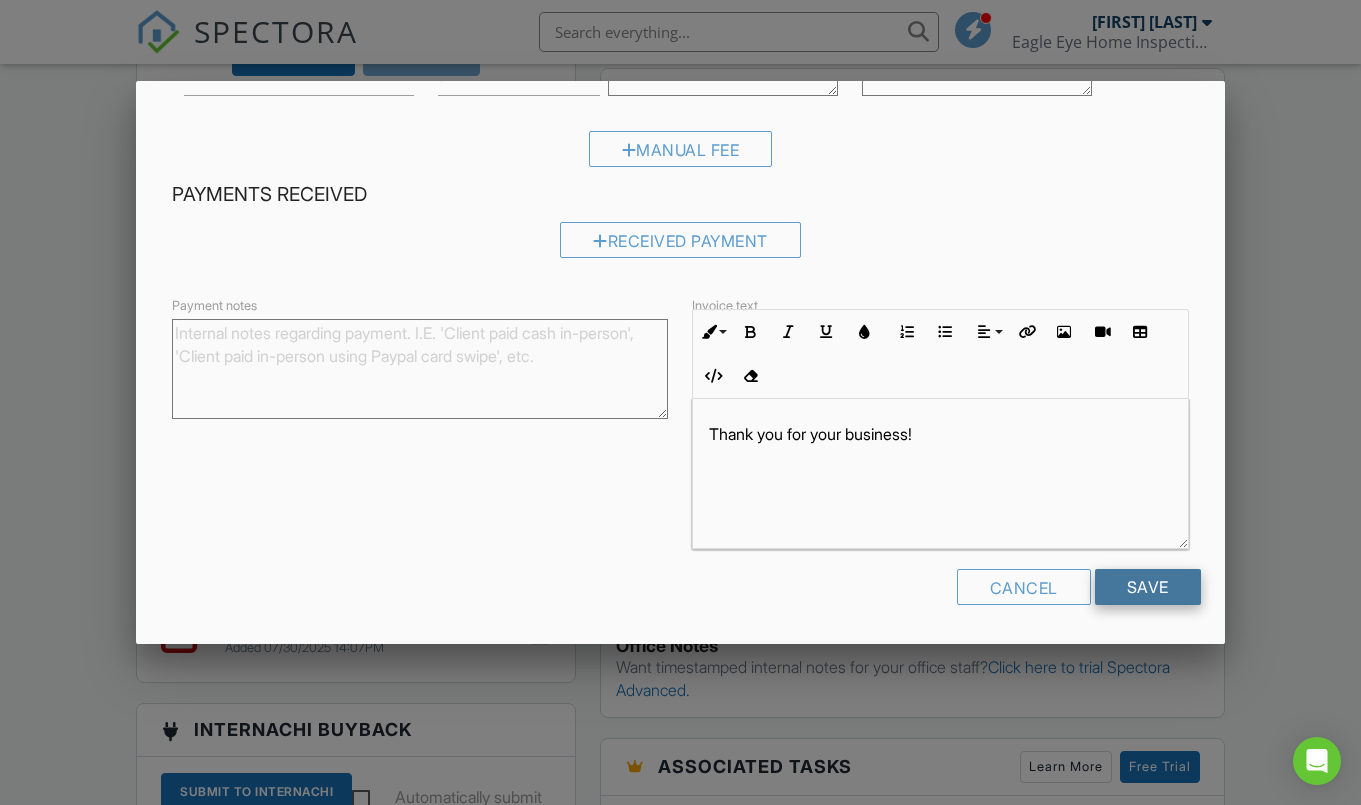 click on "Save" at bounding box center [1148, 587] 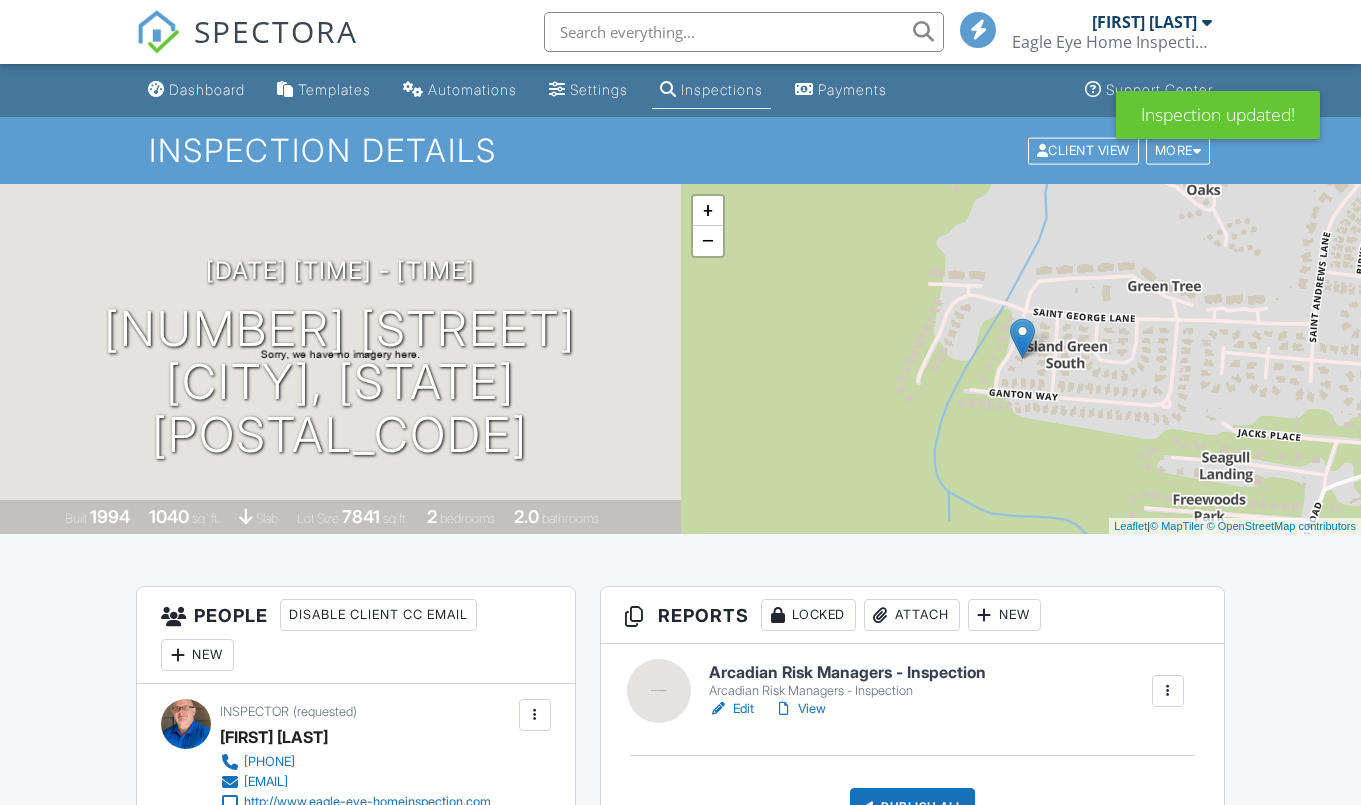 scroll, scrollTop: 0, scrollLeft: 0, axis: both 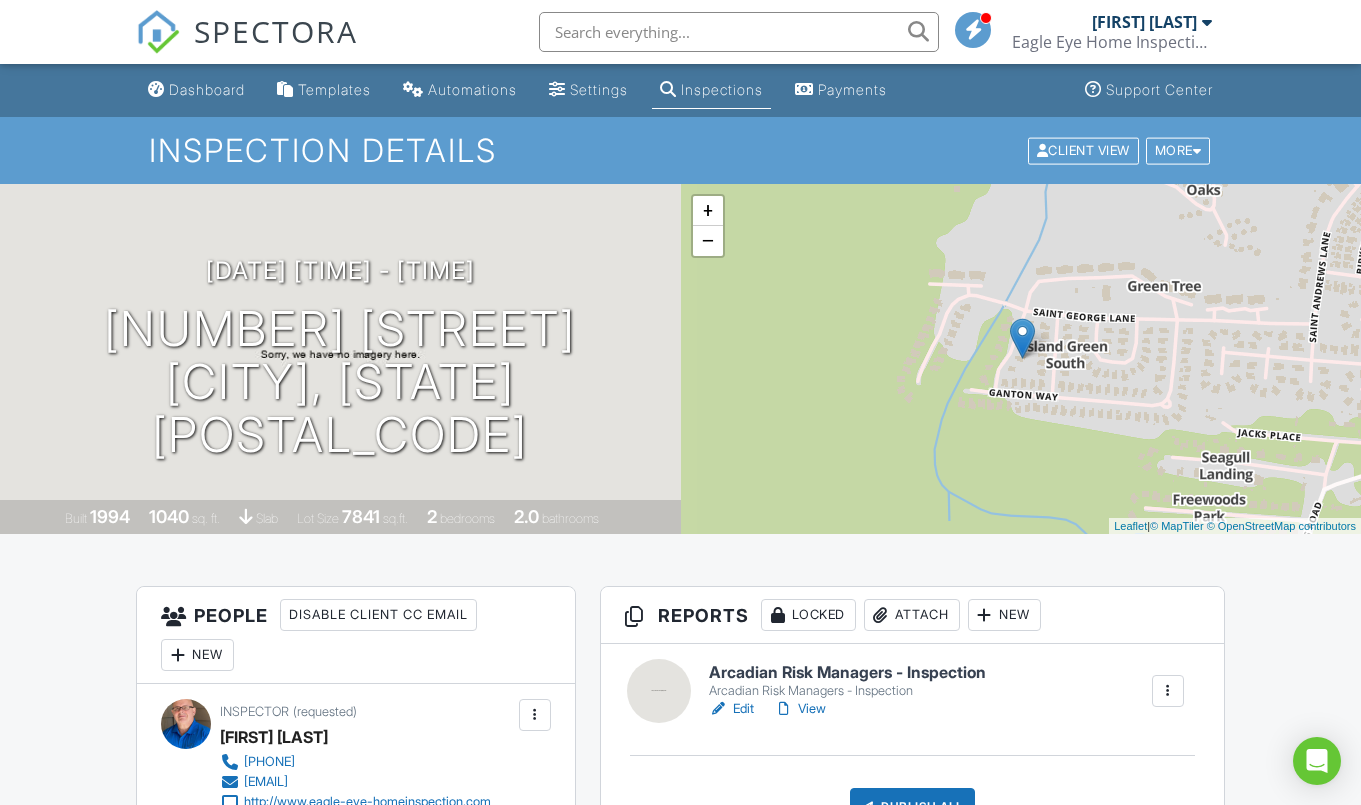 click on "Dashboard" at bounding box center [207, 89] 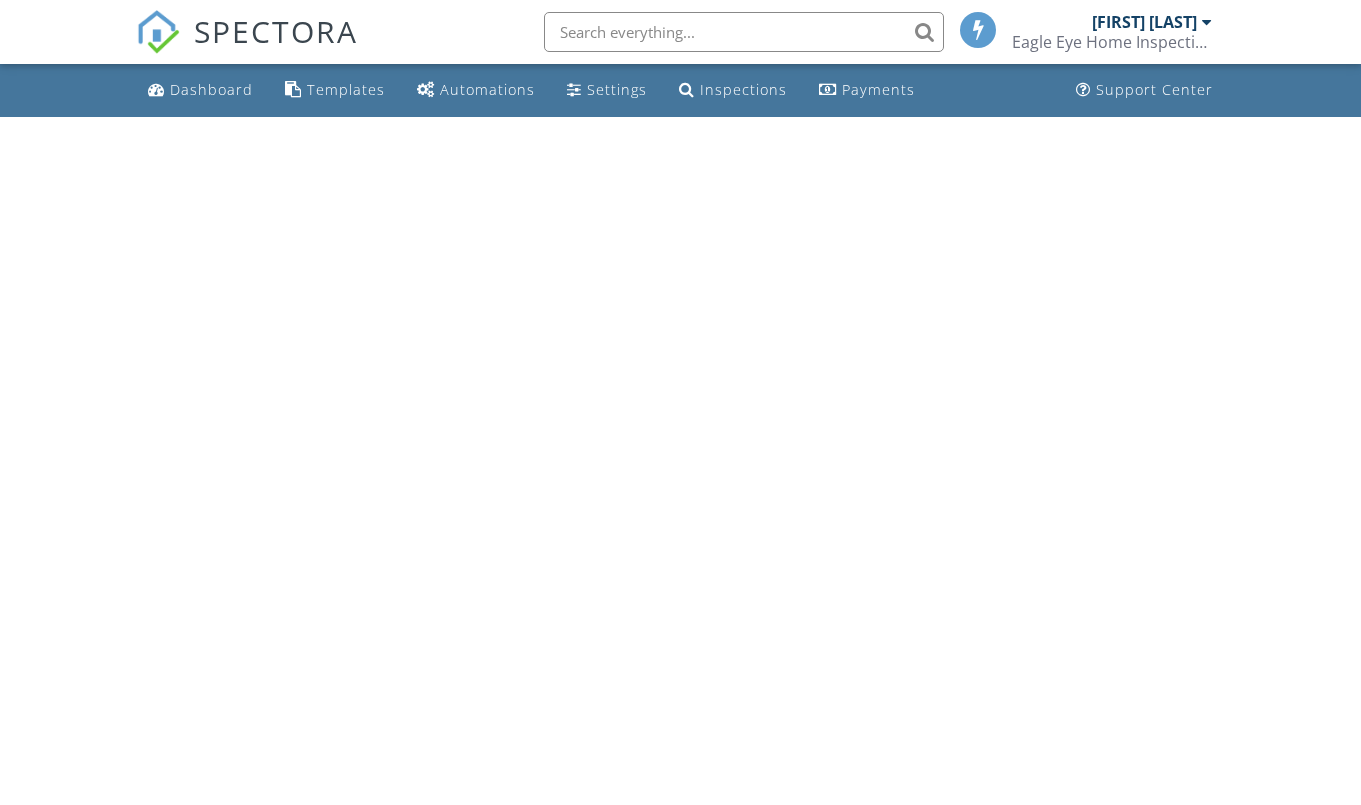 scroll, scrollTop: 0, scrollLeft: 0, axis: both 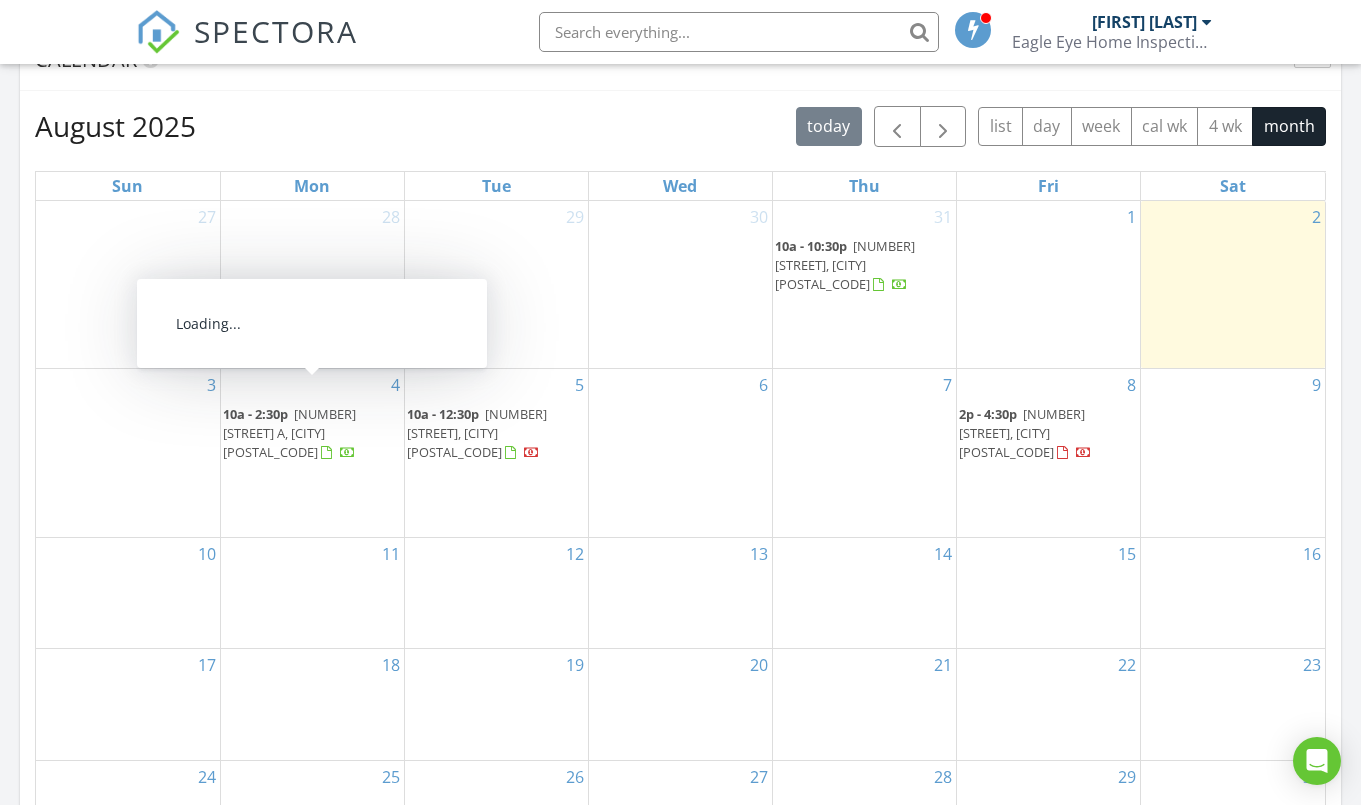 click at bounding box center (329, 455) 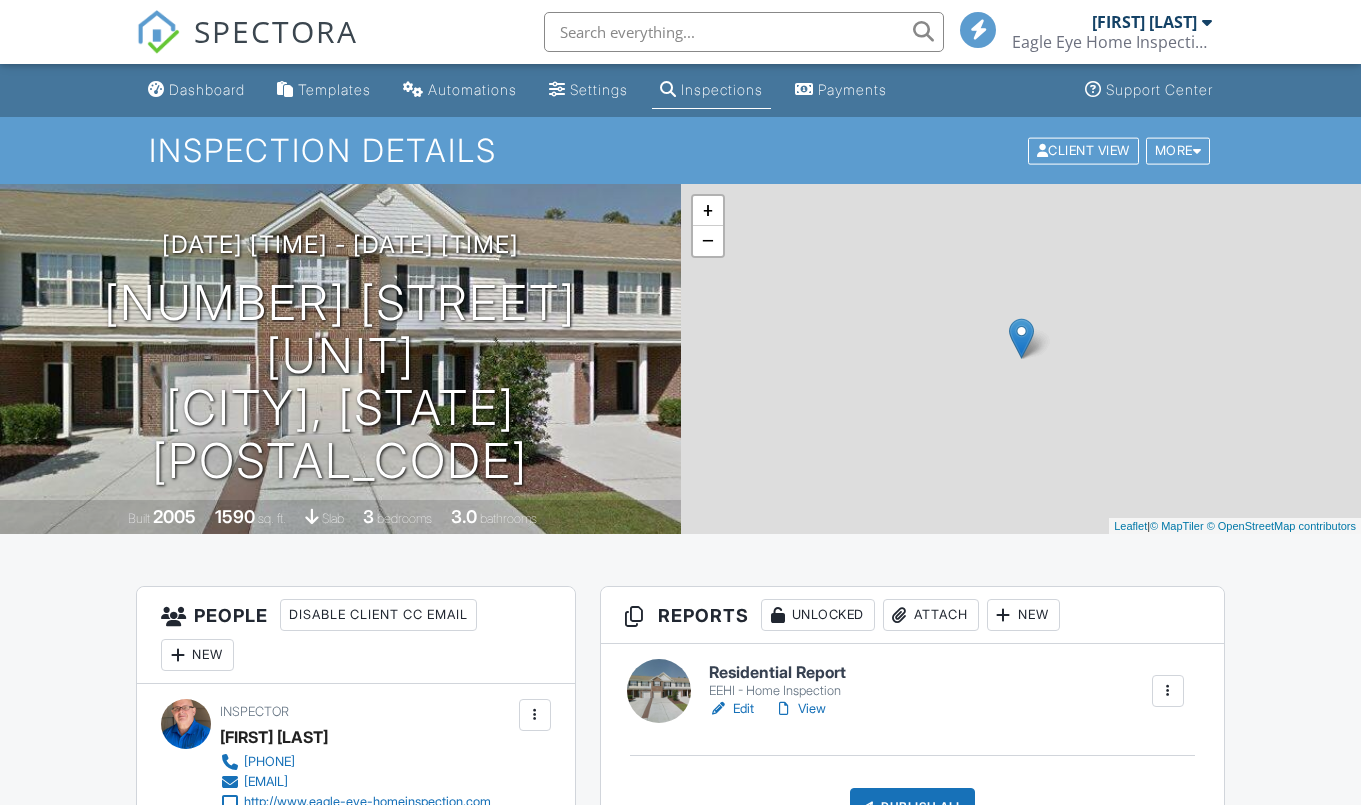 scroll, scrollTop: 0, scrollLeft: 0, axis: both 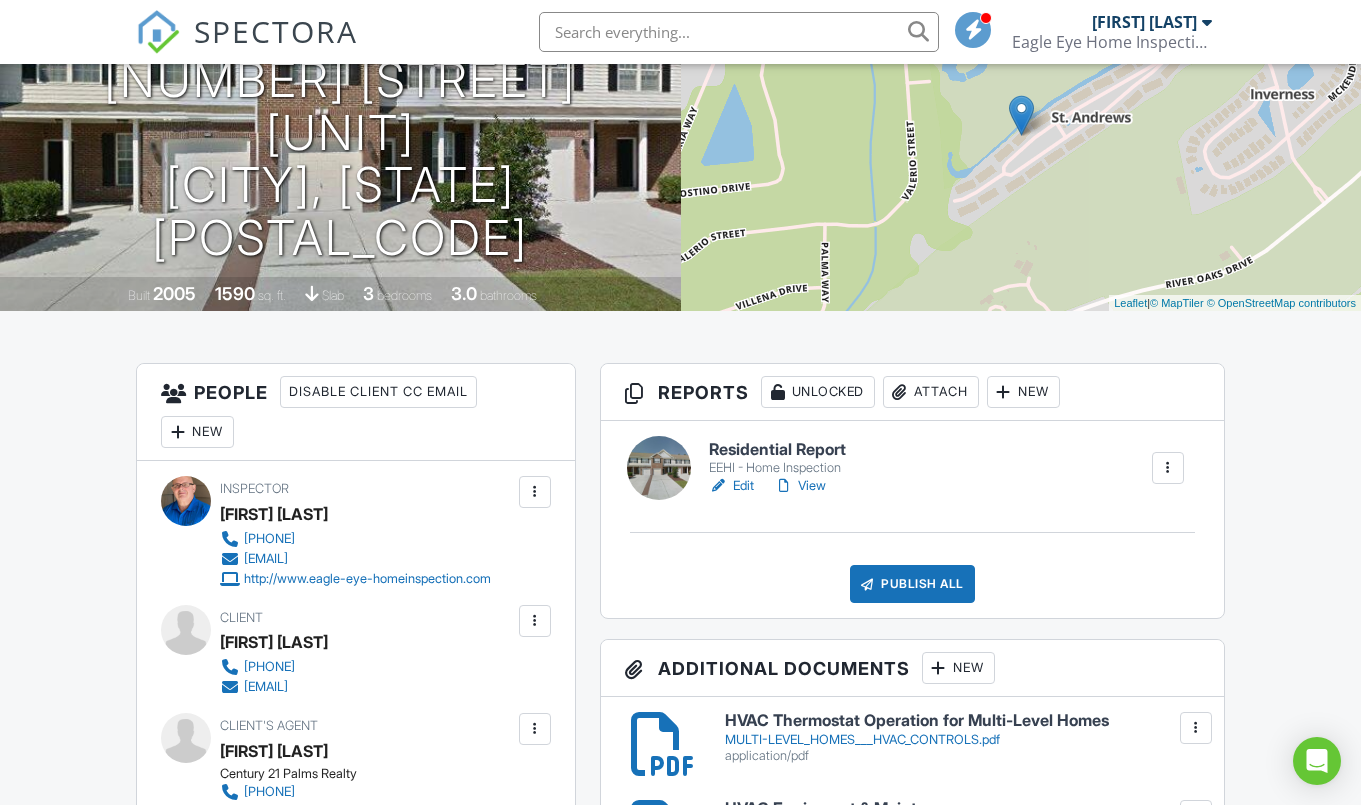 click on "Edit" at bounding box center [731, 486] 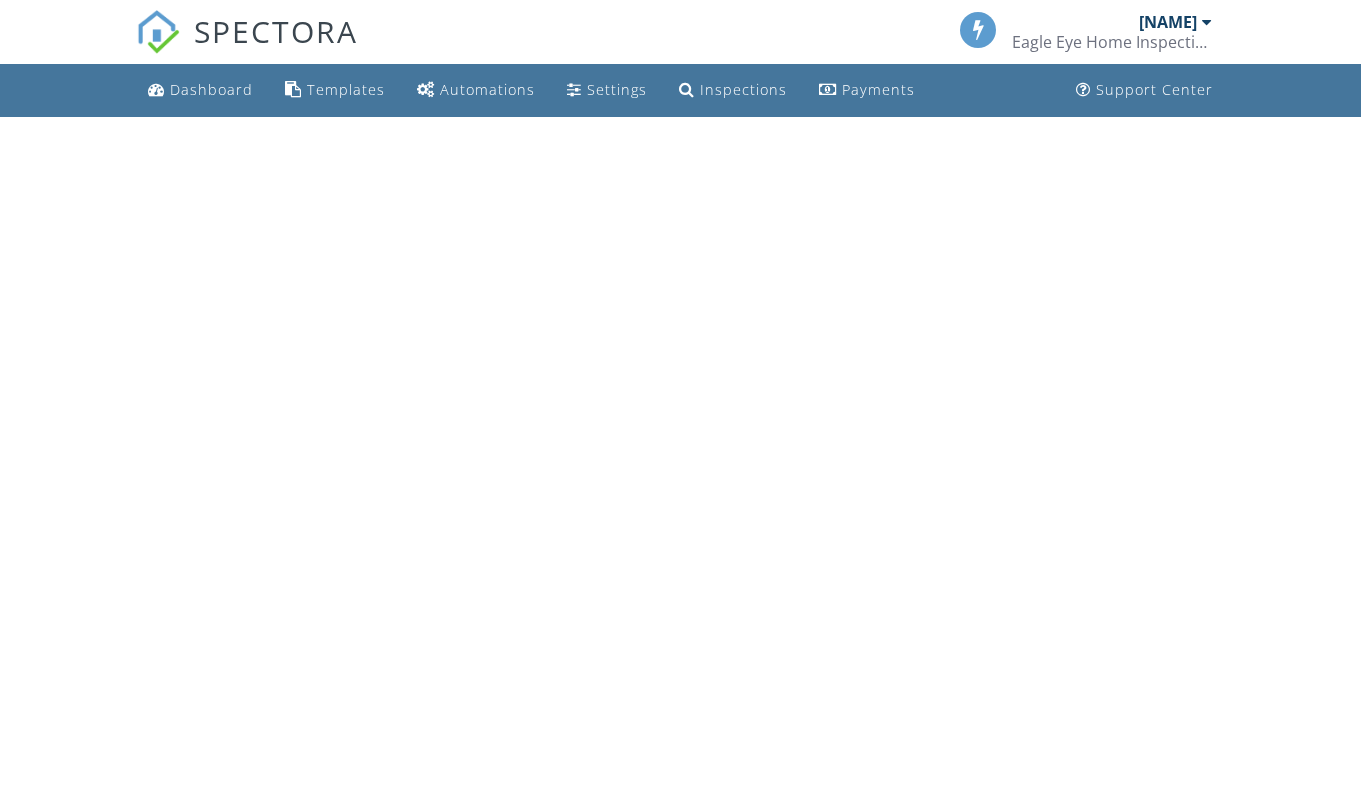 scroll, scrollTop: 0, scrollLeft: 0, axis: both 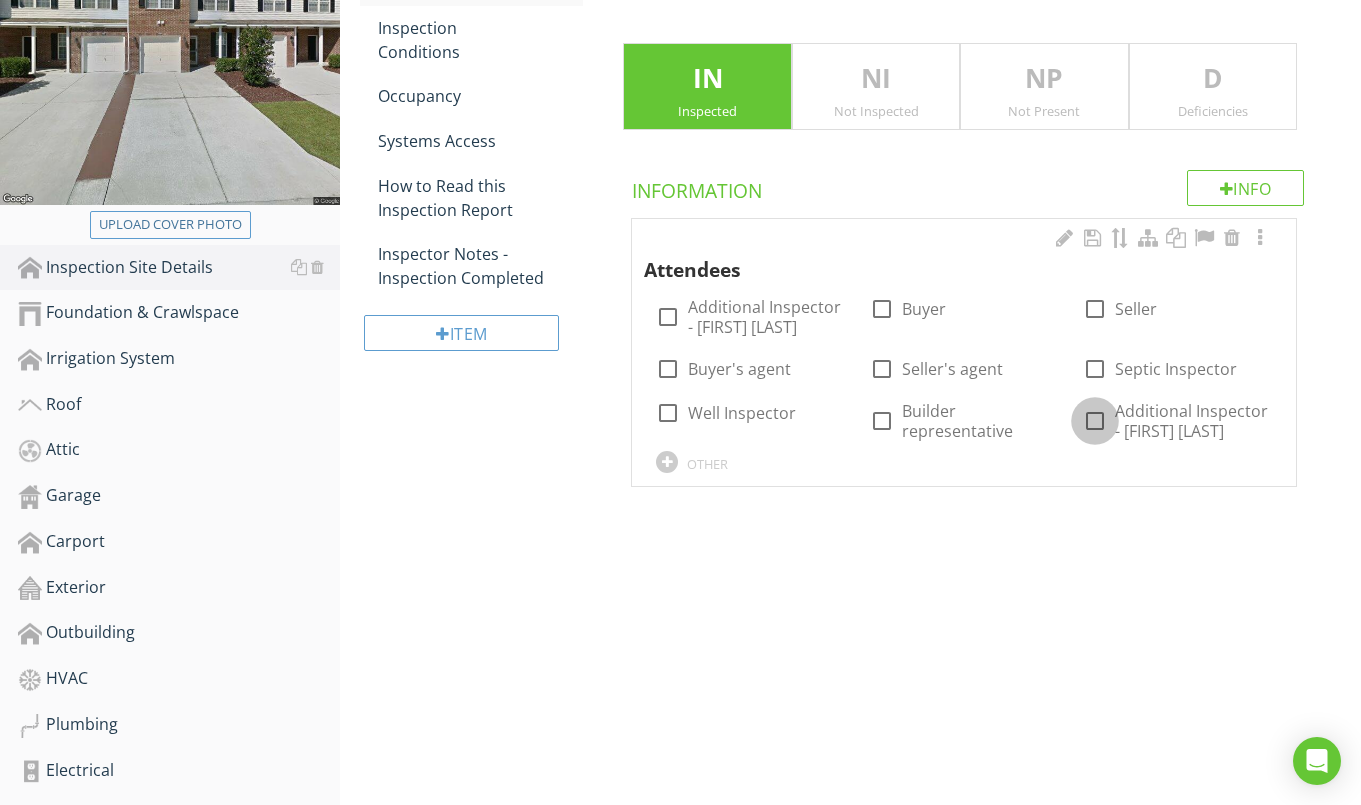 drag, startPoint x: 1094, startPoint y: 425, endPoint x: 1033, endPoint y: 470, distance: 75.802376 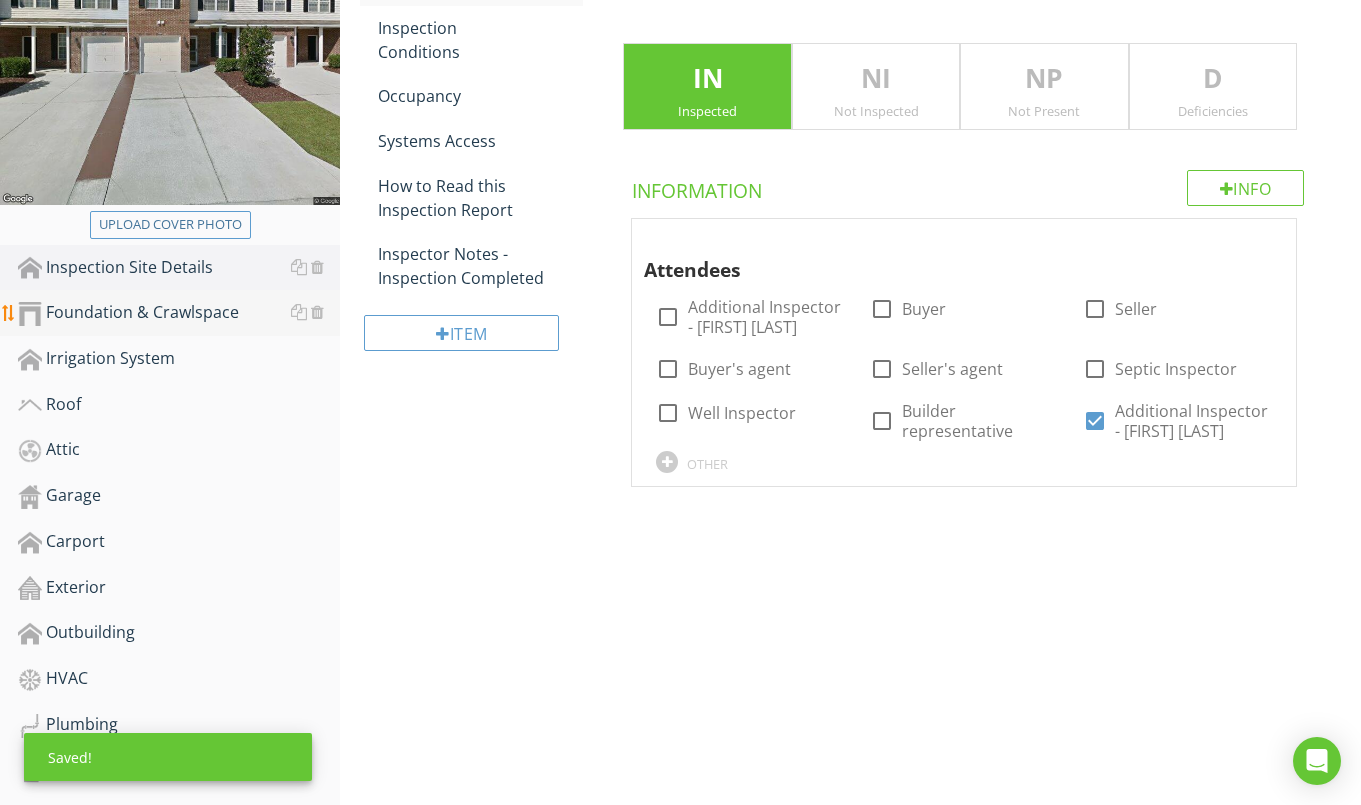 drag, startPoint x: 188, startPoint y: 312, endPoint x: 230, endPoint y: 318, distance: 42.426407 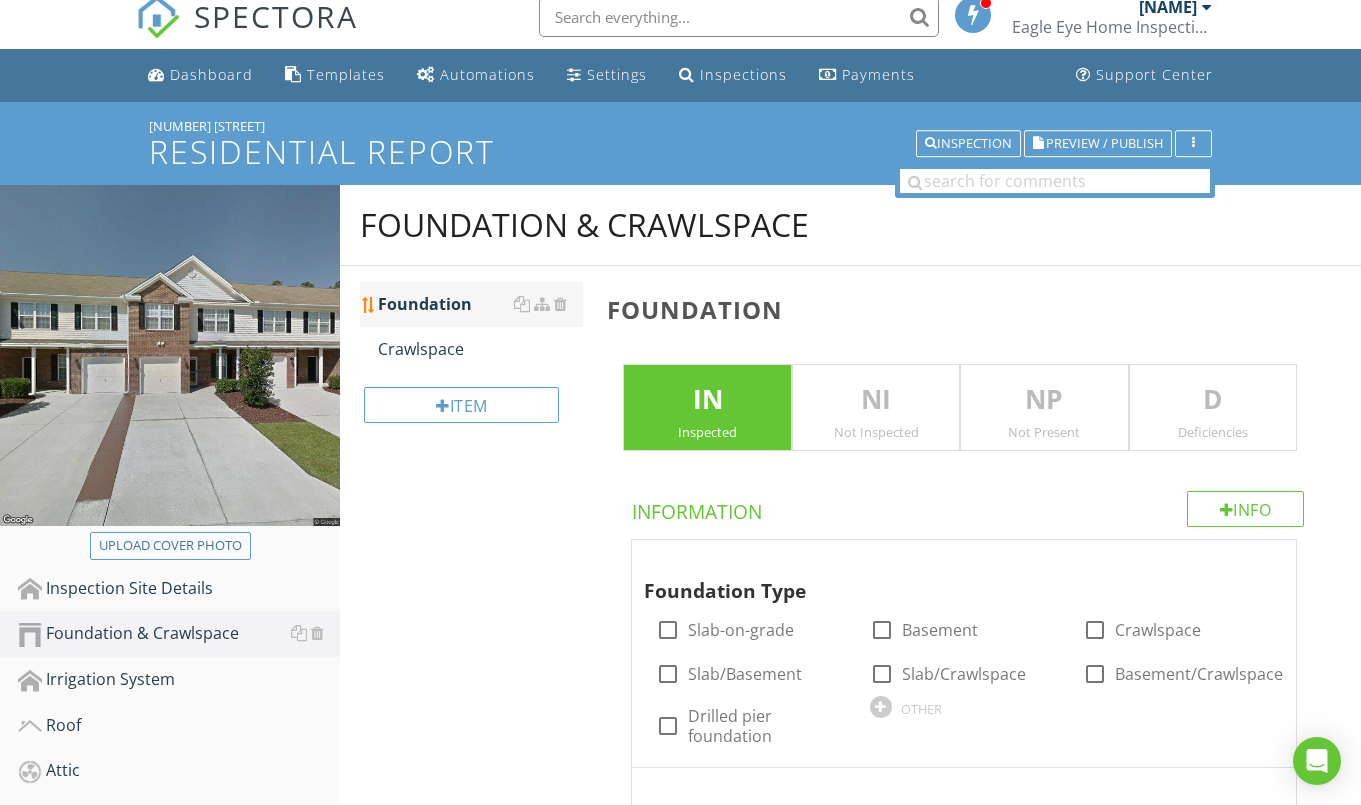 scroll, scrollTop: 0, scrollLeft: 0, axis: both 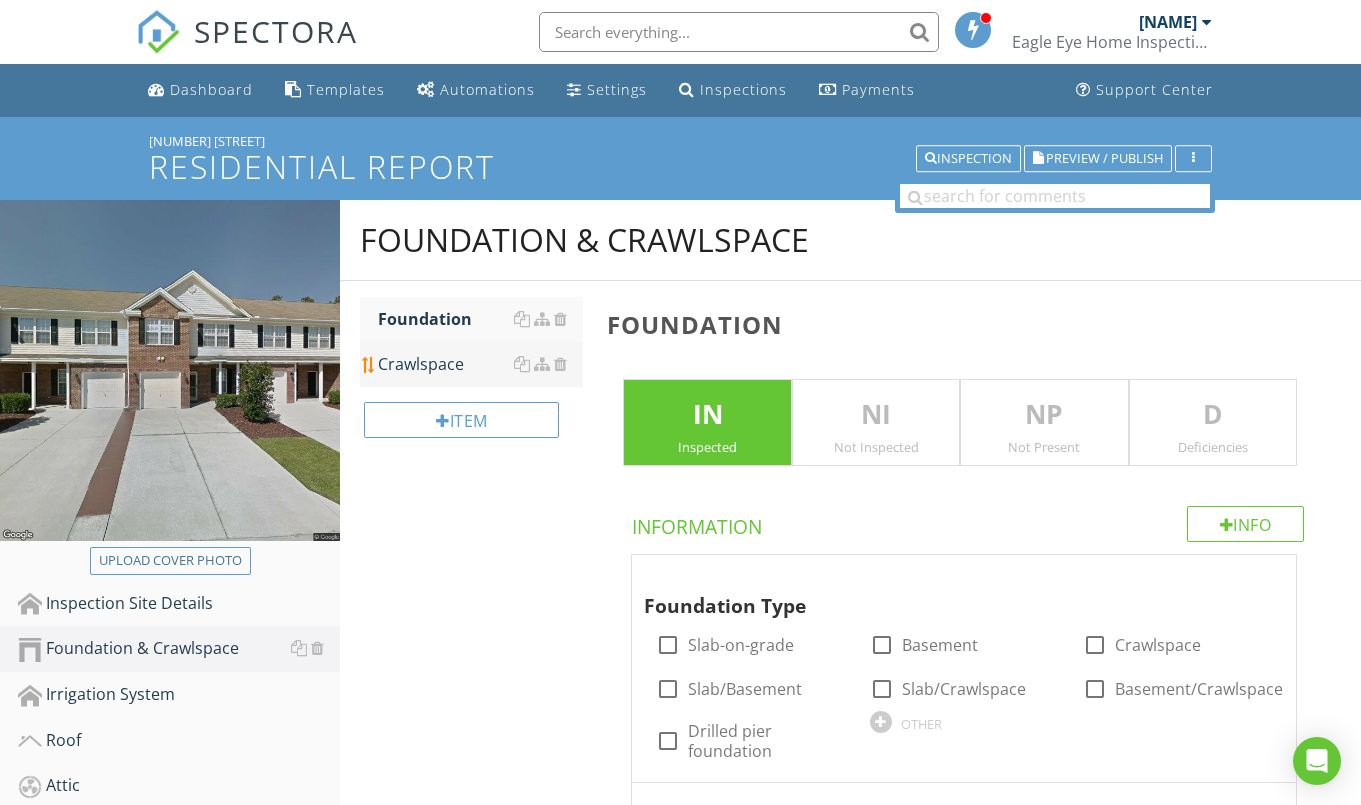 click on "Crawlspace" at bounding box center [480, 364] 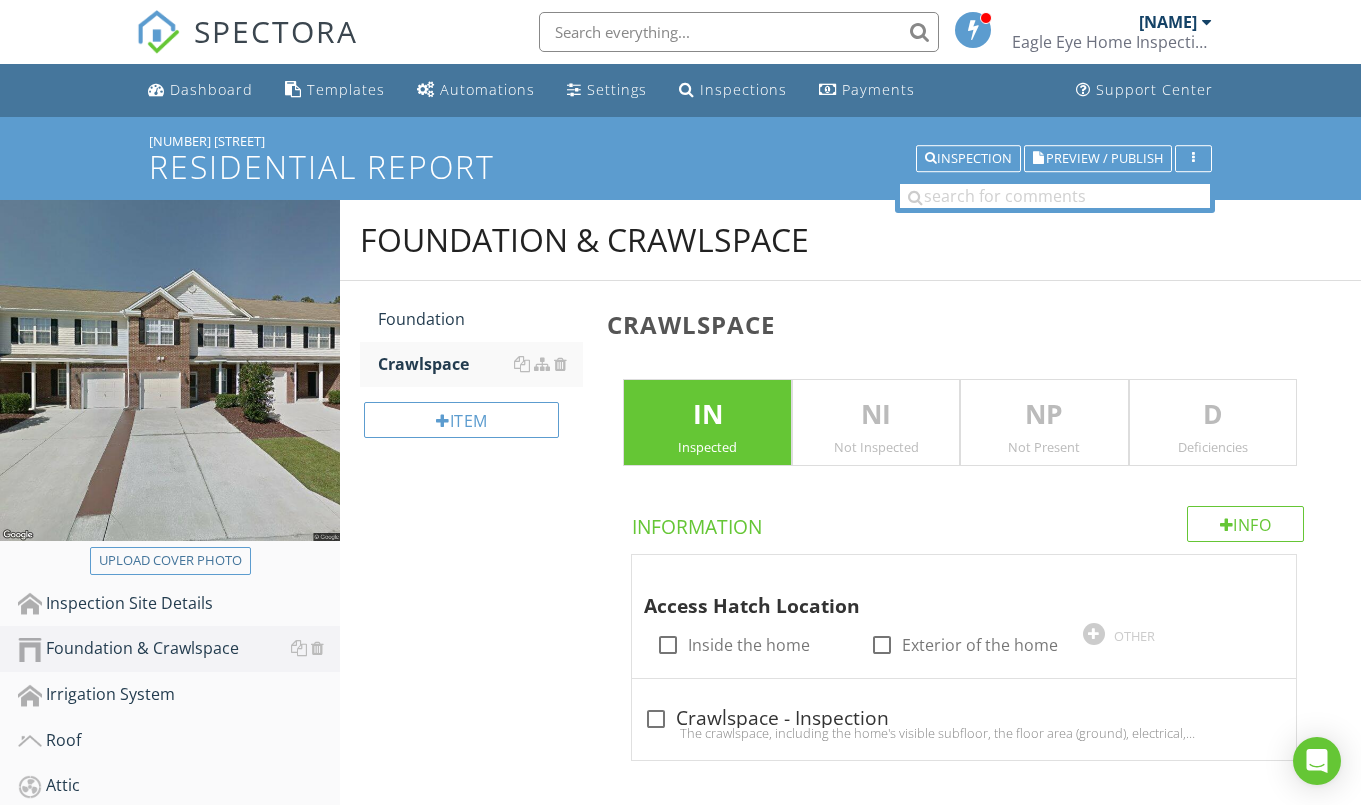 click on "NP" at bounding box center [1044, 415] 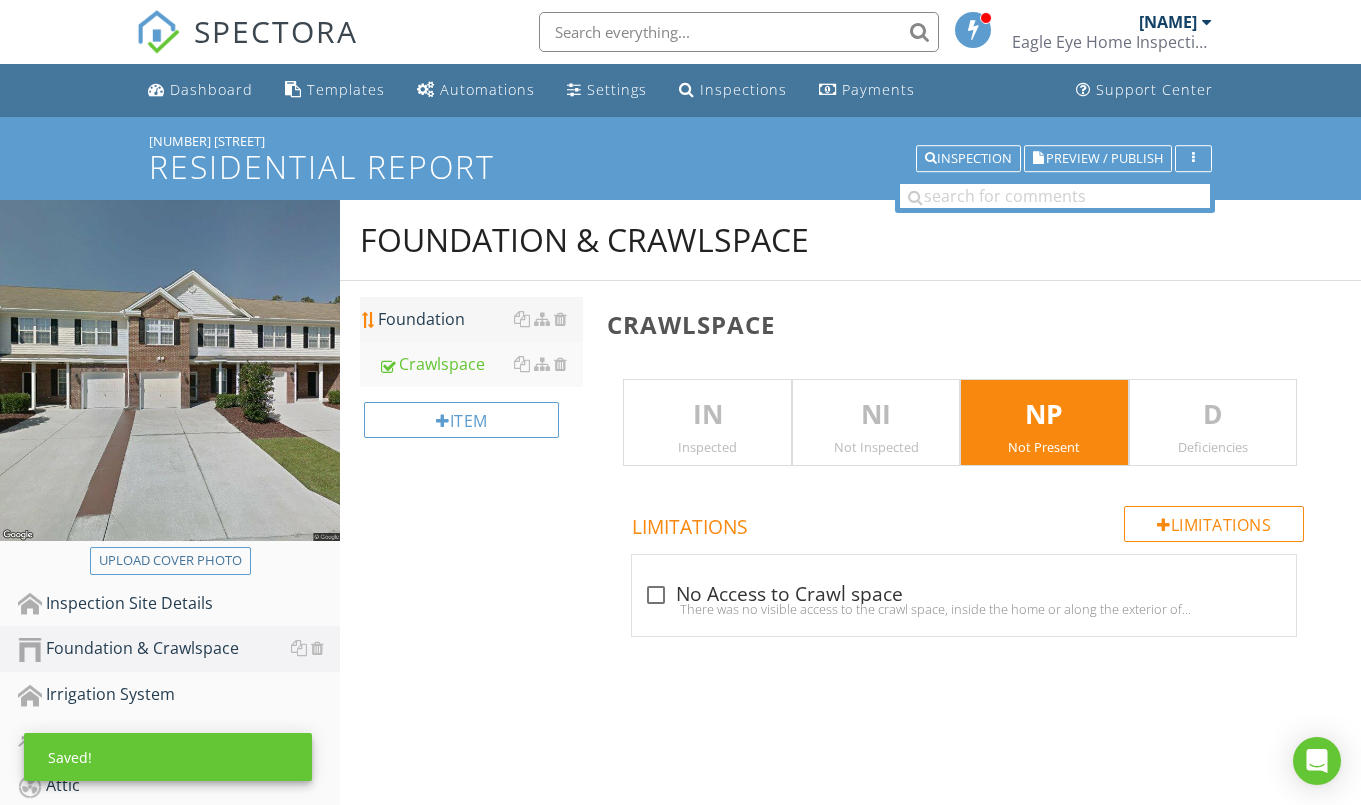 click on "Foundation" at bounding box center [480, 319] 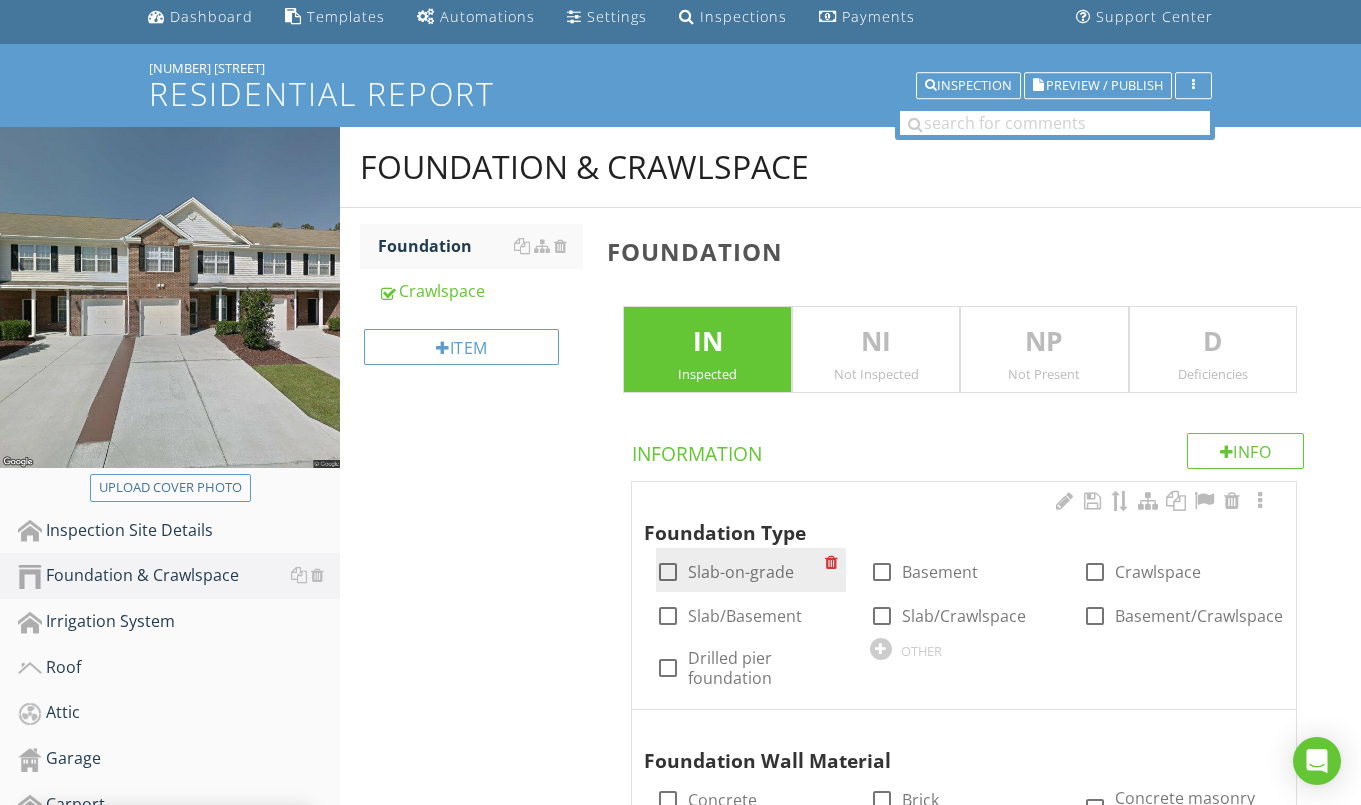 scroll, scrollTop: 85, scrollLeft: 0, axis: vertical 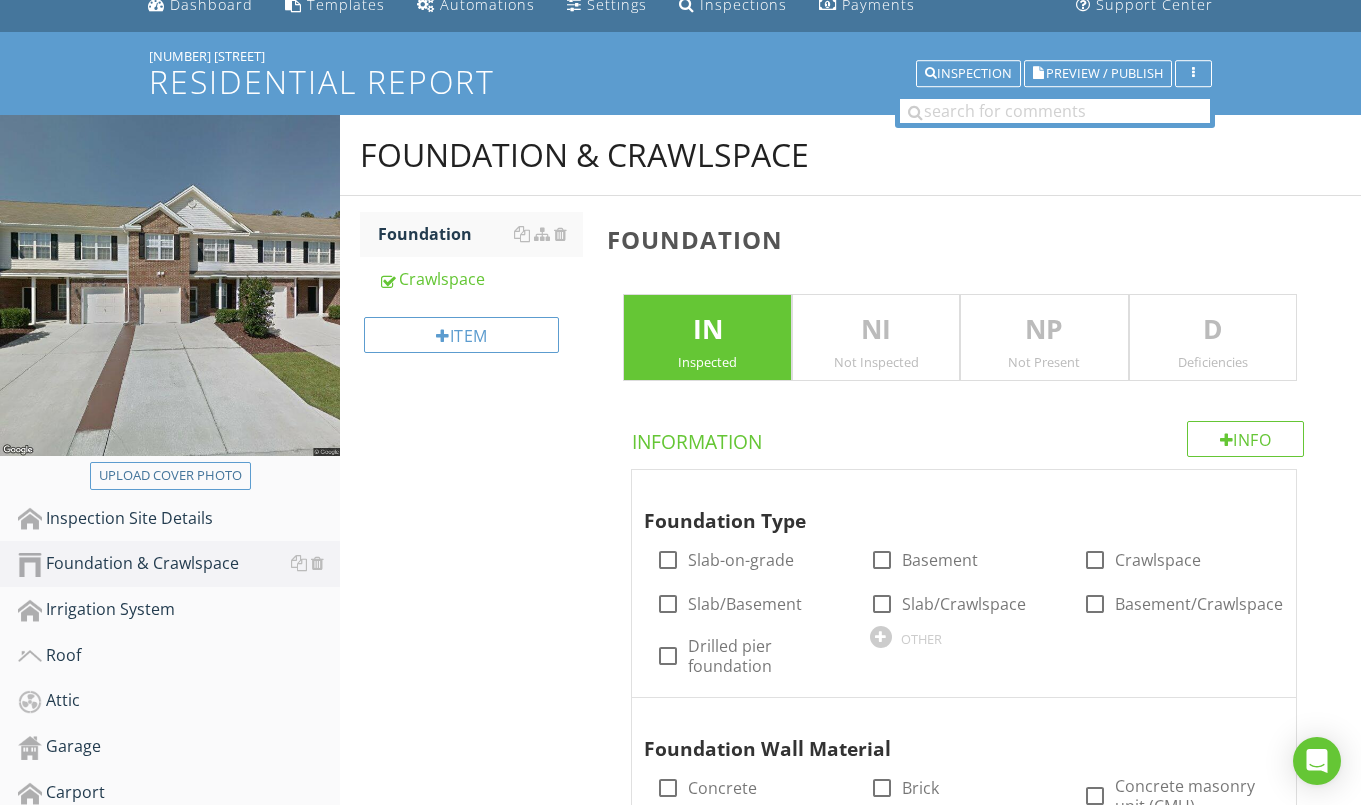 drag, startPoint x: 670, startPoint y: 557, endPoint x: 617, endPoint y: 571, distance: 54.81788 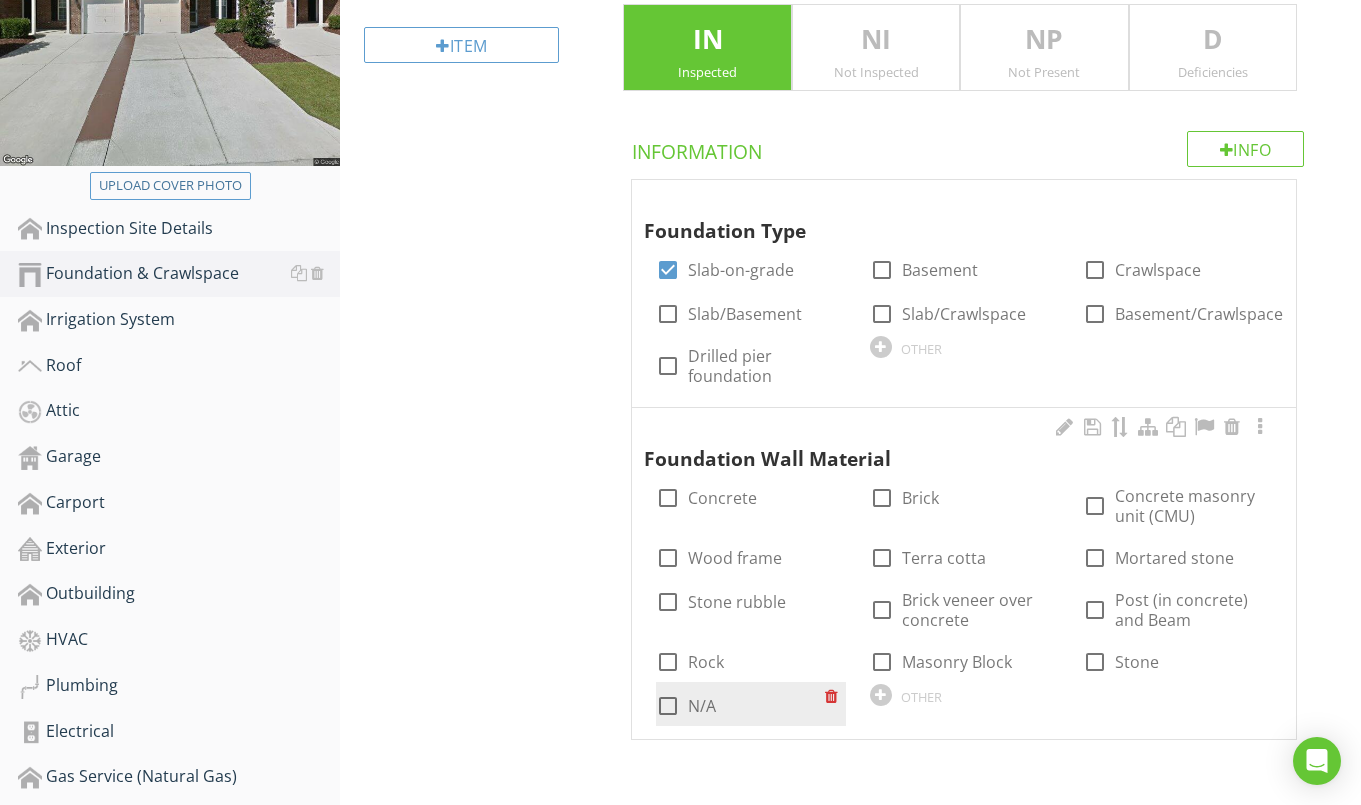 scroll, scrollTop: 377, scrollLeft: 0, axis: vertical 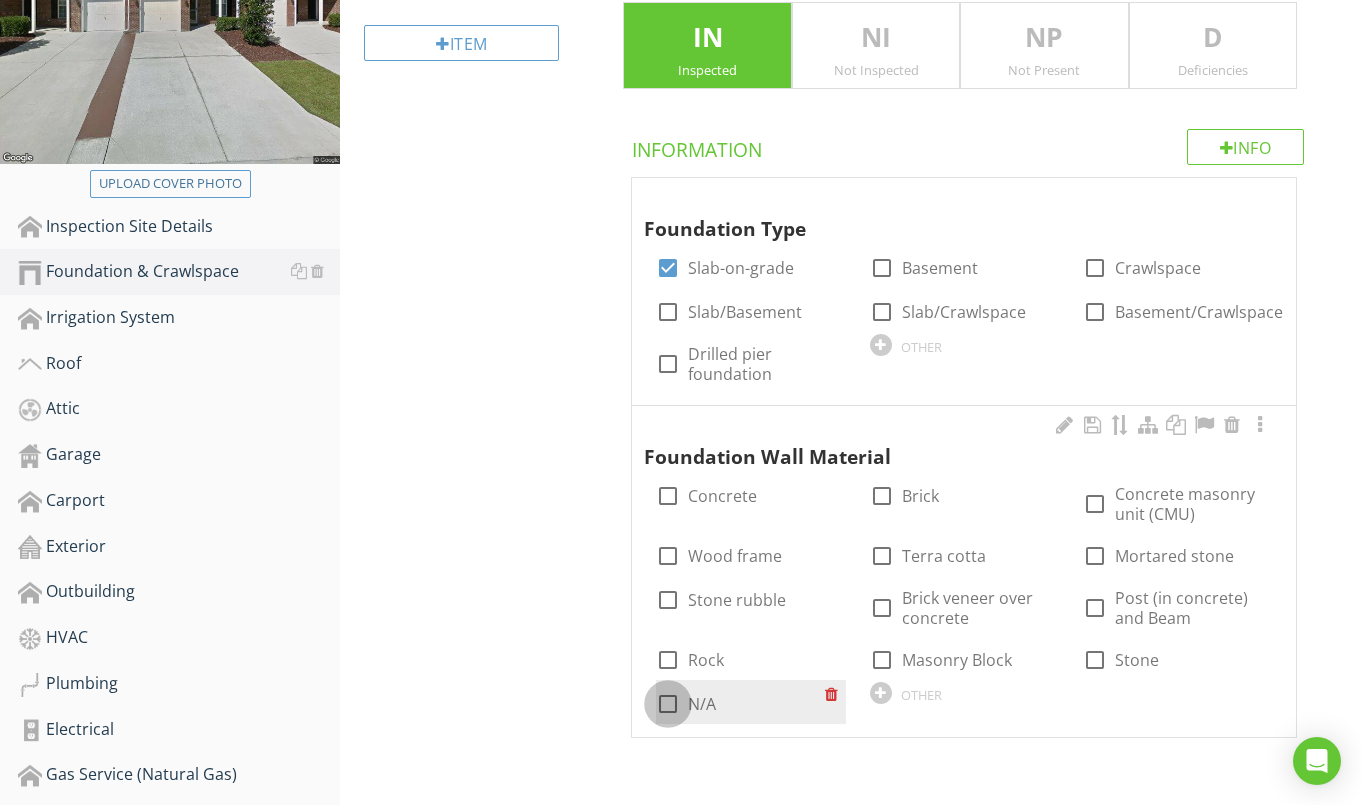 click at bounding box center (668, 704) 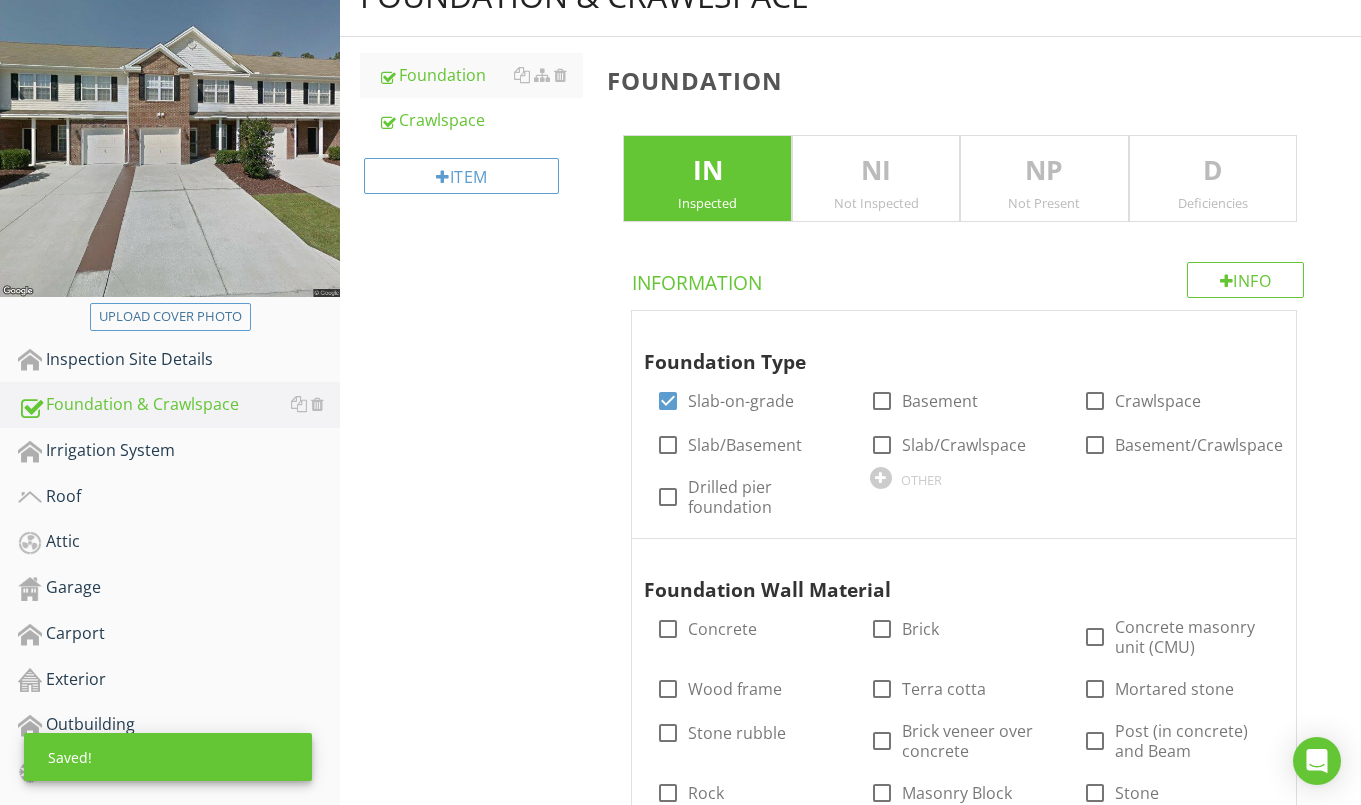 scroll, scrollTop: 195, scrollLeft: 0, axis: vertical 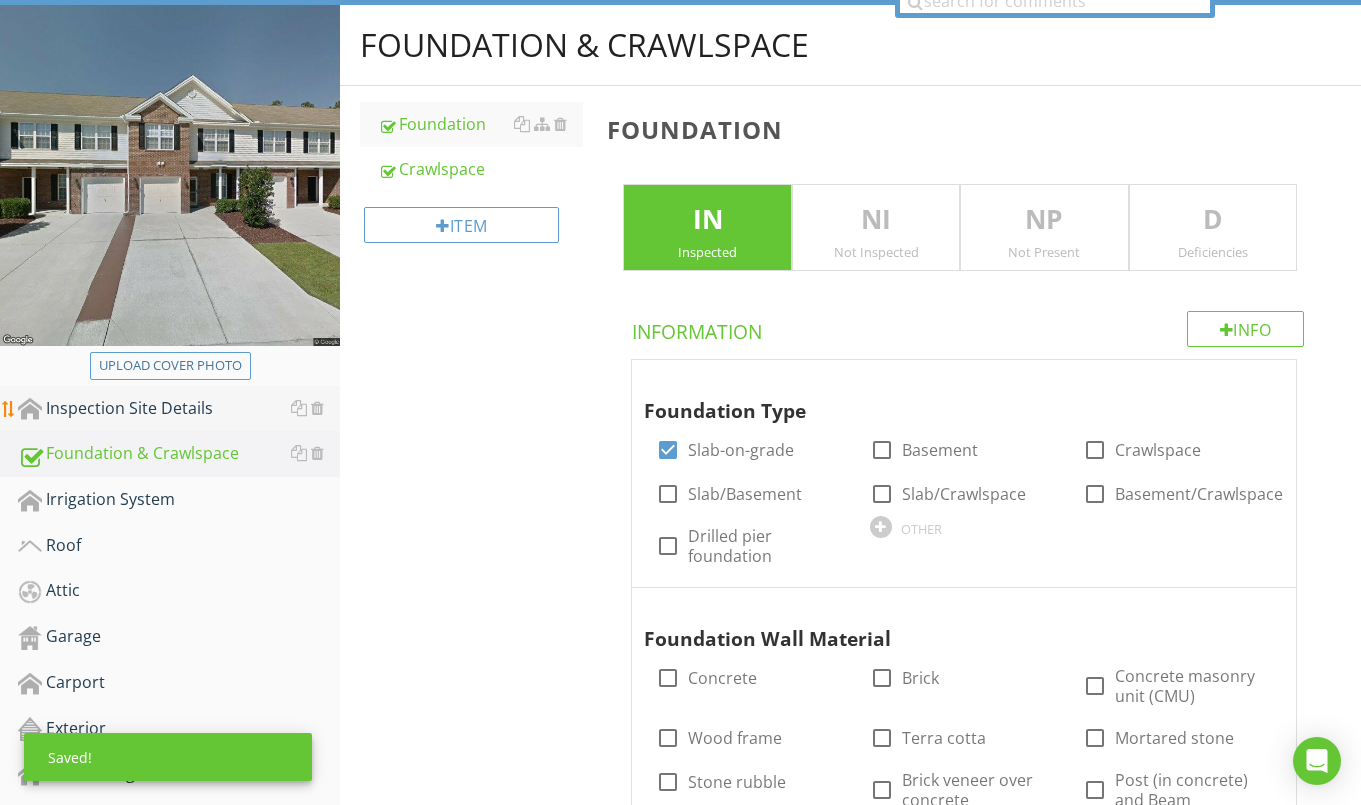 click on "Inspection Site Details" at bounding box center (179, 409) 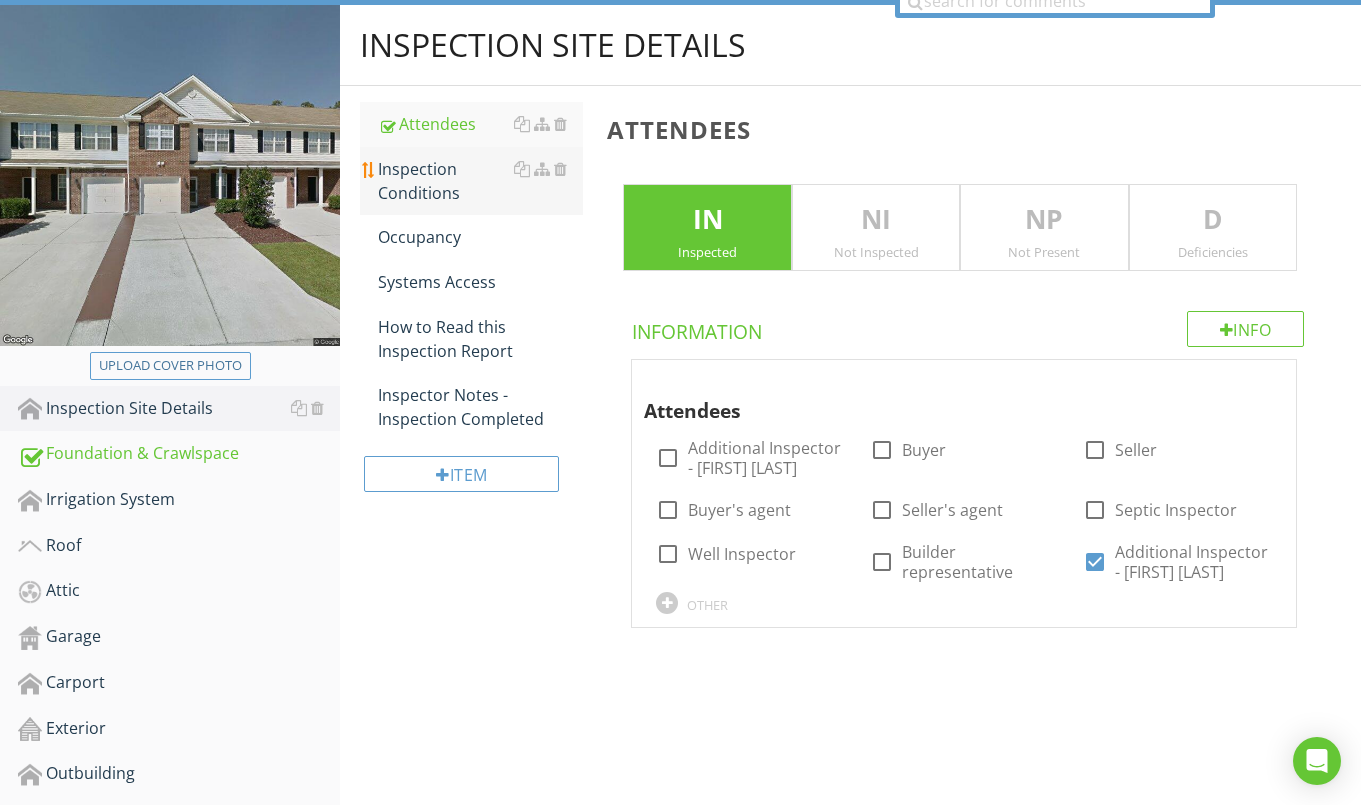 click on "Inspection Conditions" at bounding box center [480, 181] 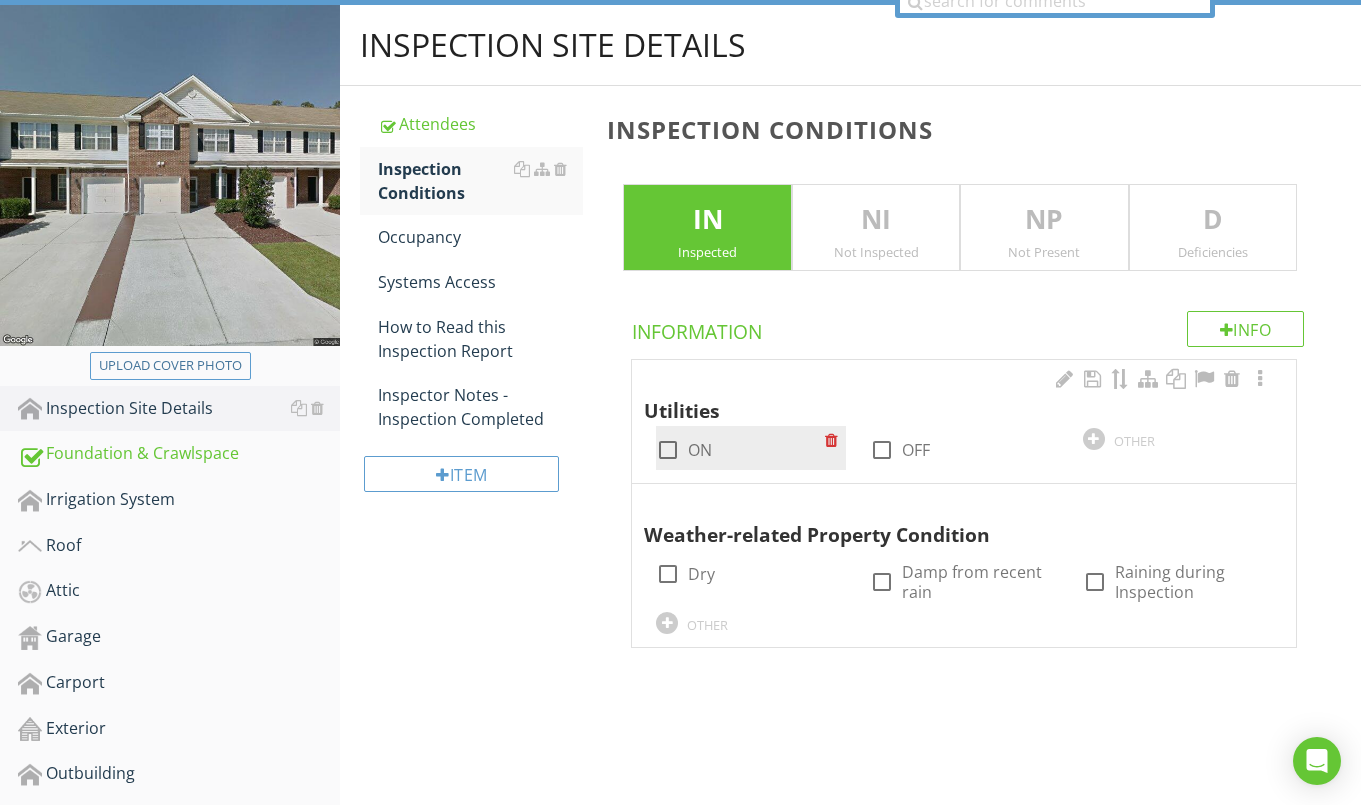 click at bounding box center (668, 450) 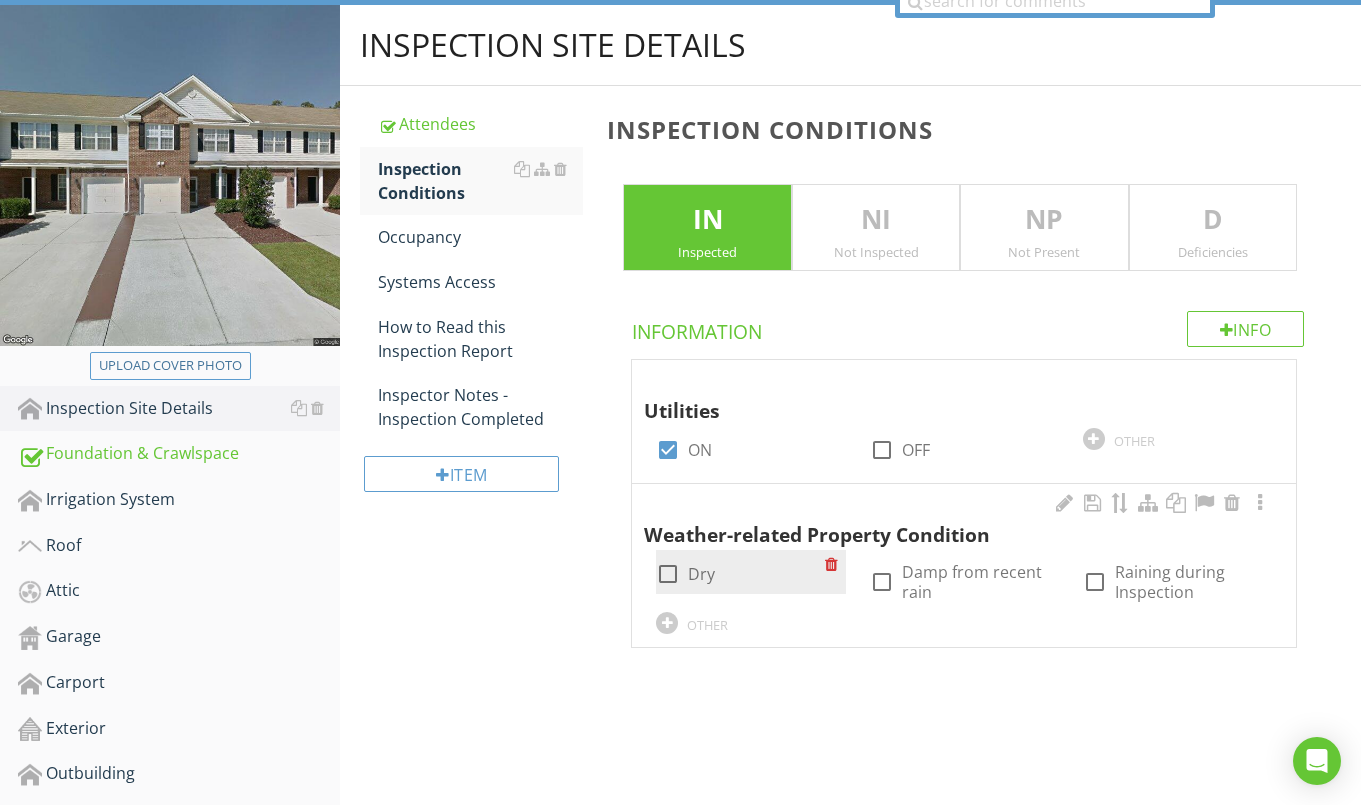 click at bounding box center [668, 574] 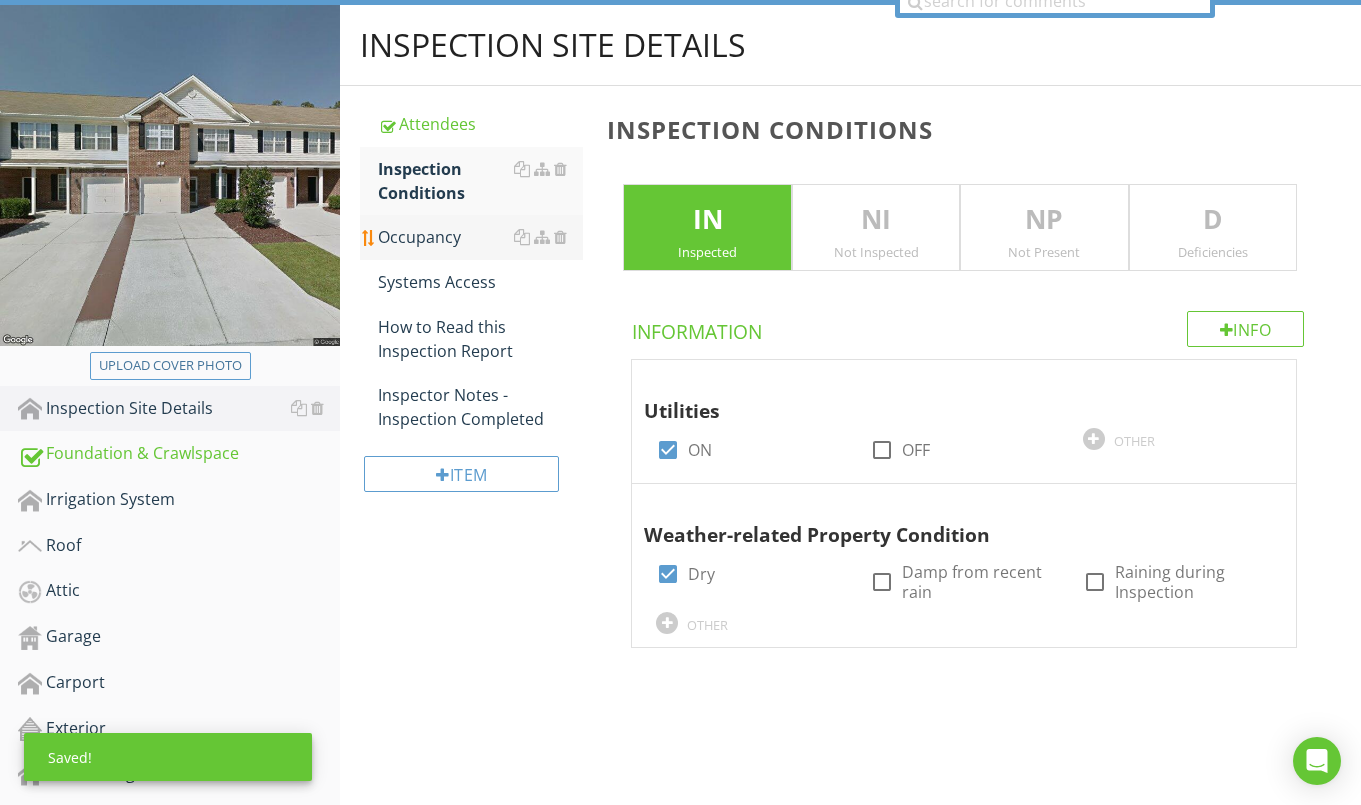 click on "Occupancy" at bounding box center [480, 237] 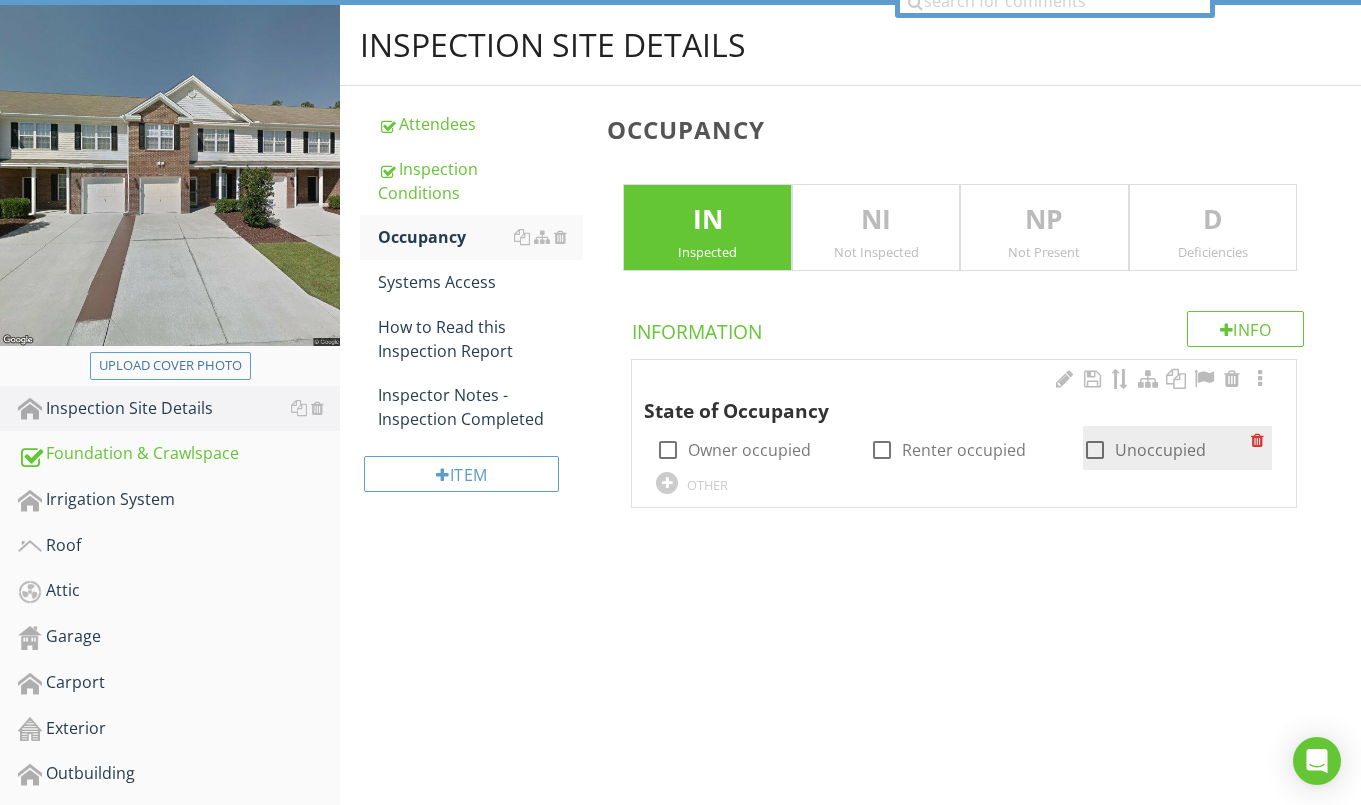 click at bounding box center [1095, 450] 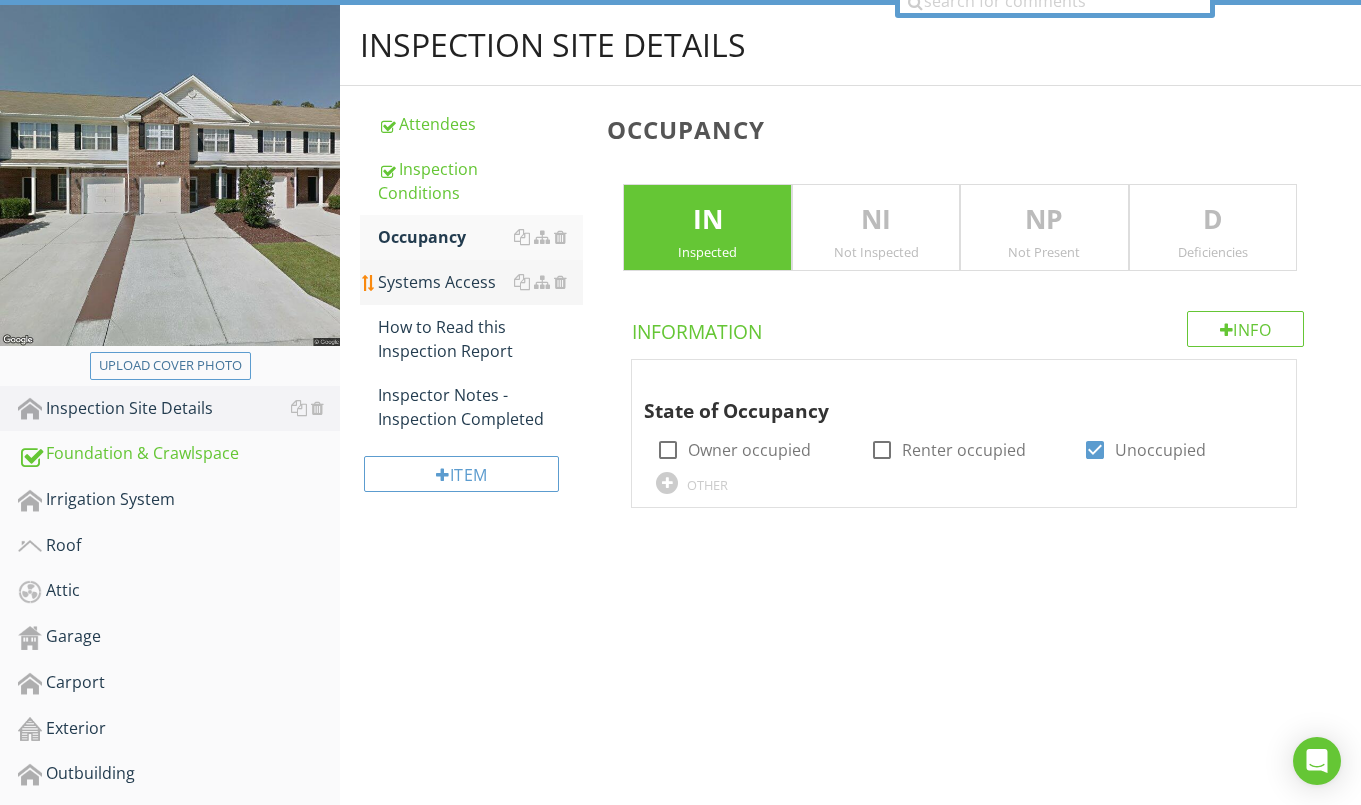 click on "Systems Access" at bounding box center [480, 282] 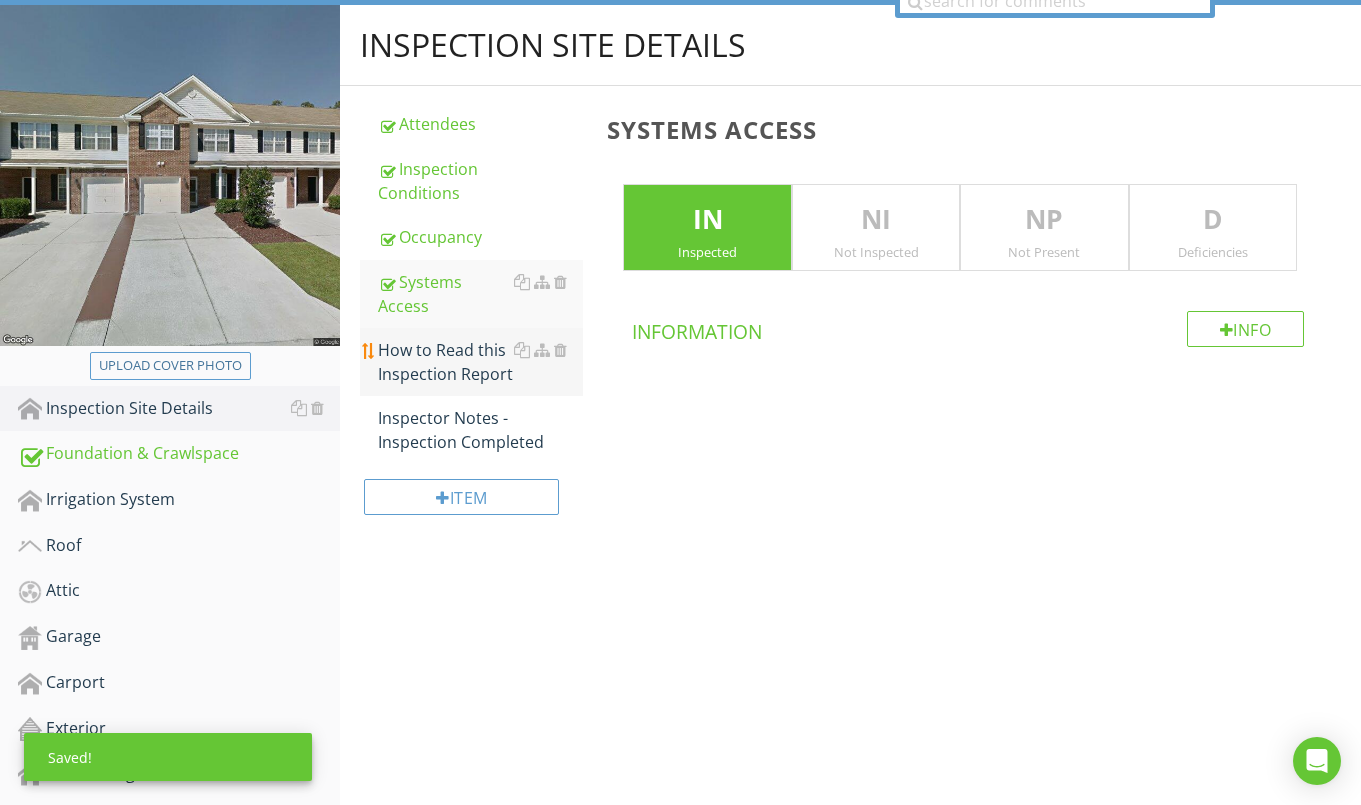 click on "How to Read this Inspection Report" at bounding box center [480, 362] 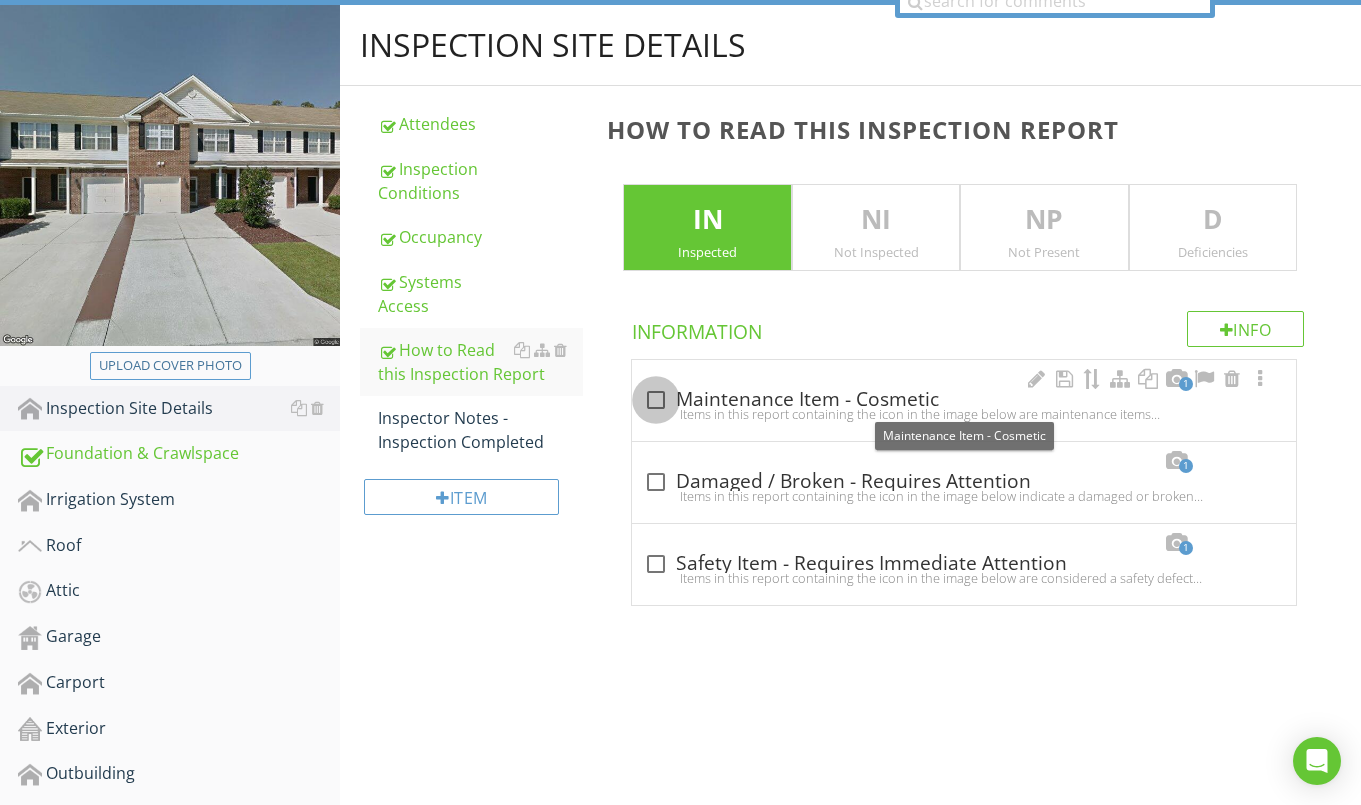click at bounding box center (656, 400) 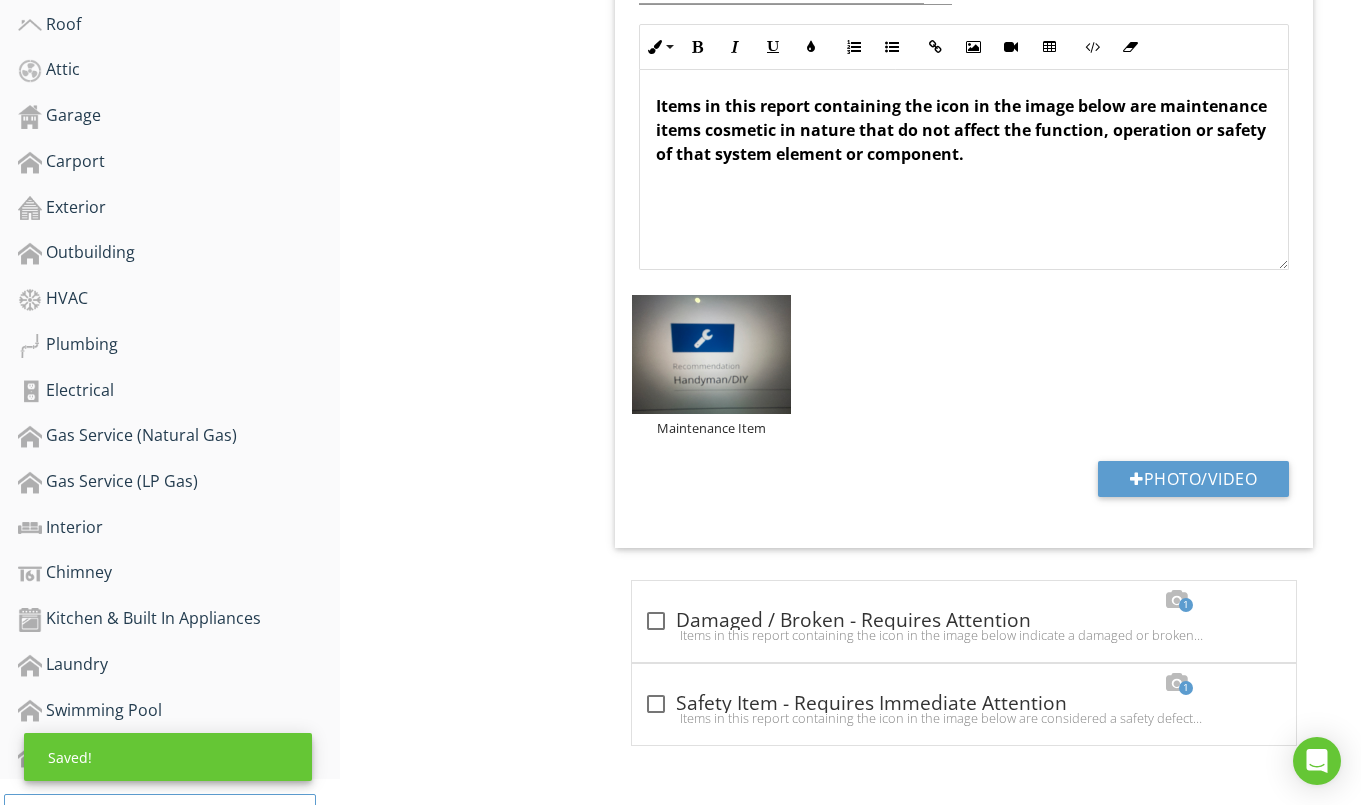 scroll, scrollTop: 791, scrollLeft: 0, axis: vertical 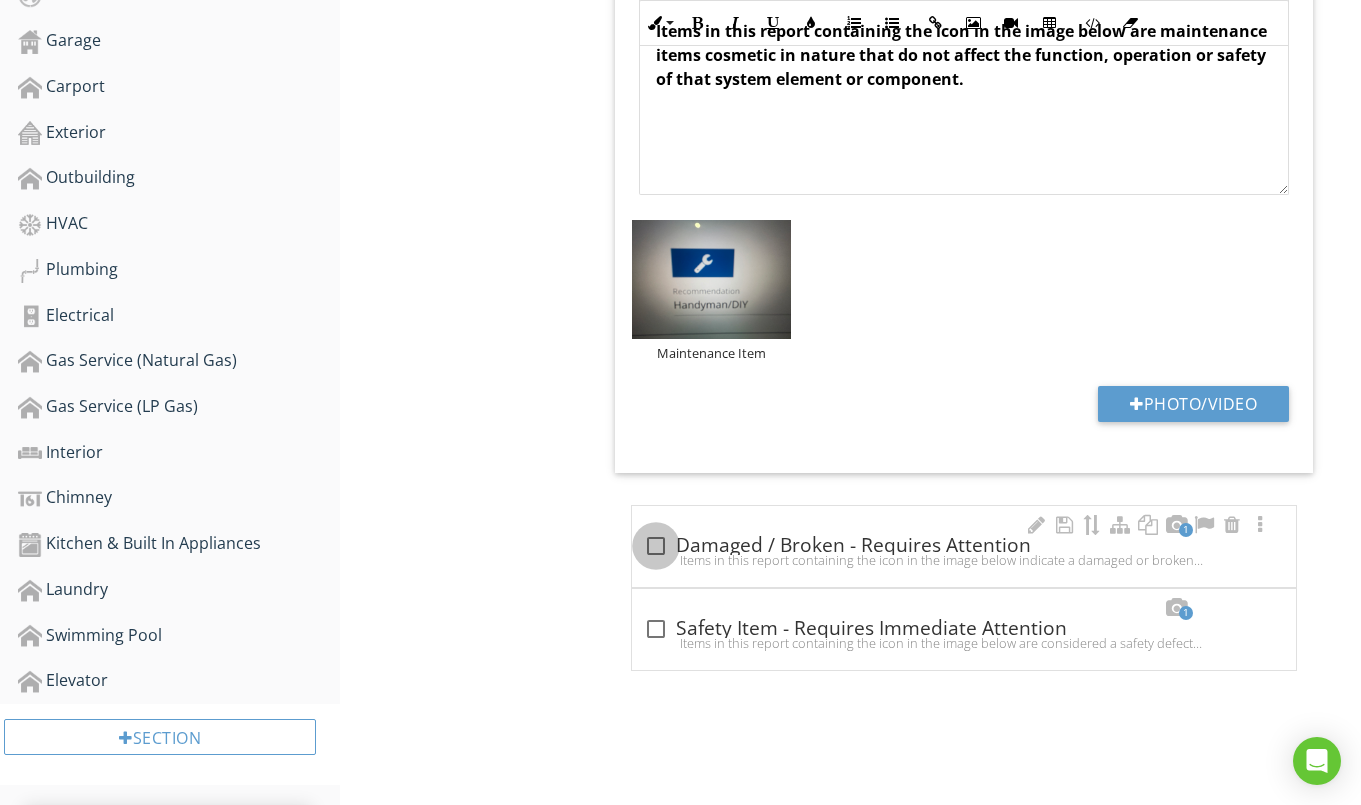 click at bounding box center [656, 546] 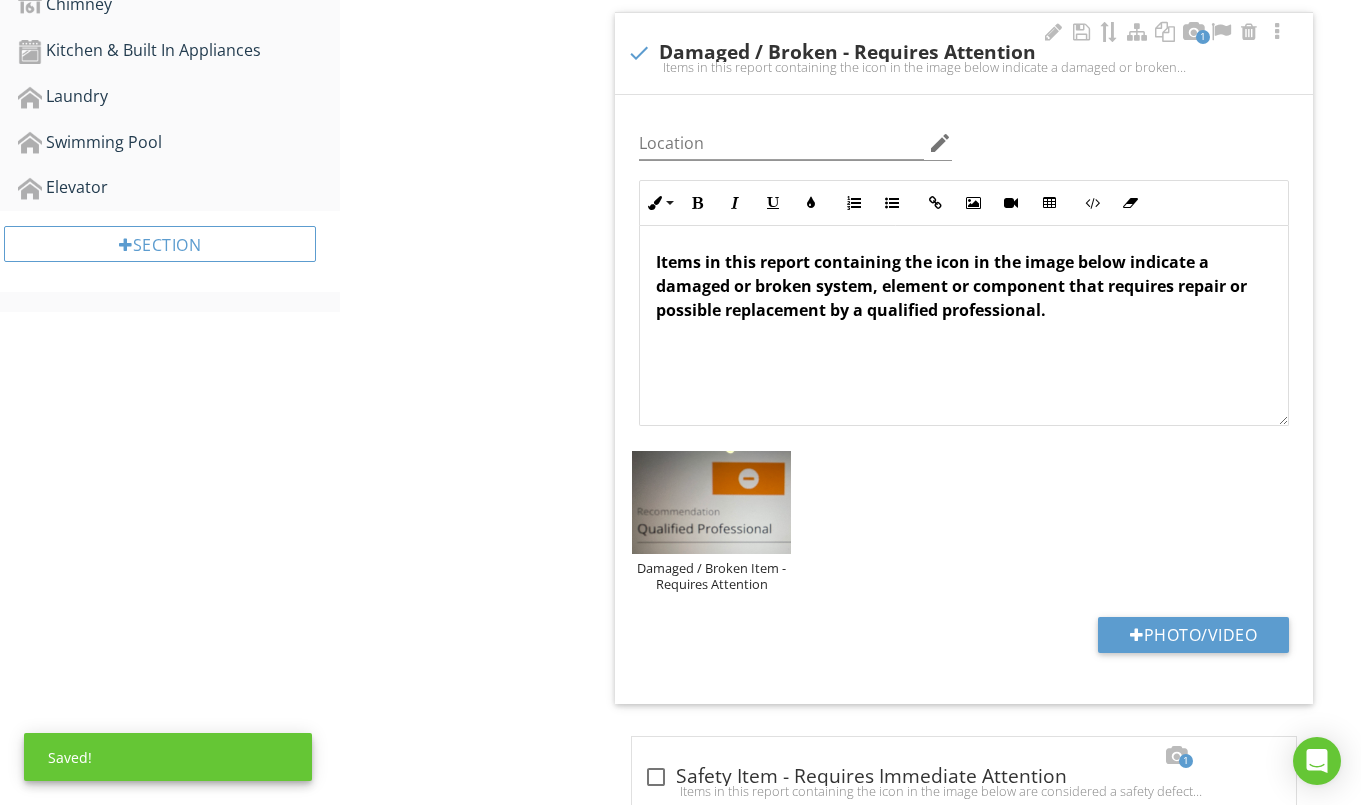 scroll, scrollTop: 1348, scrollLeft: 0, axis: vertical 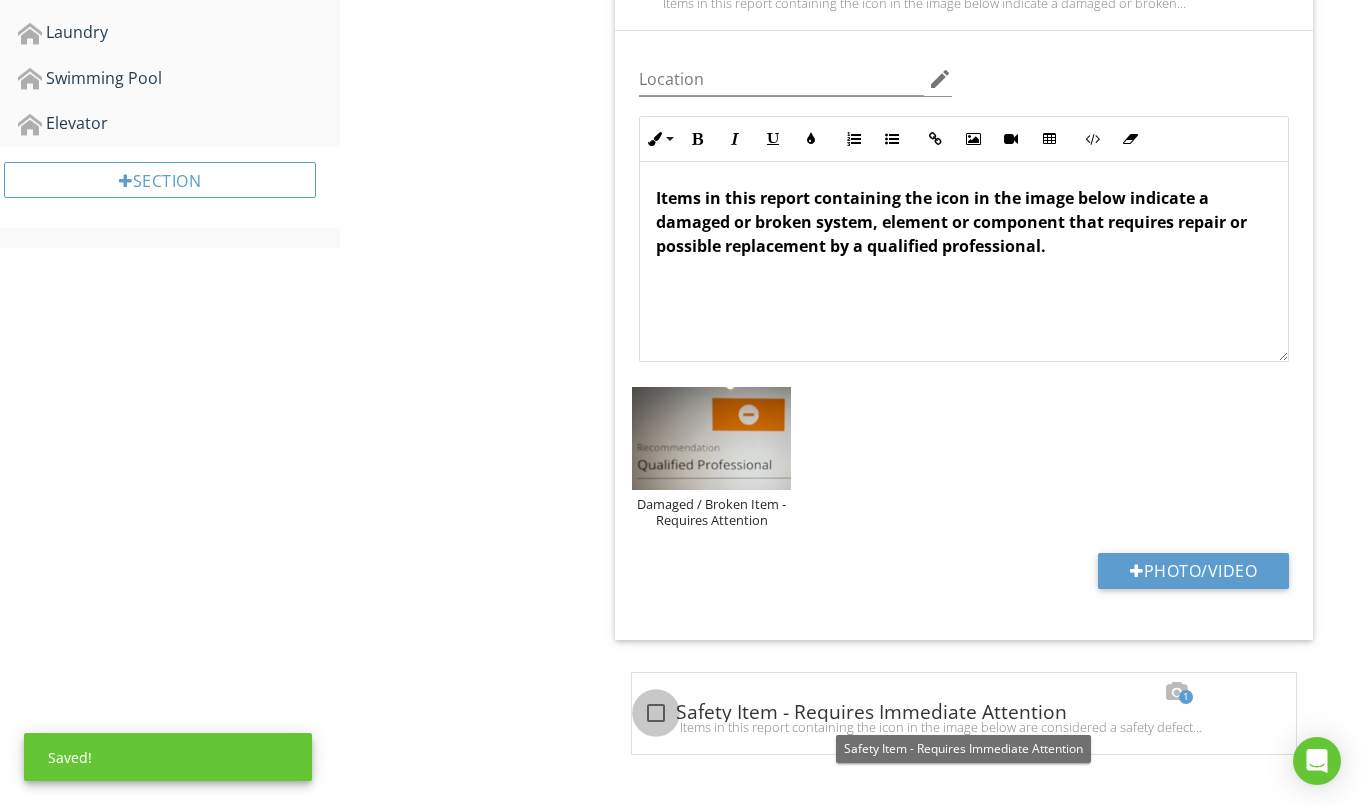 drag, startPoint x: 659, startPoint y: 709, endPoint x: 656, endPoint y: 642, distance: 67.06713 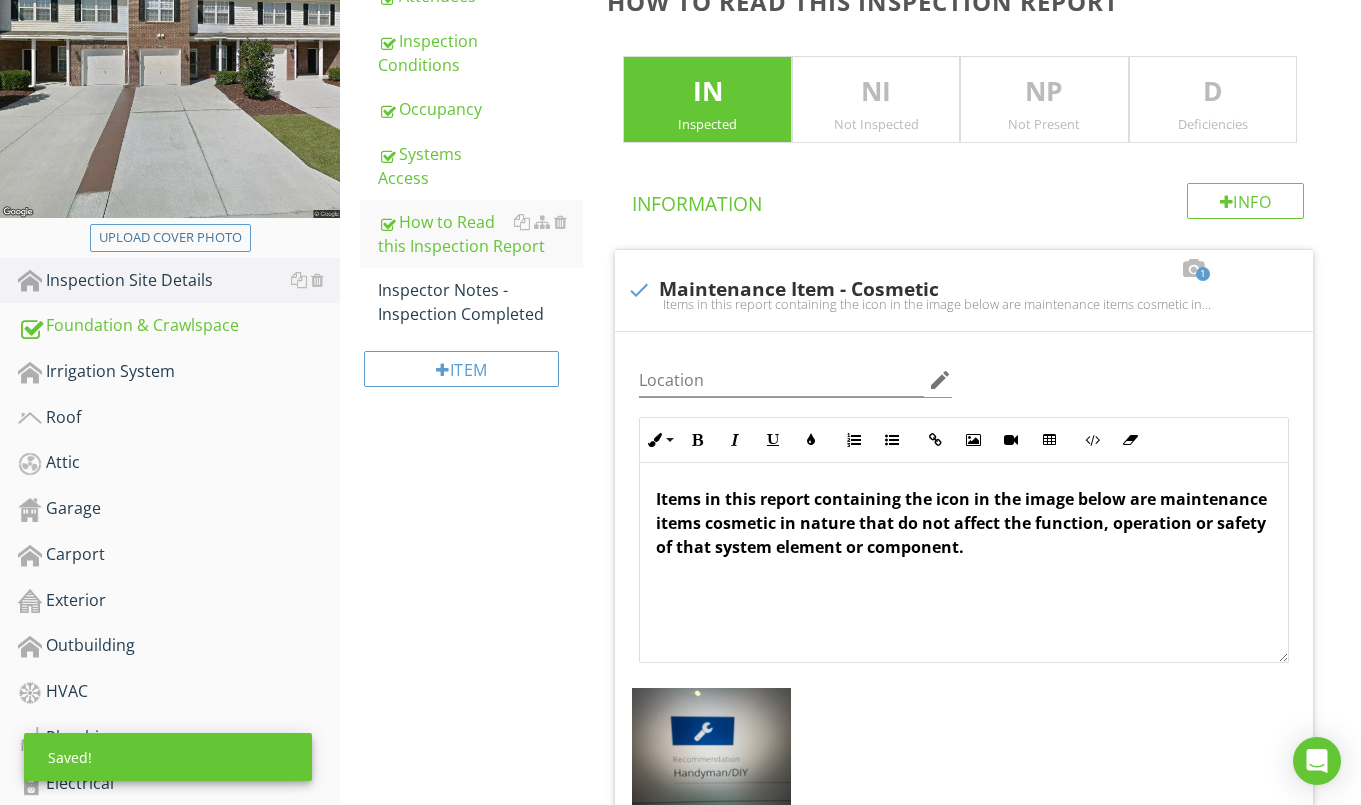 scroll, scrollTop: 304, scrollLeft: 0, axis: vertical 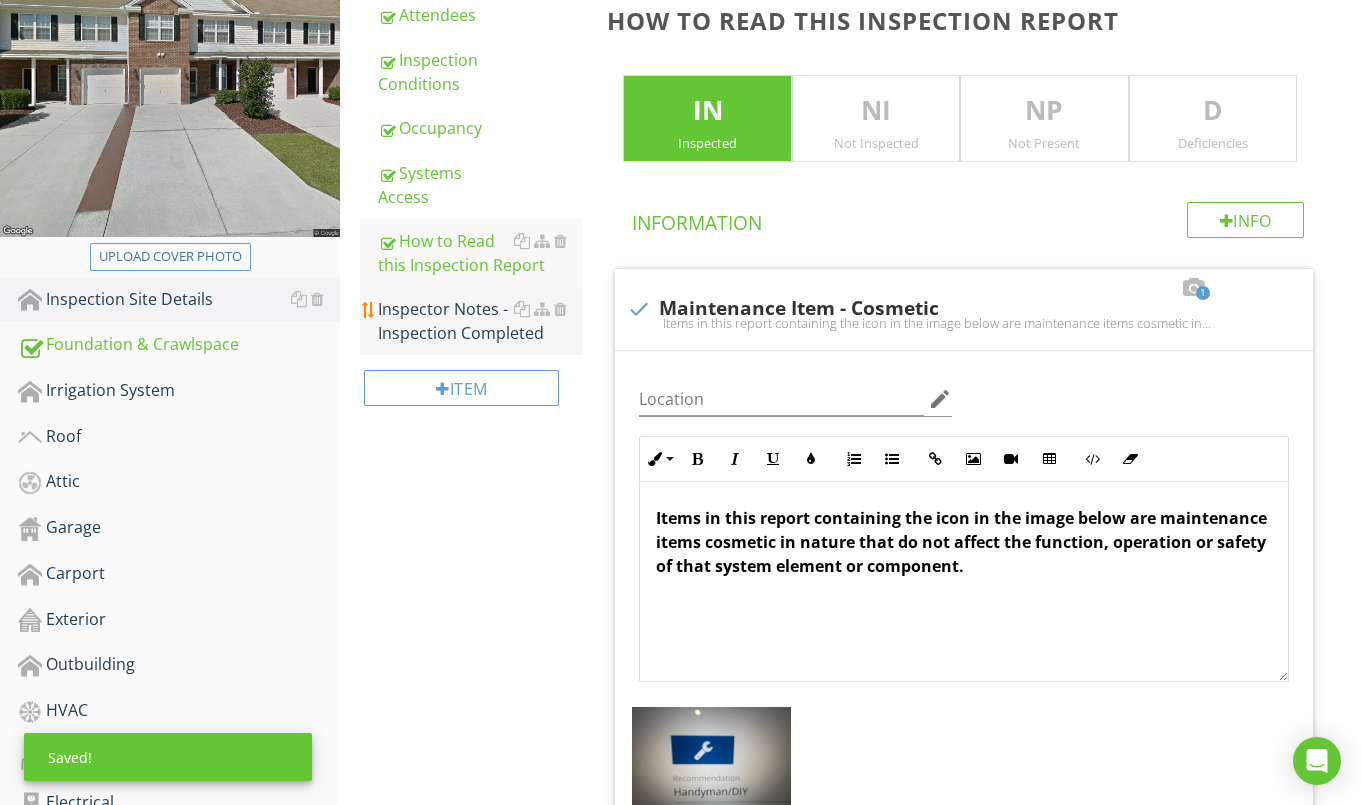 click on "Inspector Notes - Inspection Completed" at bounding box center (480, 321) 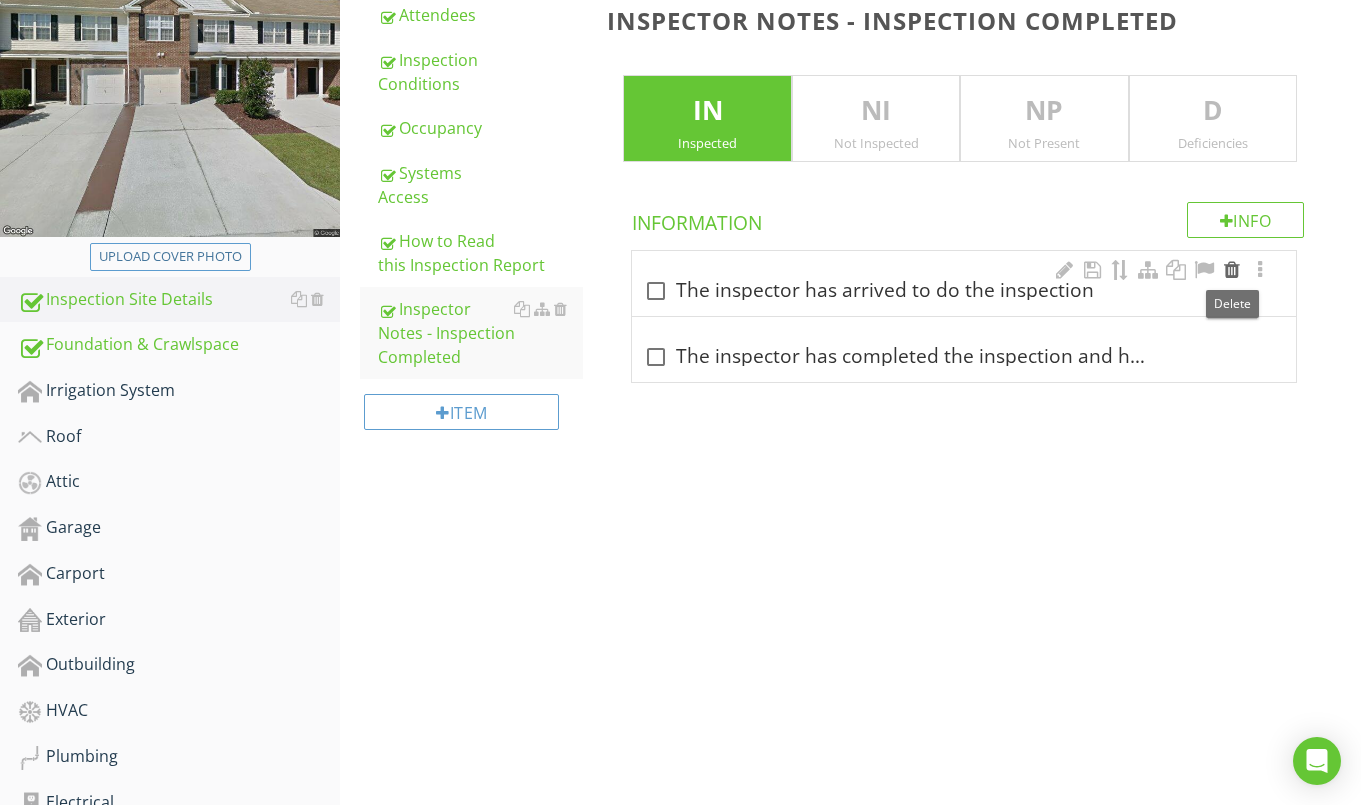 click at bounding box center (1232, 270) 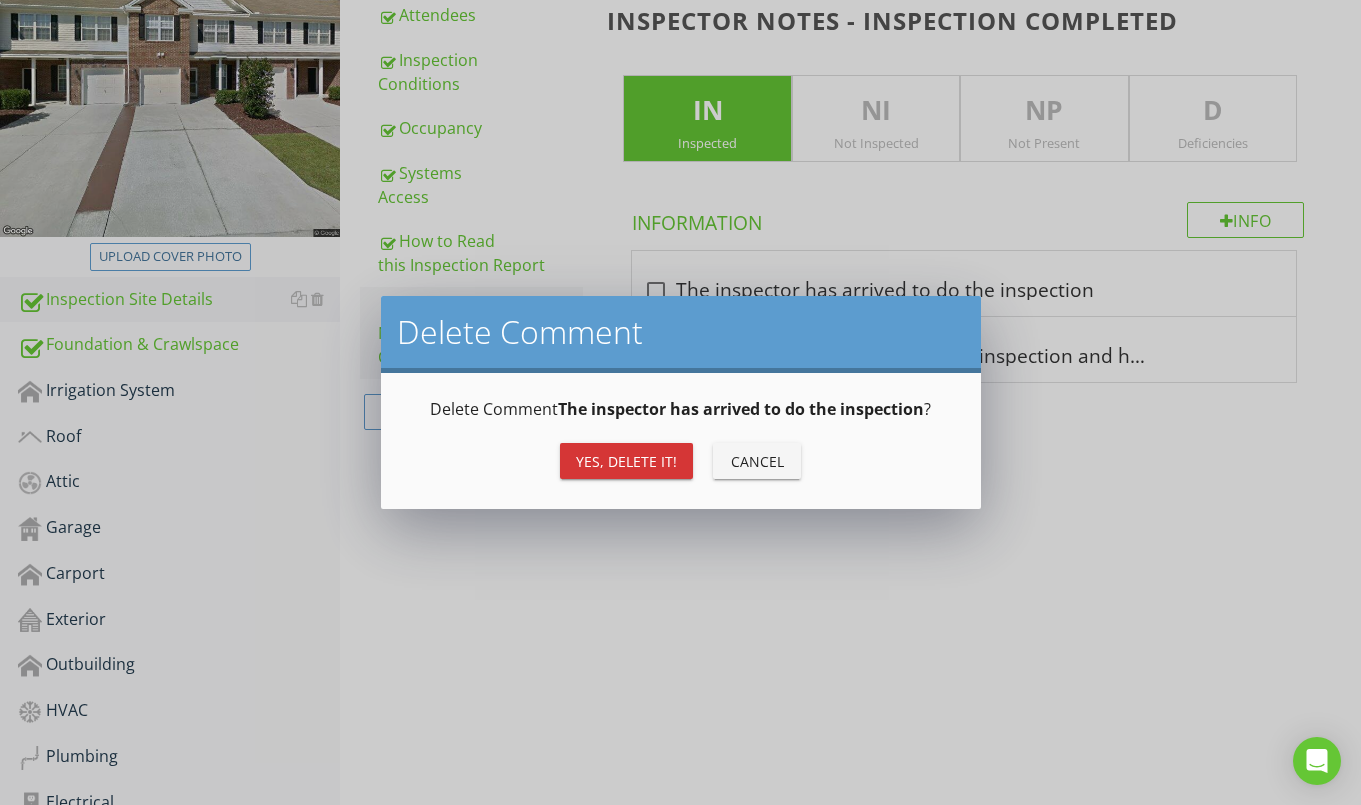 click on "Yes, Delete it!" at bounding box center (626, 461) 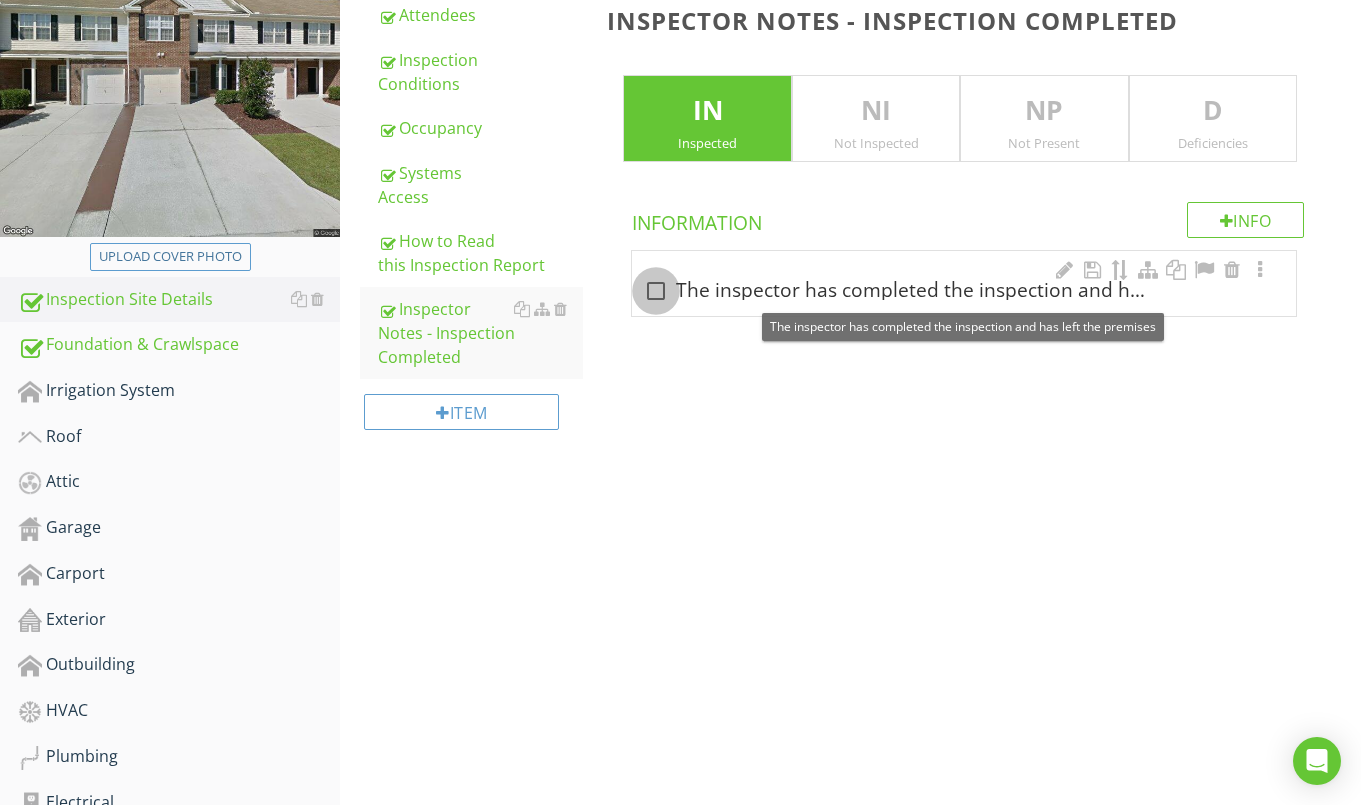 click at bounding box center (656, 291) 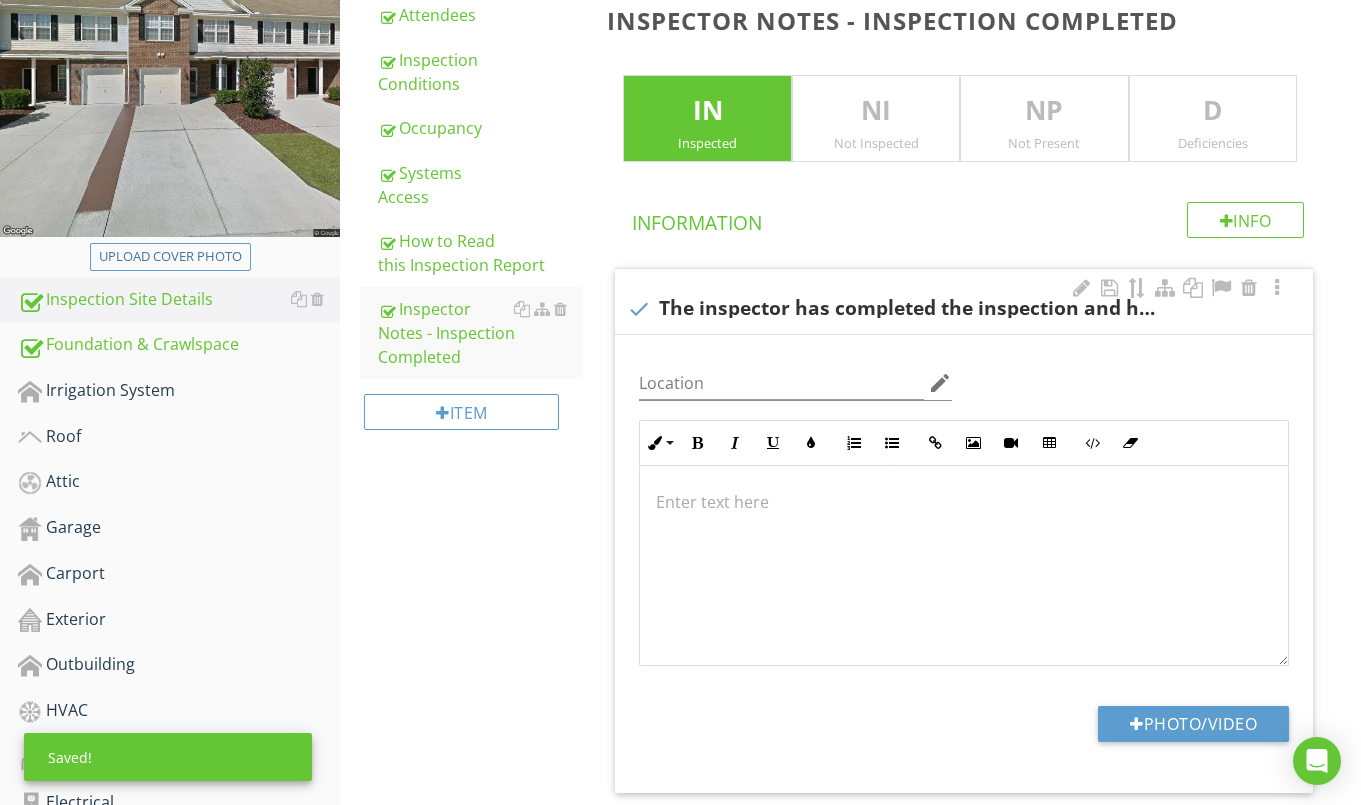 click at bounding box center (964, 566) 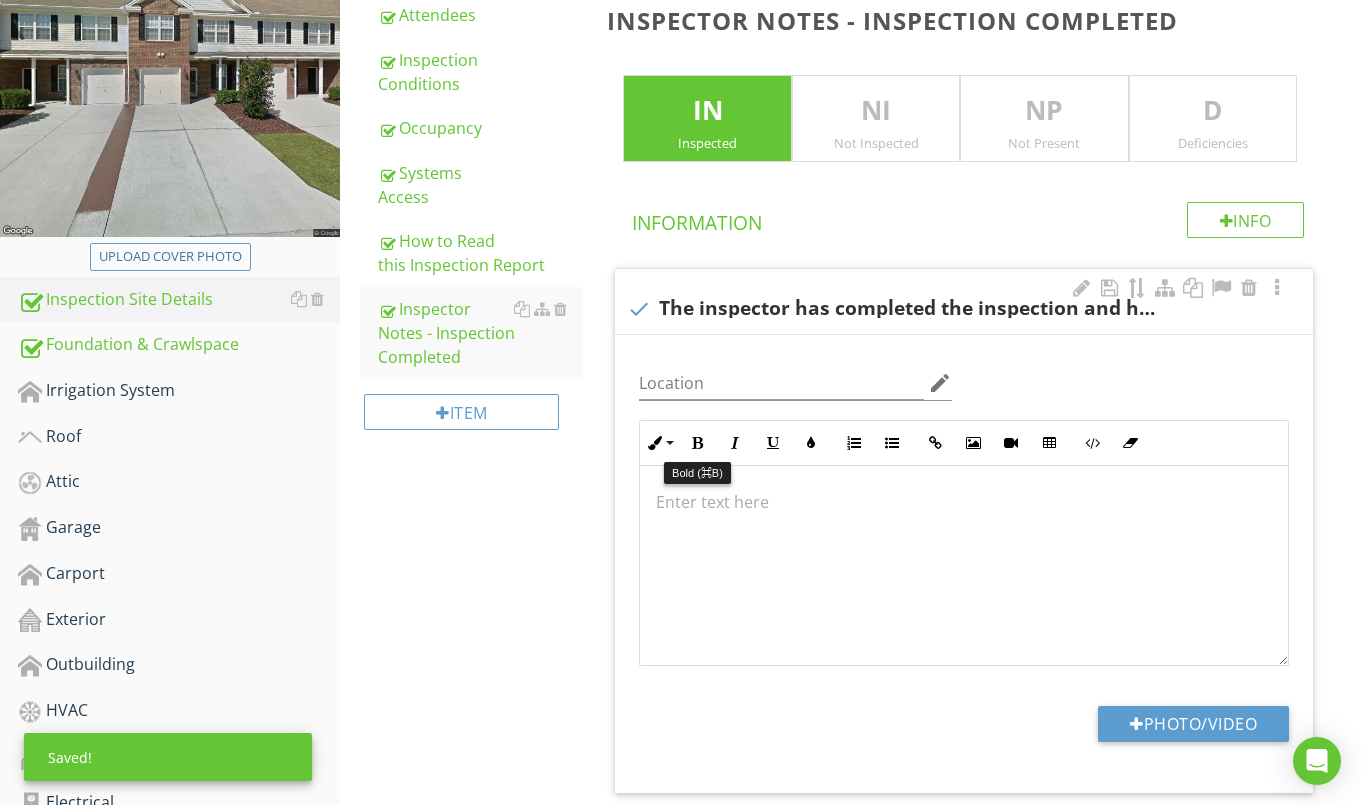 click on "Bold" at bounding box center [697, 443] 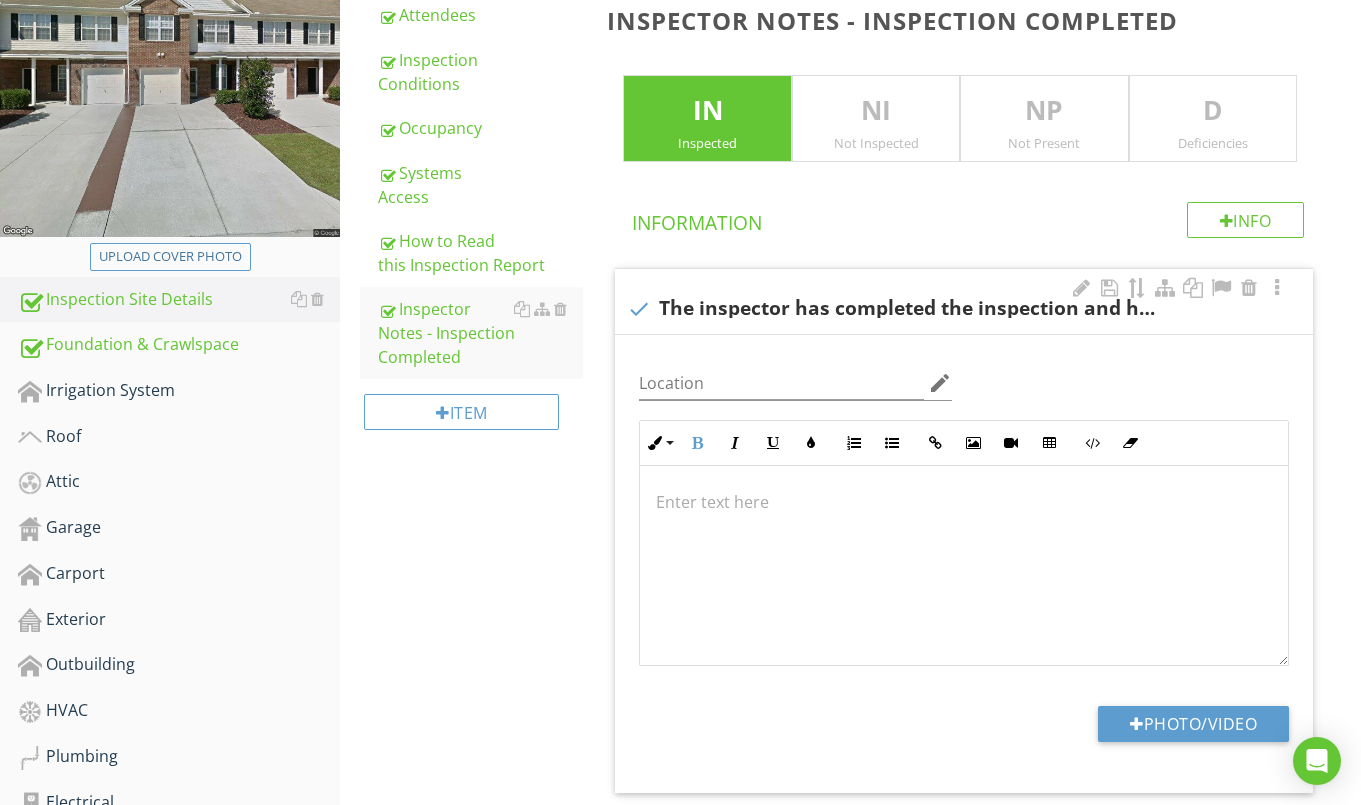 type 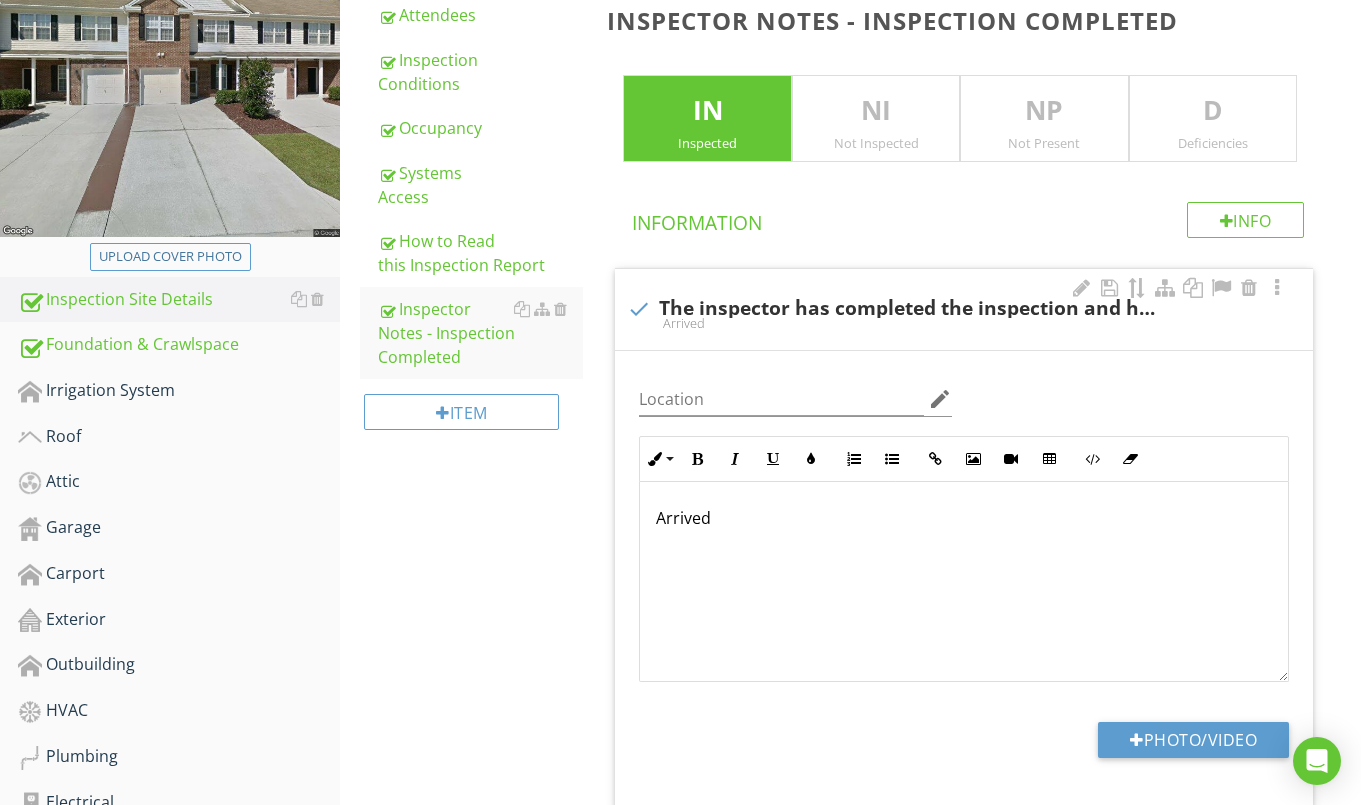 scroll, scrollTop: 320, scrollLeft: 0, axis: vertical 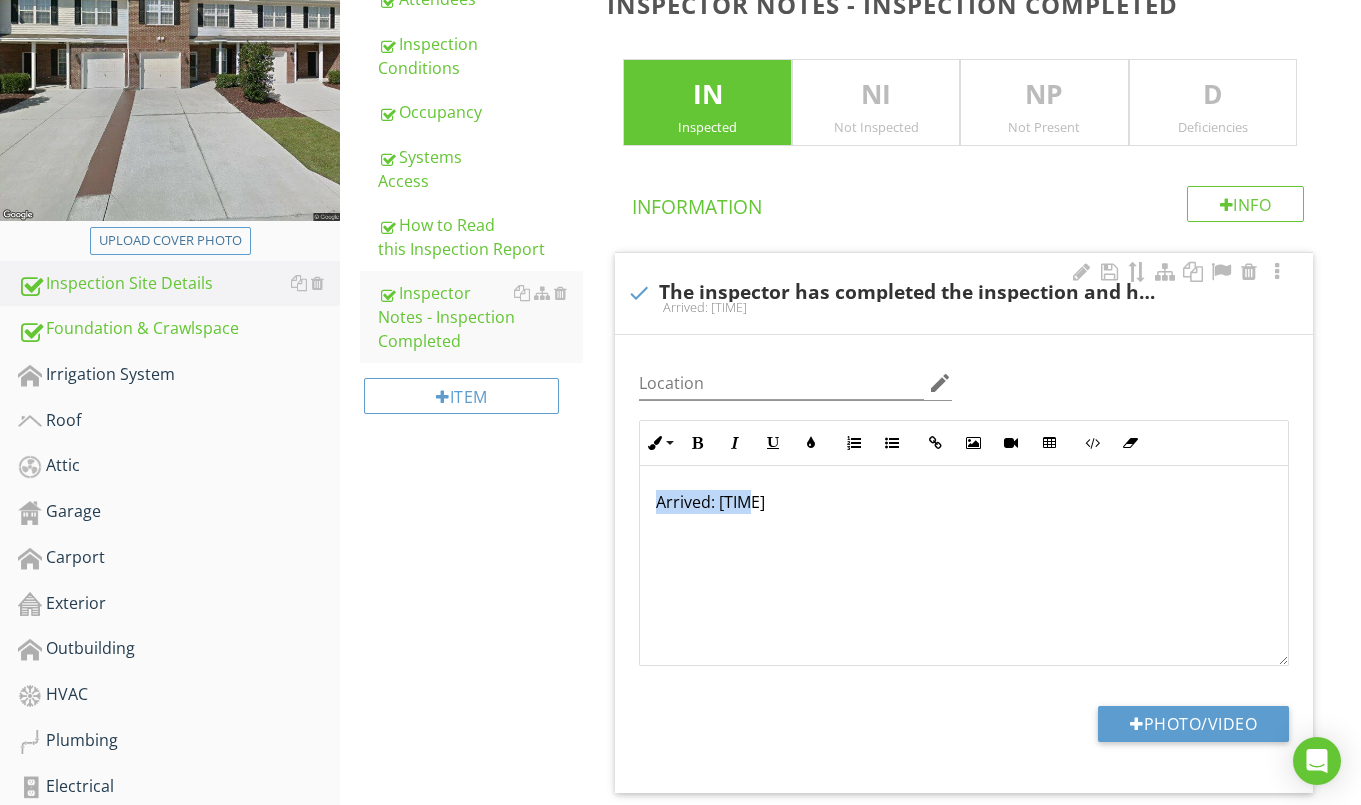 drag, startPoint x: 654, startPoint y: 504, endPoint x: 781, endPoint y: 493, distance: 127.47549 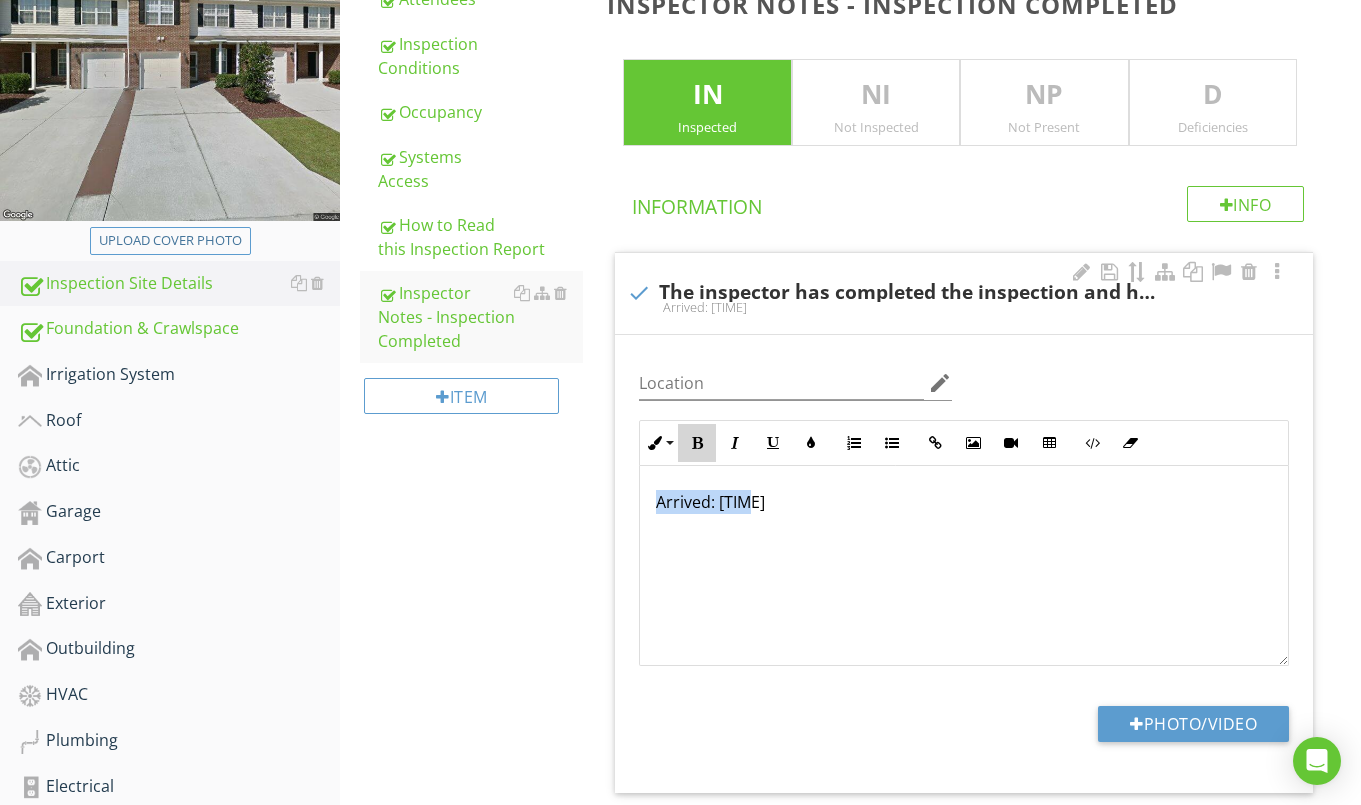 drag, startPoint x: 701, startPoint y: 445, endPoint x: 735, endPoint y: 487, distance: 54.037025 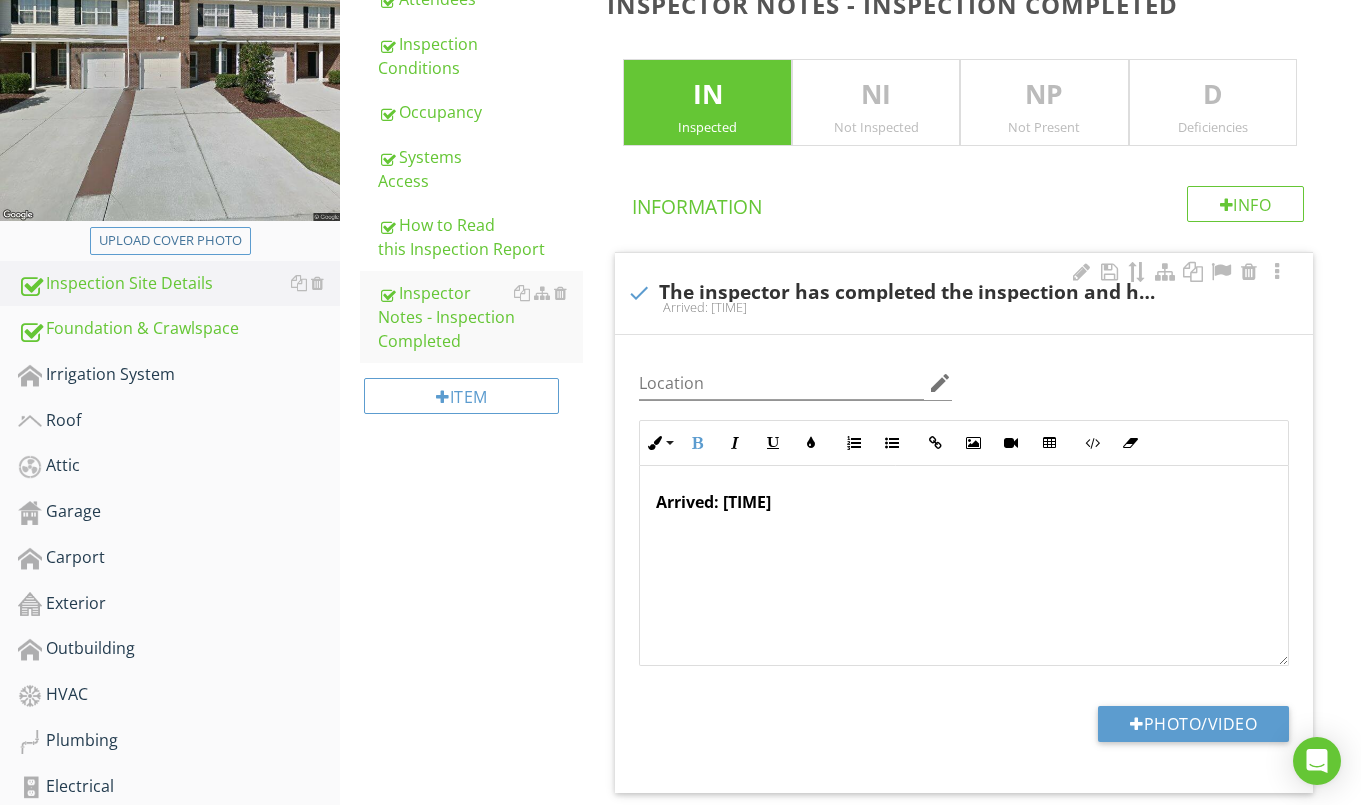 click on "Arrived: 10am" at bounding box center (964, 502) 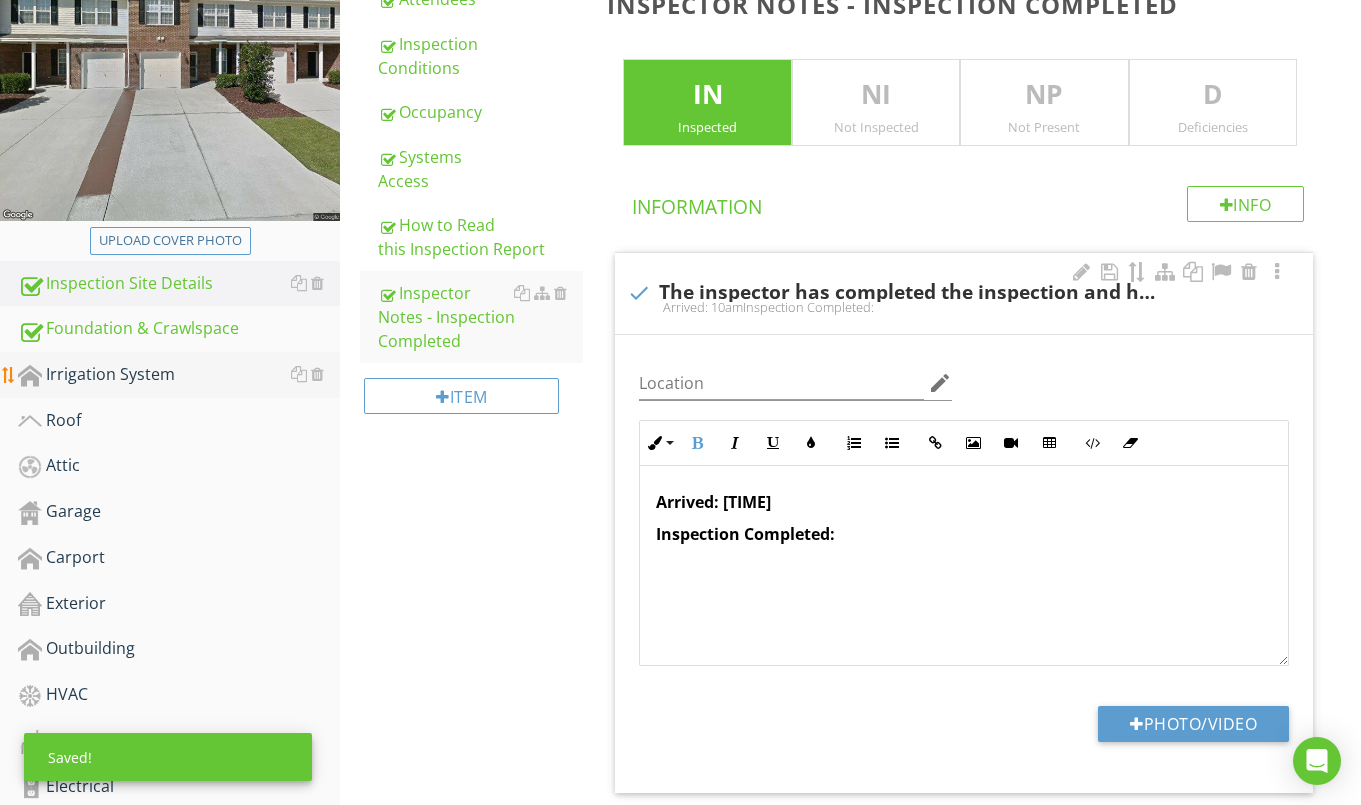 click on "Irrigation System" at bounding box center [179, 375] 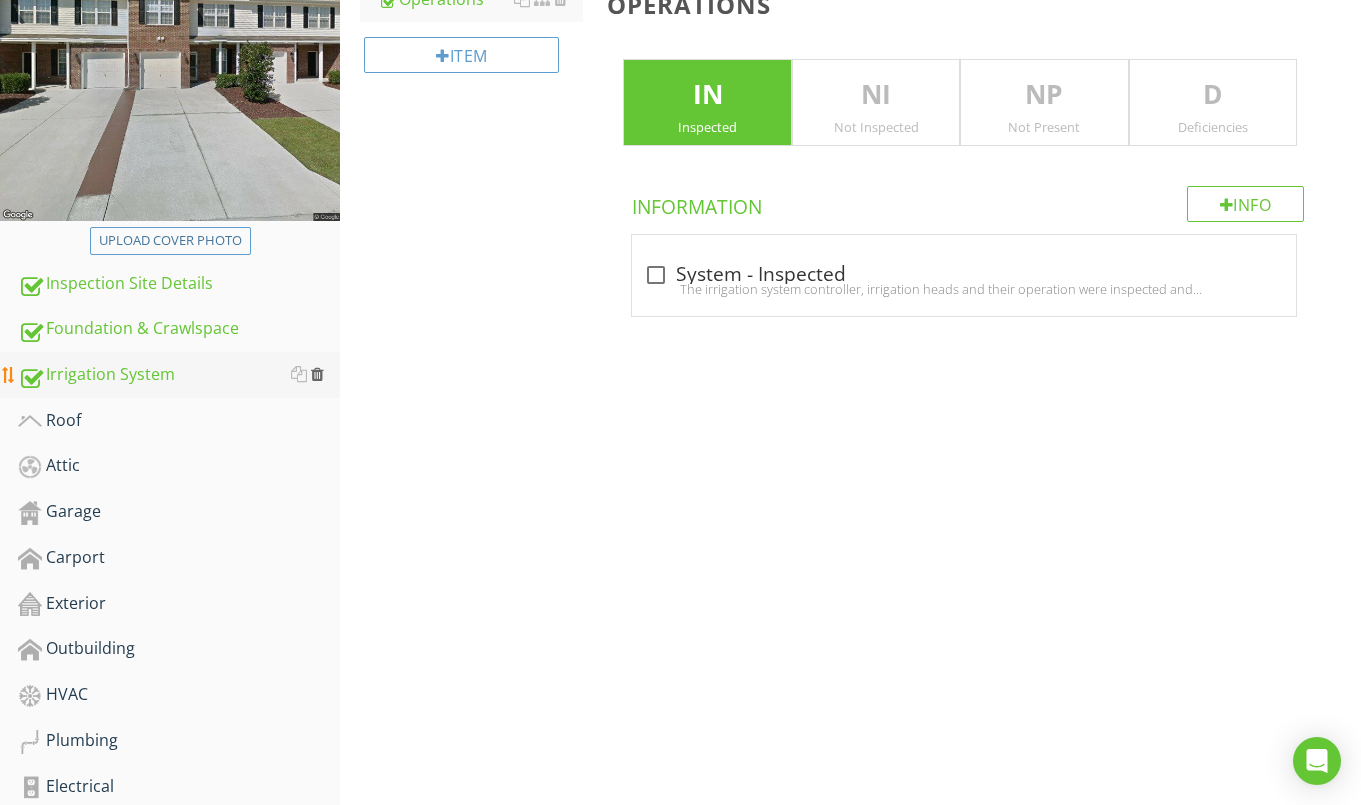 click at bounding box center [317, 374] 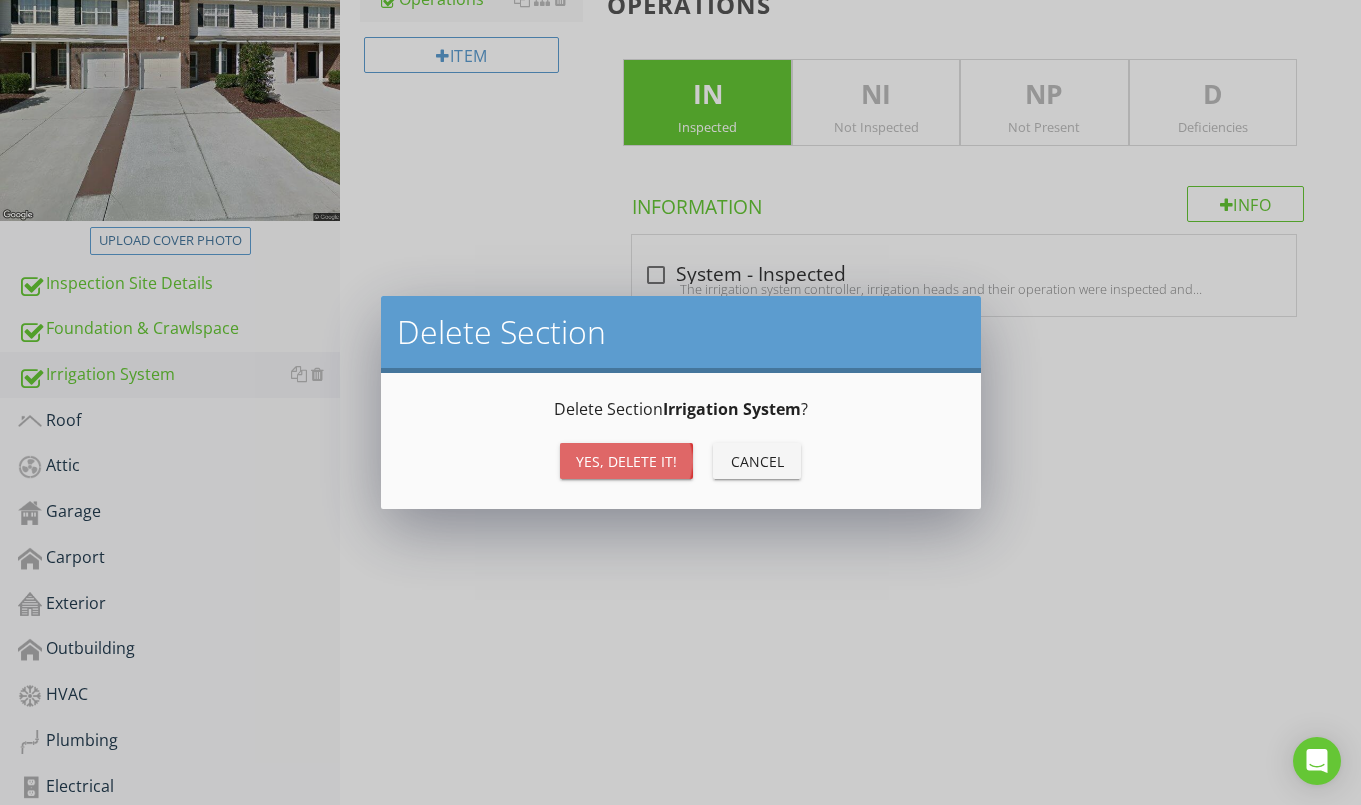 drag, startPoint x: 636, startPoint y: 462, endPoint x: 613, endPoint y: 481, distance: 29.832869 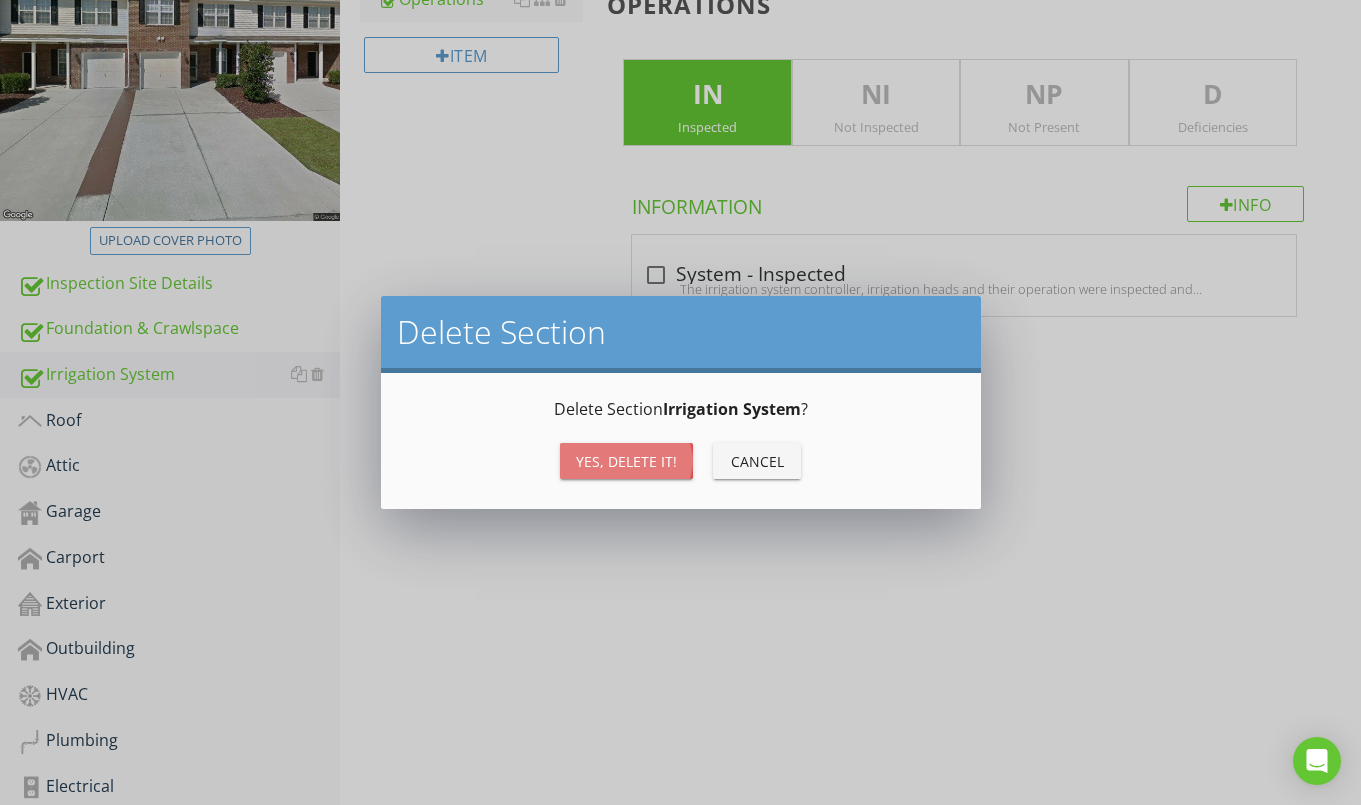click on "Yes, Delete it!" at bounding box center (626, 461) 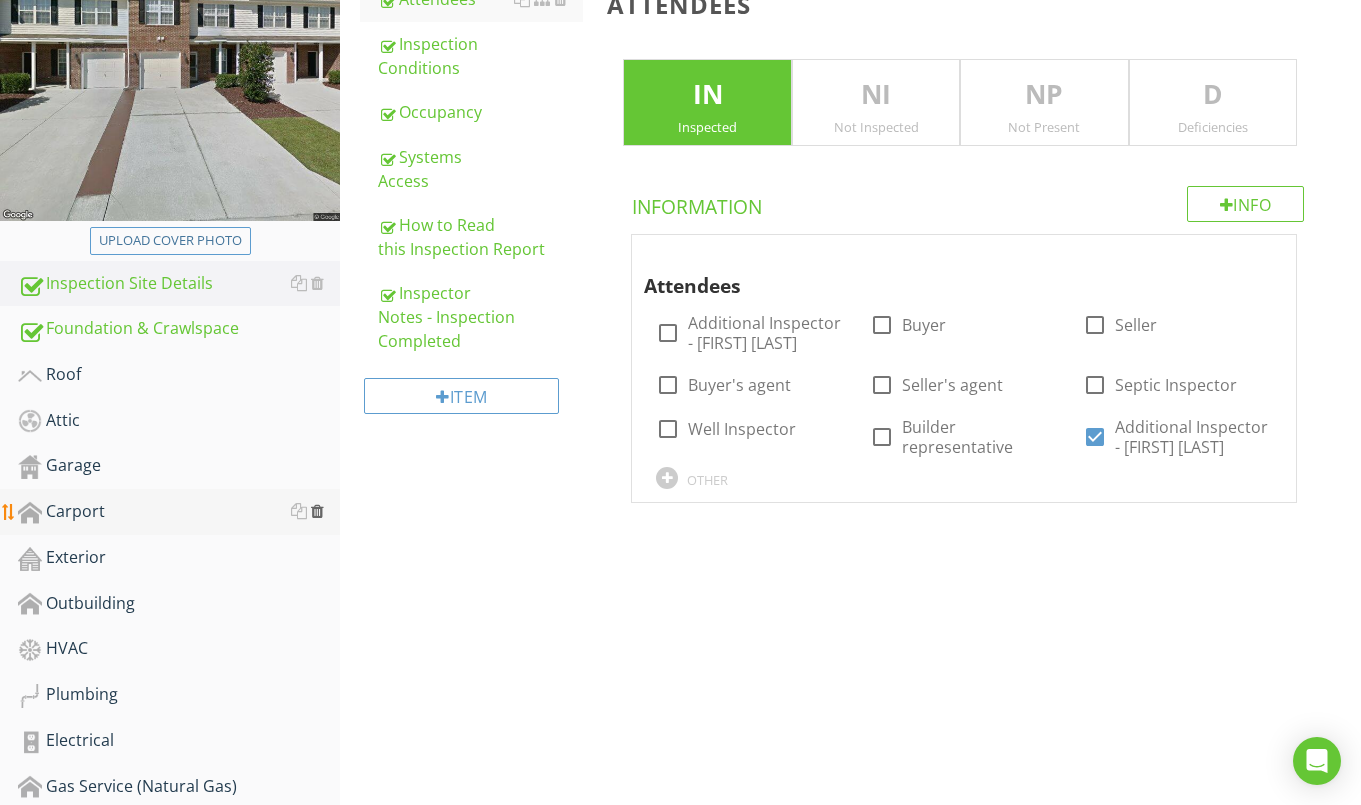 click at bounding box center [317, 511] 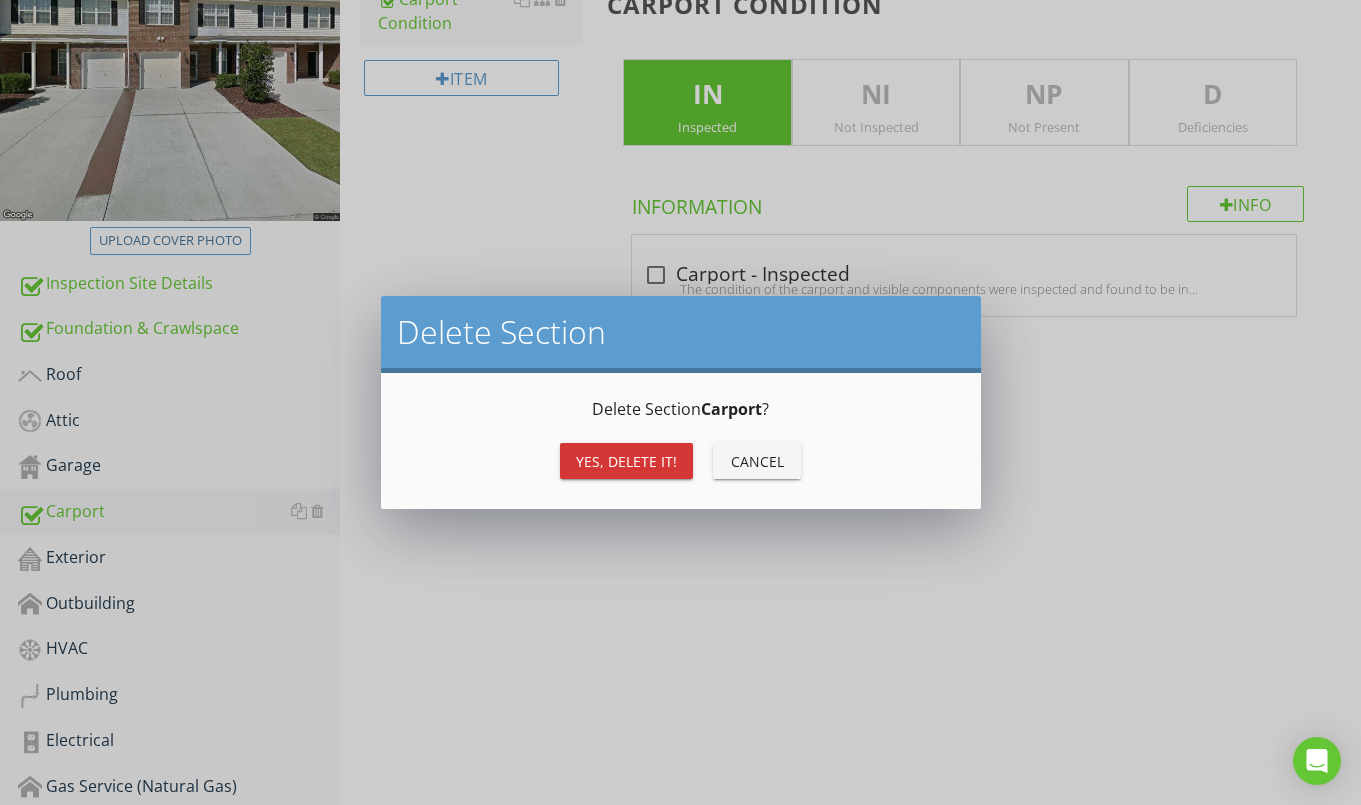 click on "Yes, Delete it!" at bounding box center (626, 461) 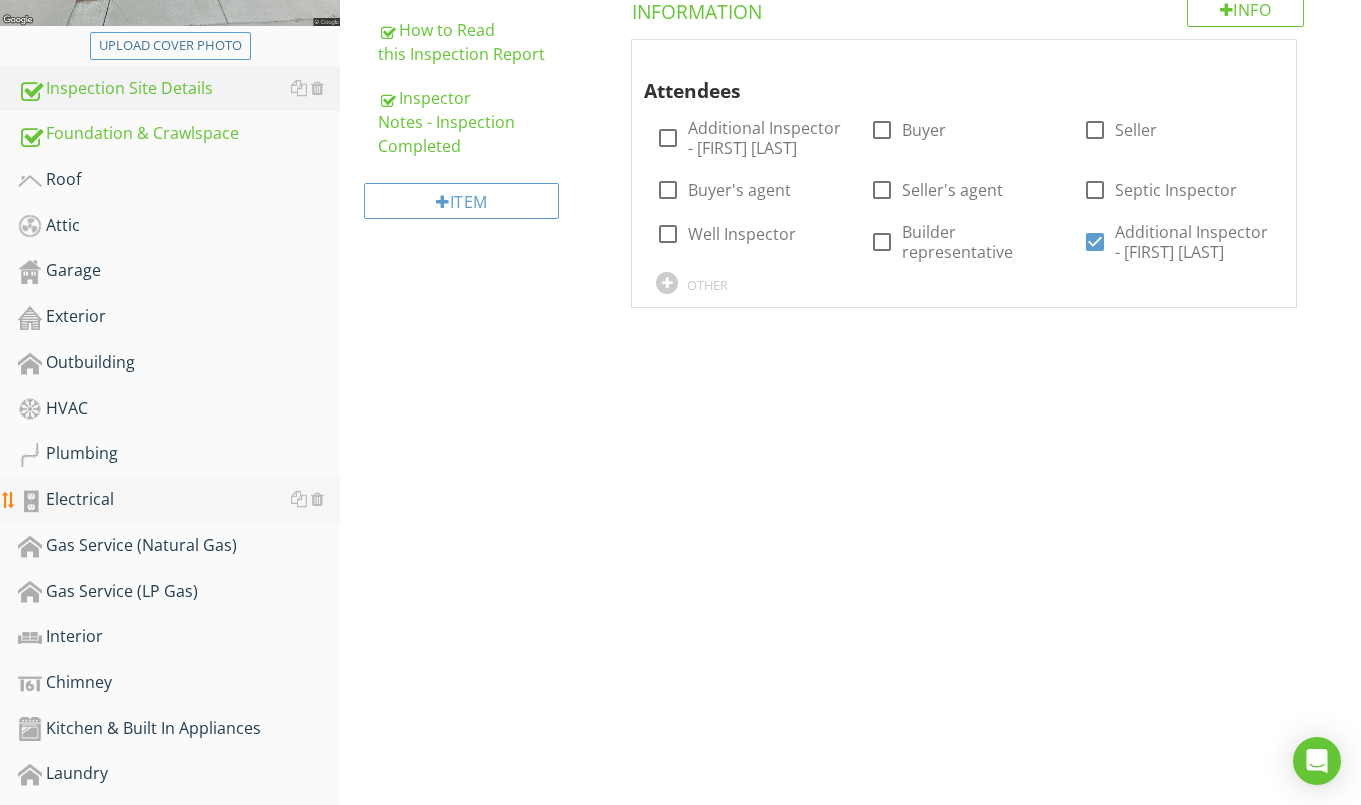 scroll, scrollTop: 525, scrollLeft: 0, axis: vertical 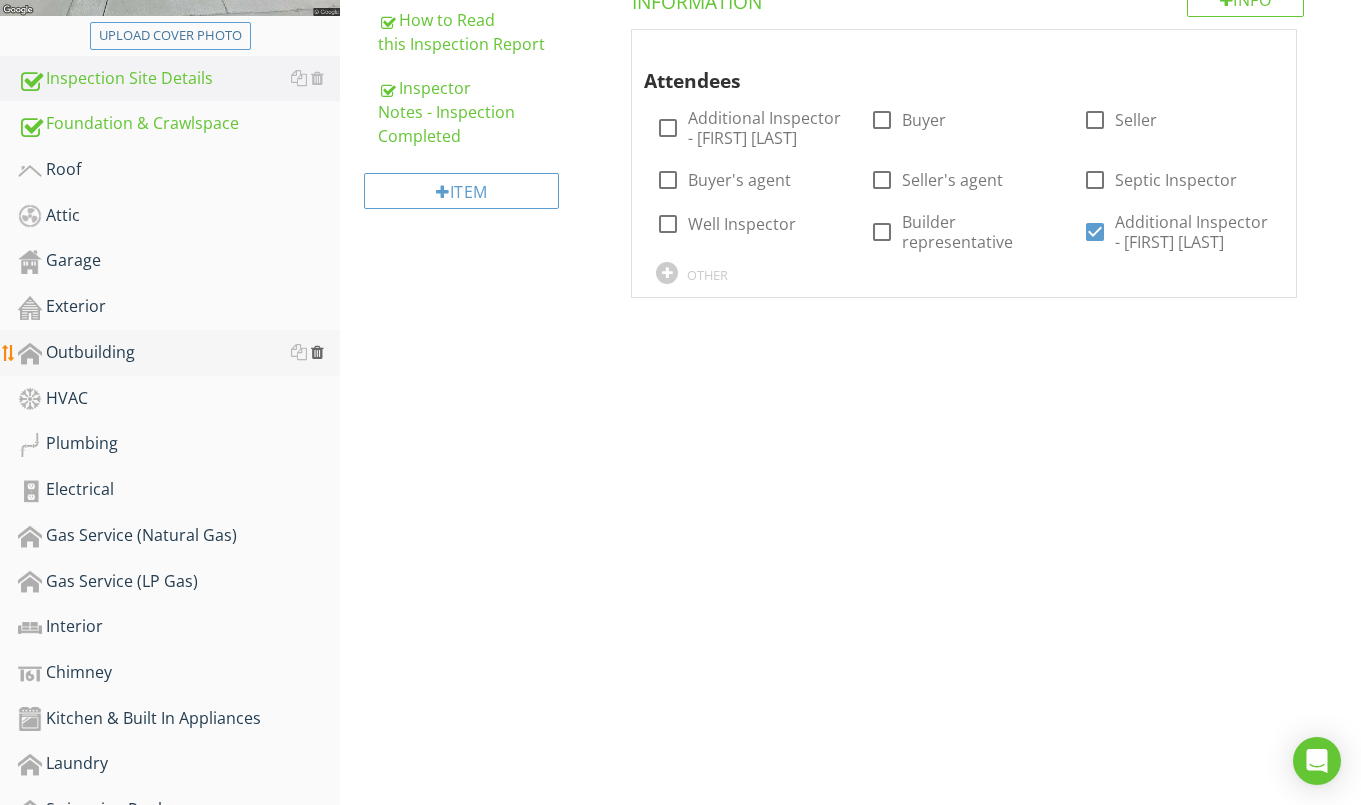 click at bounding box center (317, 352) 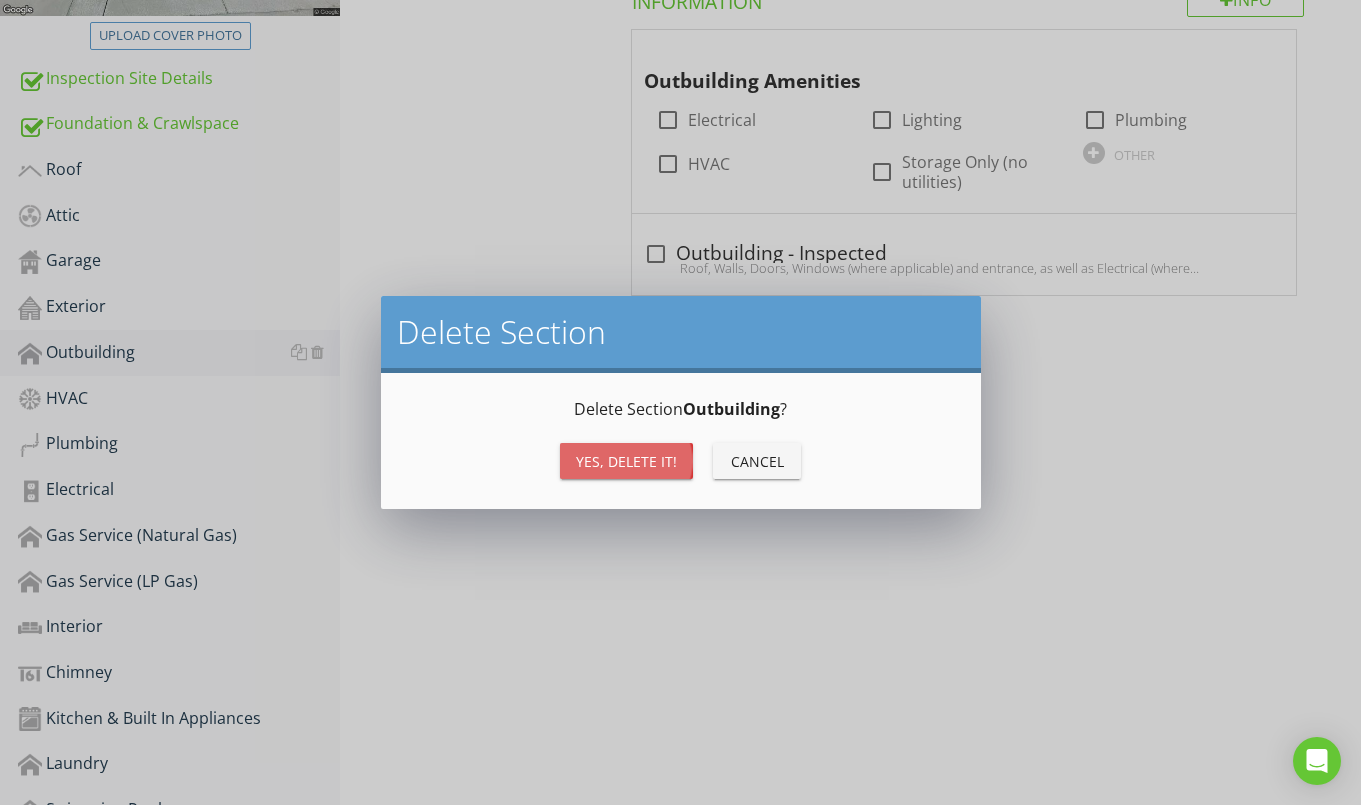 click on "Yes, Delete it!" at bounding box center [626, 461] 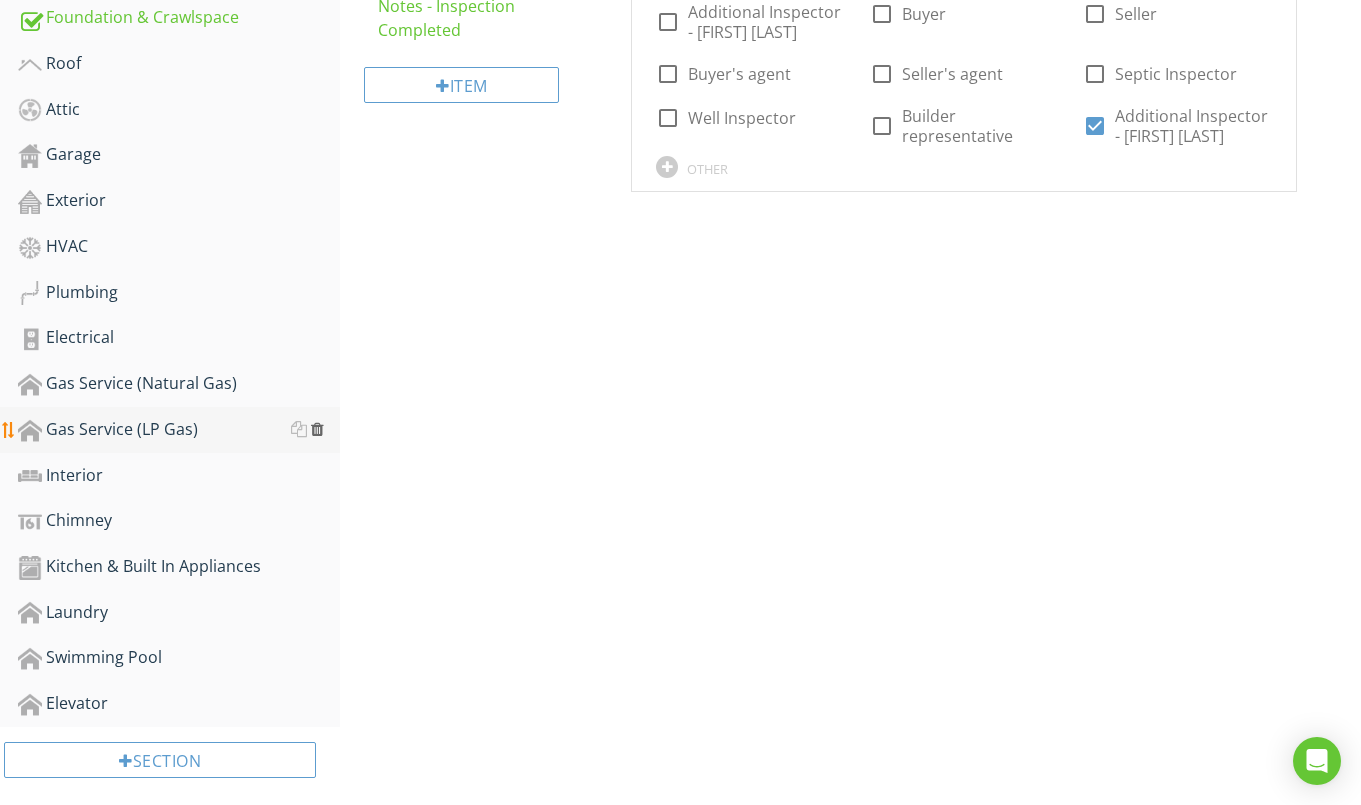 scroll, scrollTop: 654, scrollLeft: 0, axis: vertical 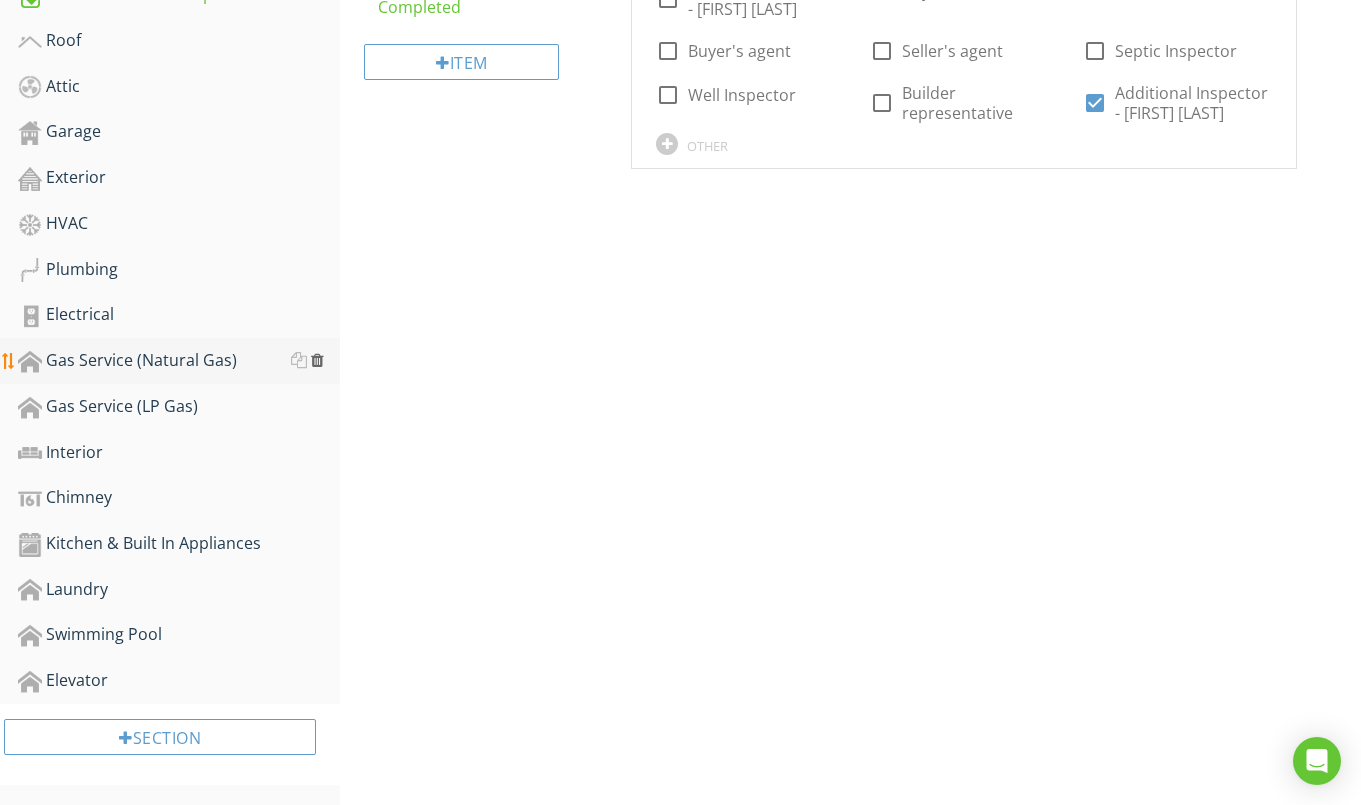 click at bounding box center (317, 360) 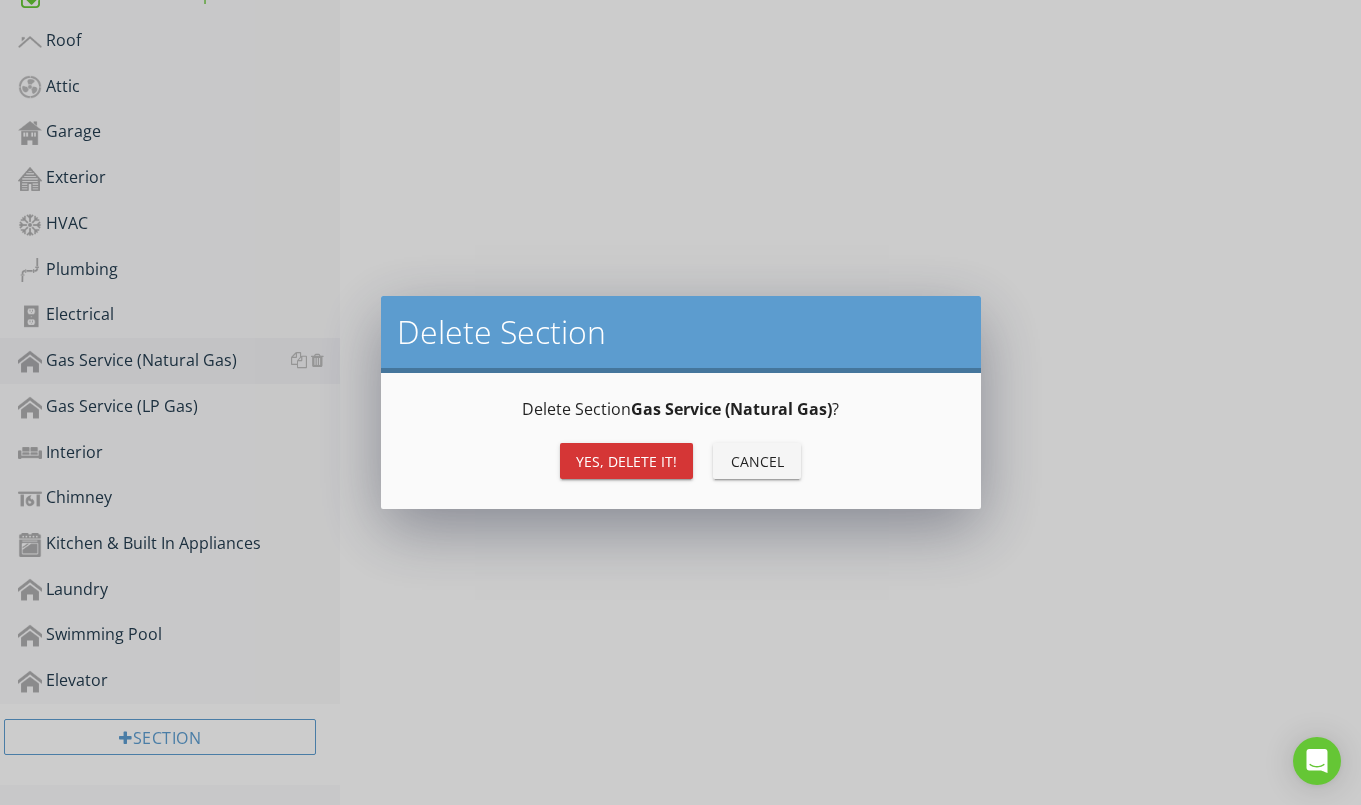 drag, startPoint x: 655, startPoint y: 455, endPoint x: 635, endPoint y: 453, distance: 20.09975 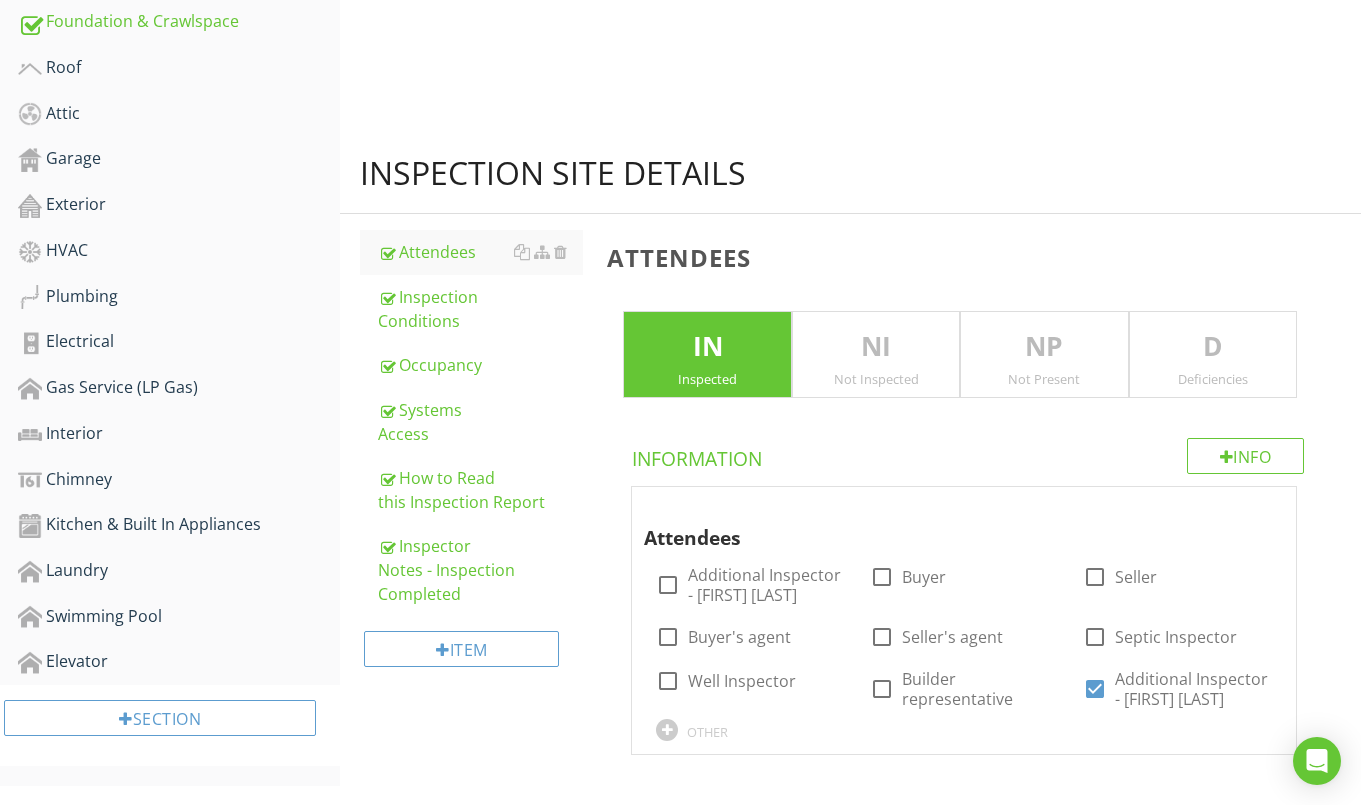 scroll, scrollTop: 608, scrollLeft: 0, axis: vertical 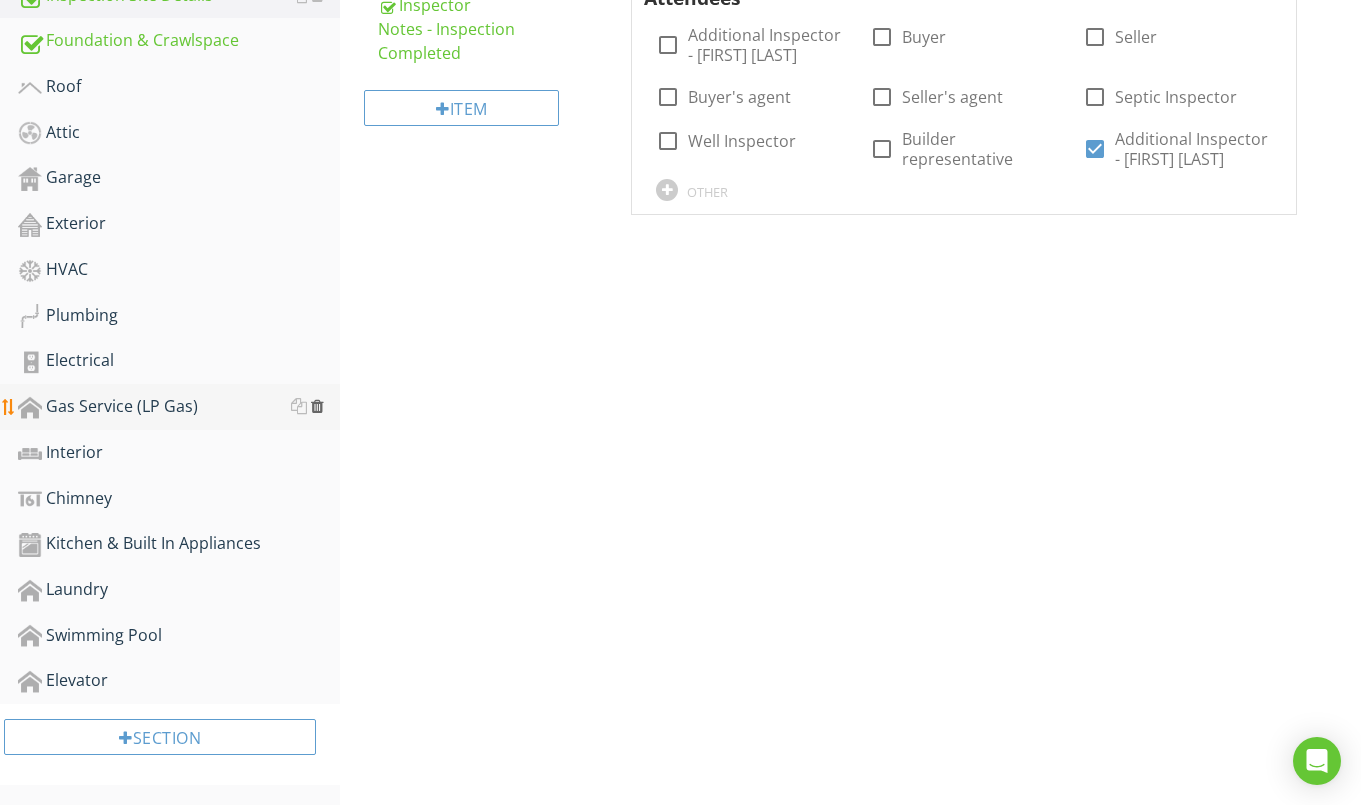 click at bounding box center (317, 406) 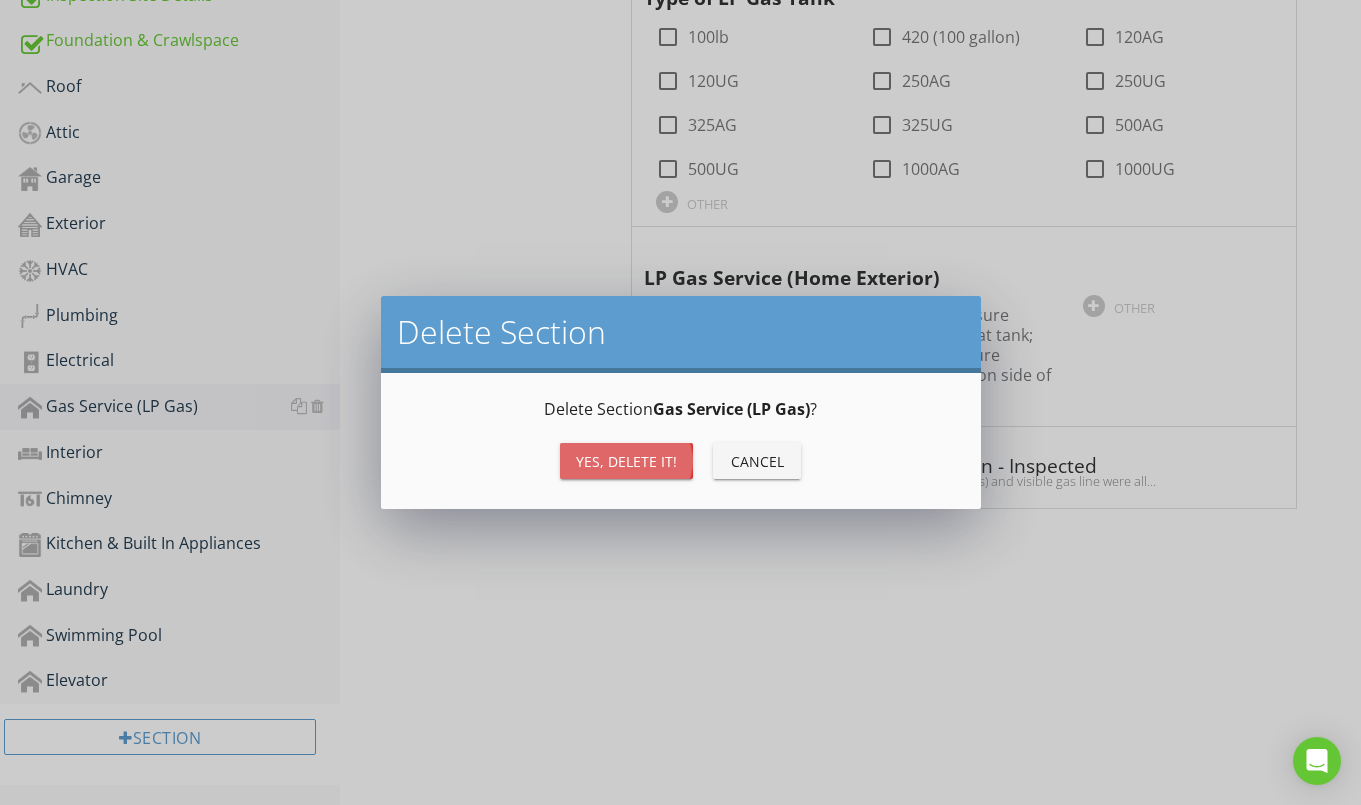 click on "Yes, Delete it!" at bounding box center (626, 461) 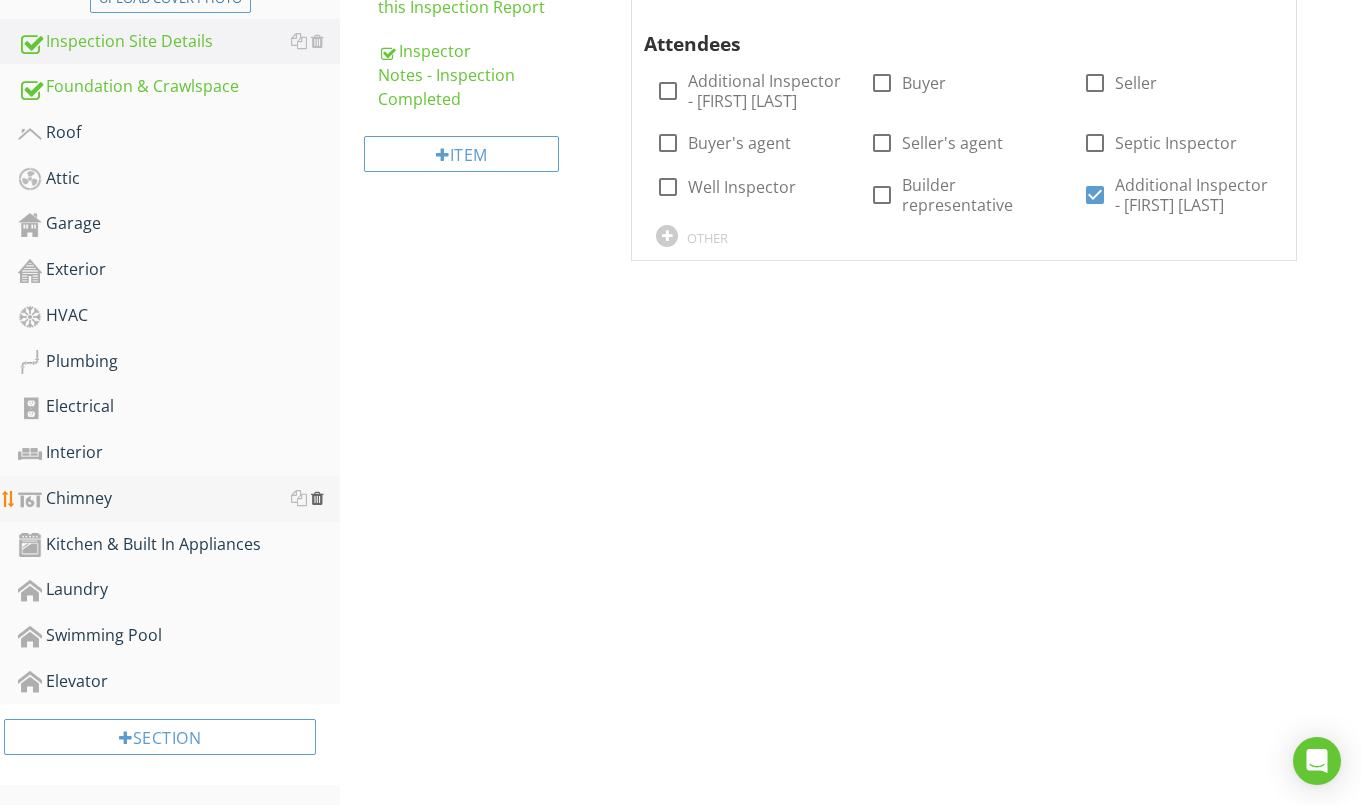 click at bounding box center [317, 498] 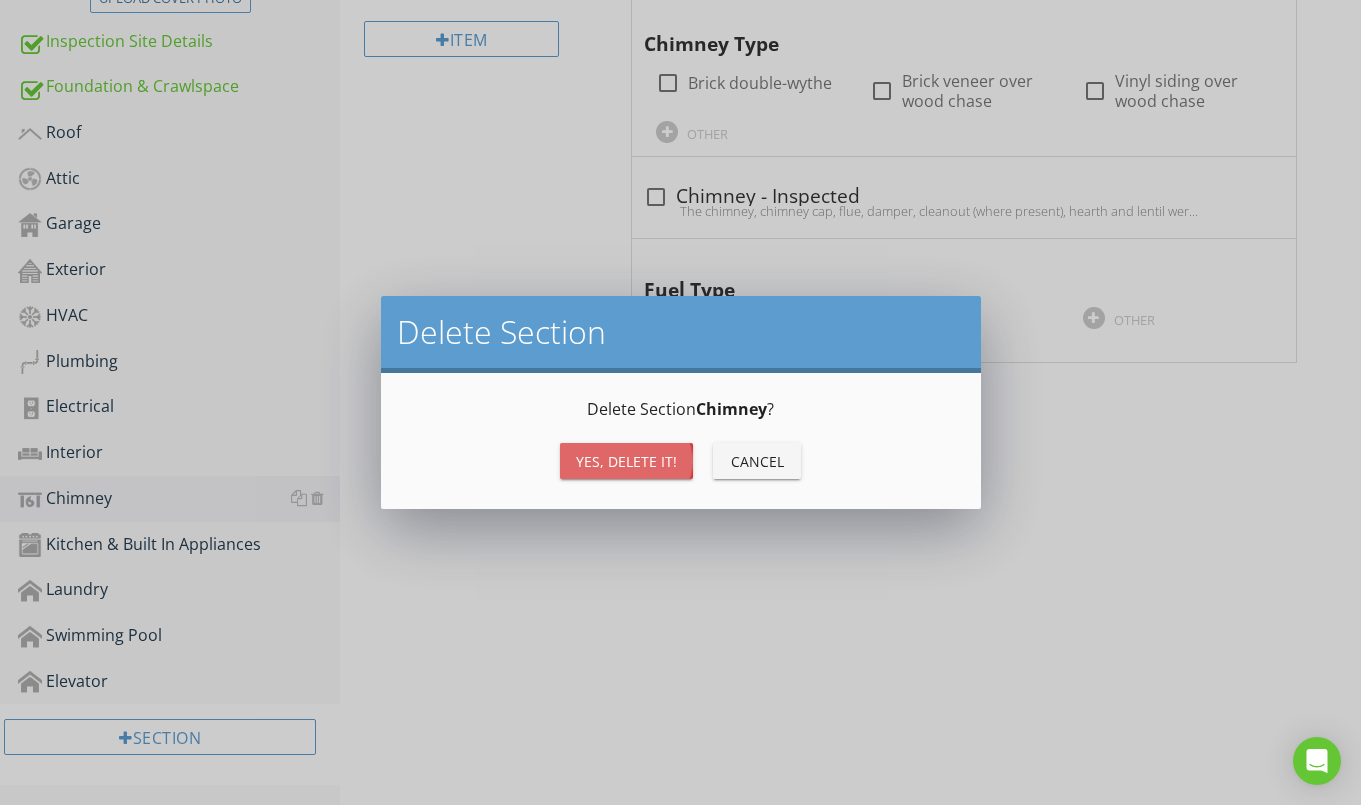 click on "Yes, Delete it!" at bounding box center (626, 461) 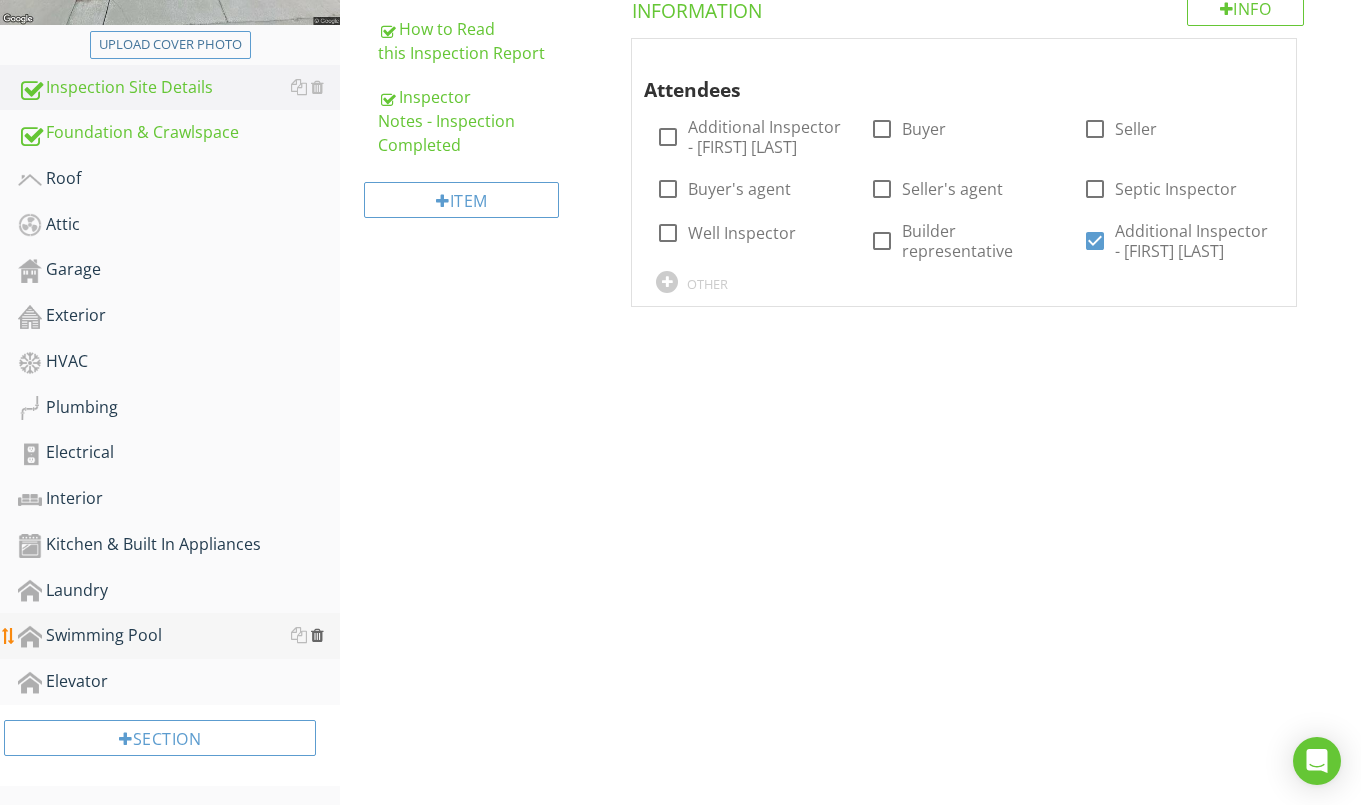 click at bounding box center (317, 635) 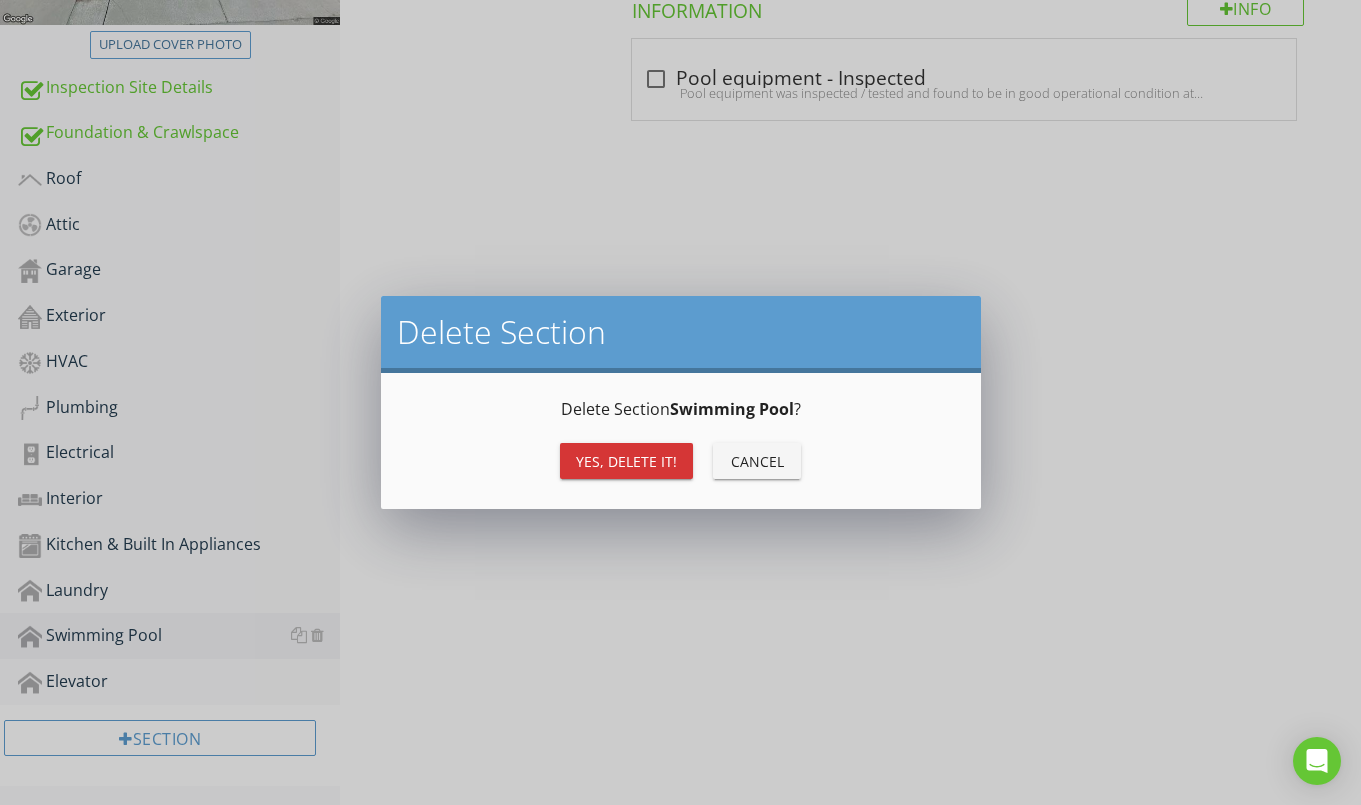 click on "Yes, Delete it!" at bounding box center (626, 461) 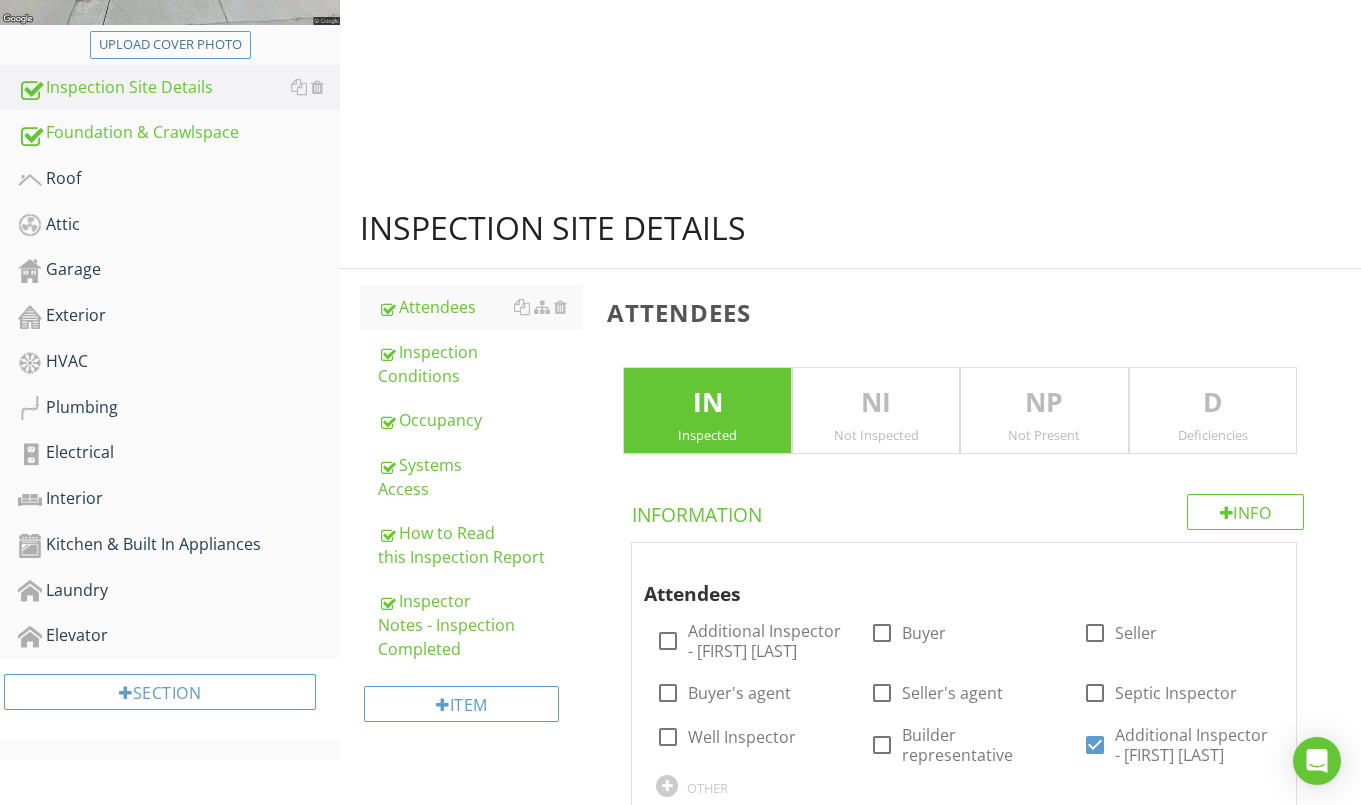 scroll, scrollTop: 471, scrollLeft: 0, axis: vertical 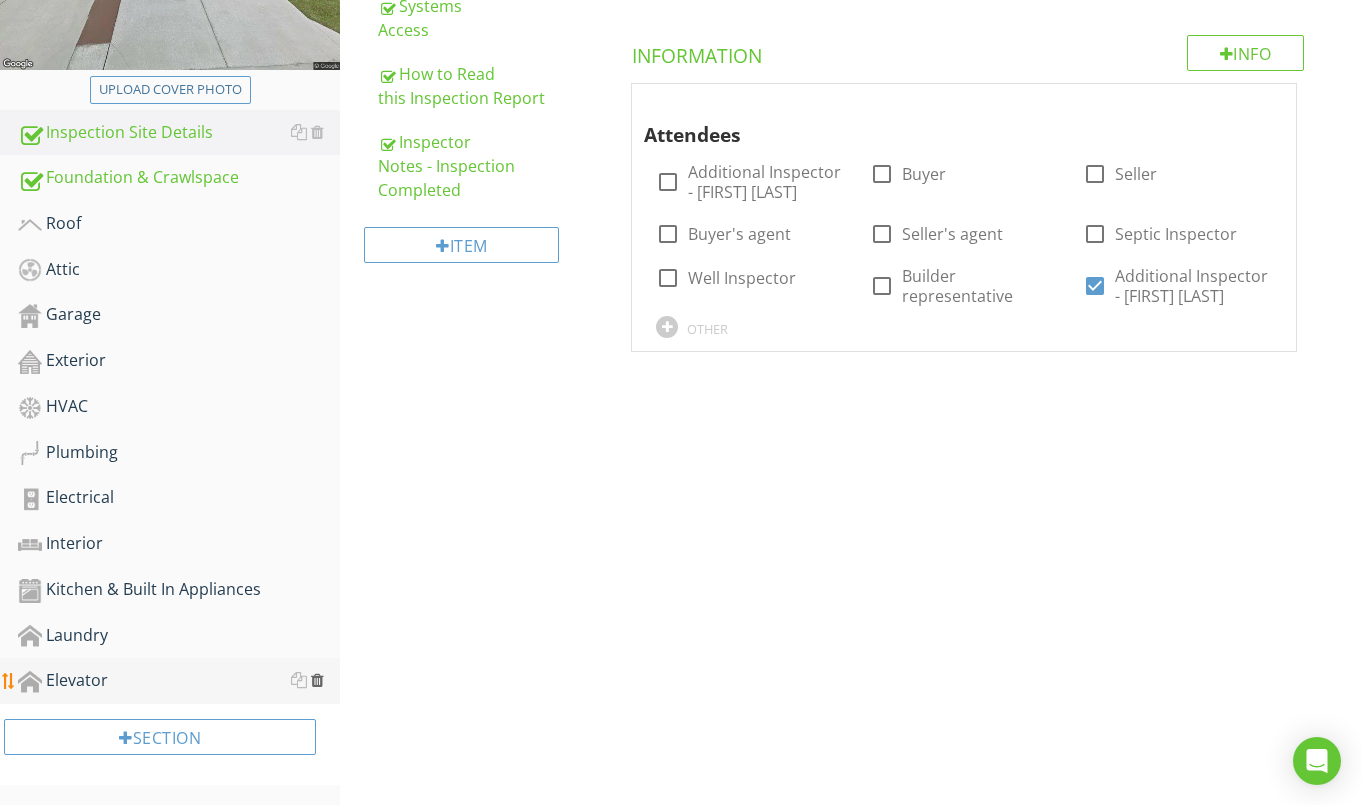 click at bounding box center [317, 680] 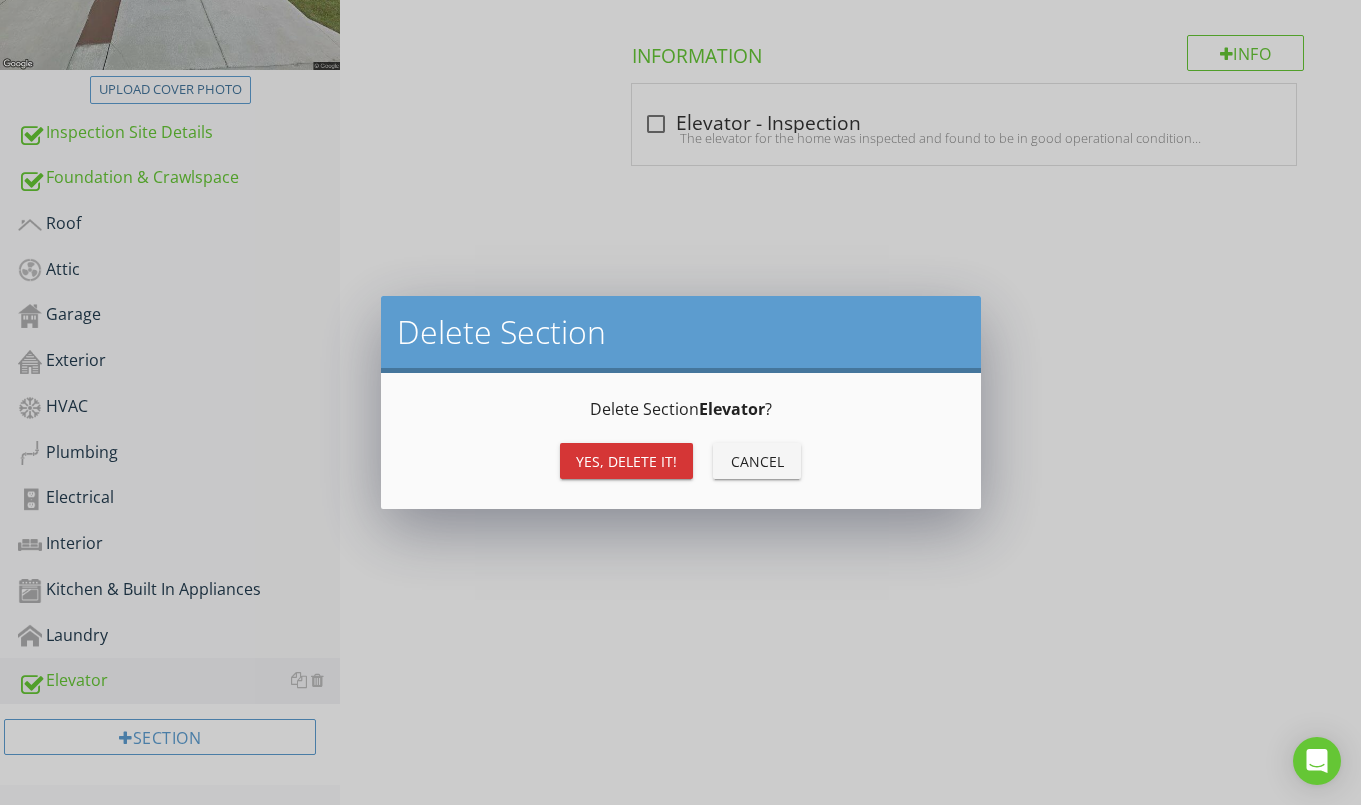 click on "Yes, Delete it!" at bounding box center (626, 461) 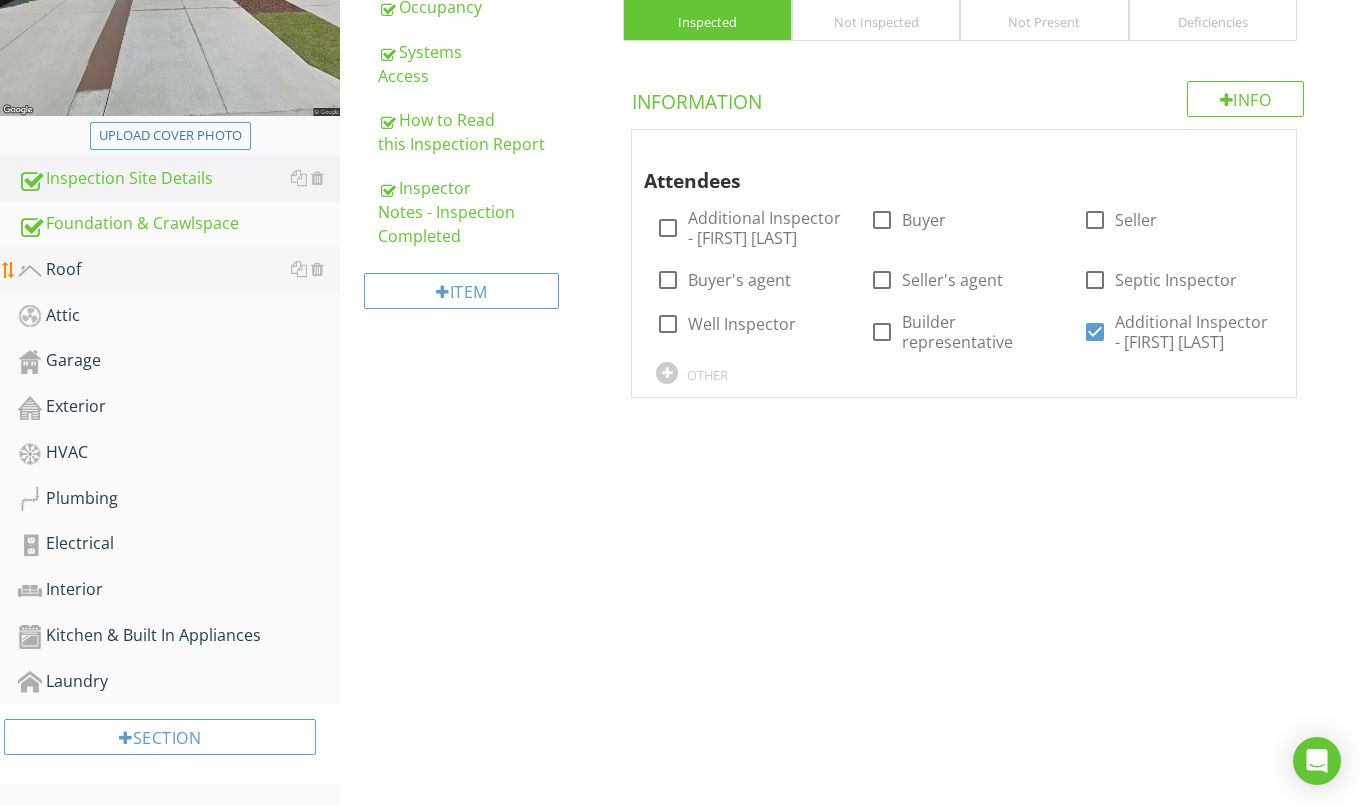 click on "Roof" at bounding box center [179, 270] 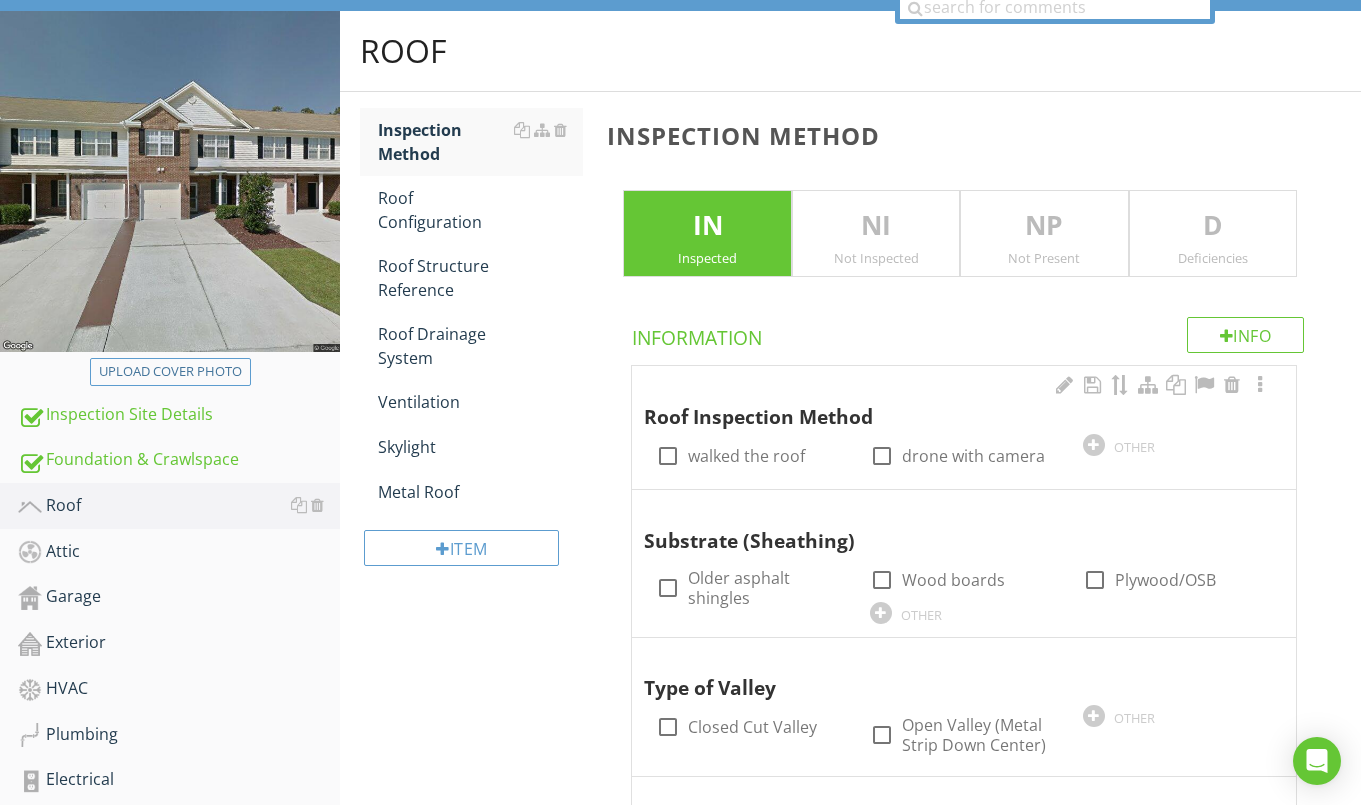 scroll, scrollTop: 188, scrollLeft: 0, axis: vertical 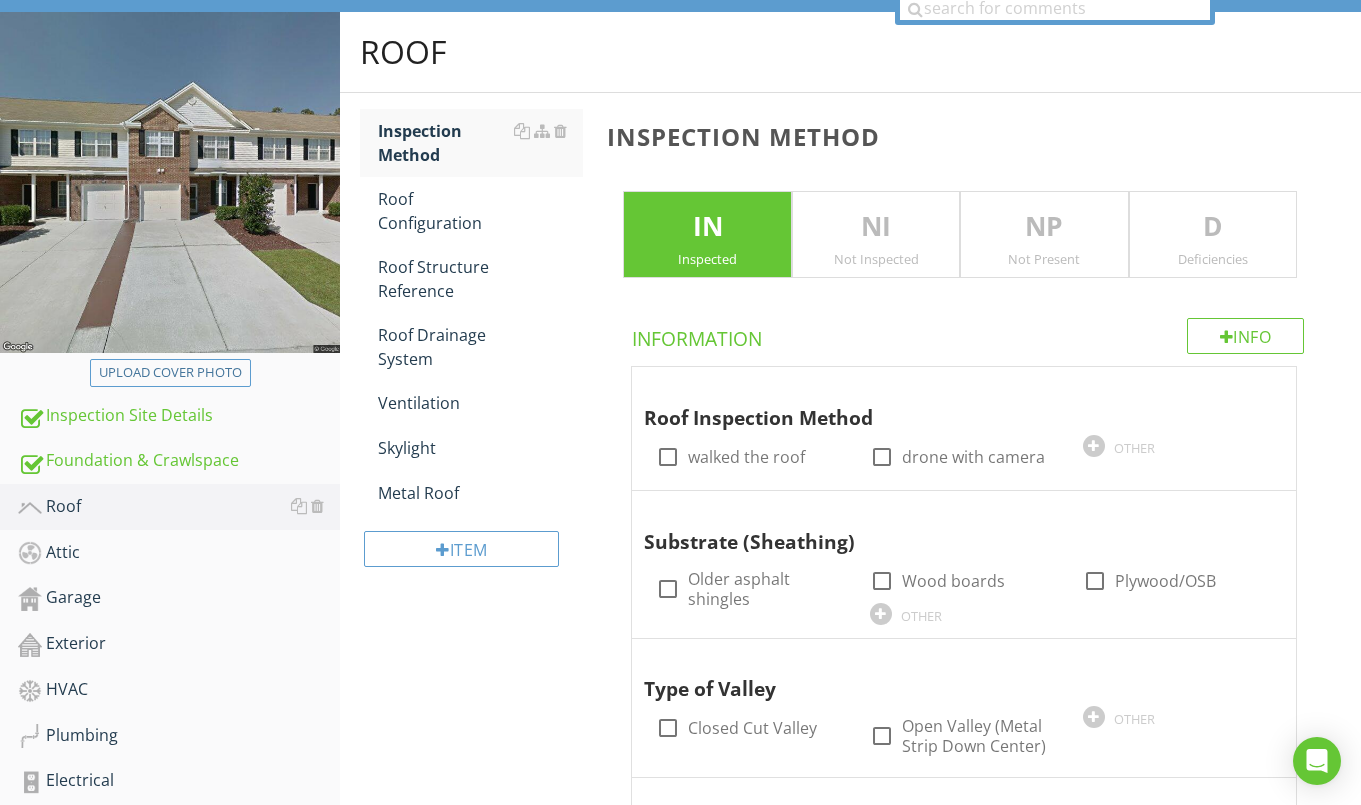 click on "NI" at bounding box center (876, 227) 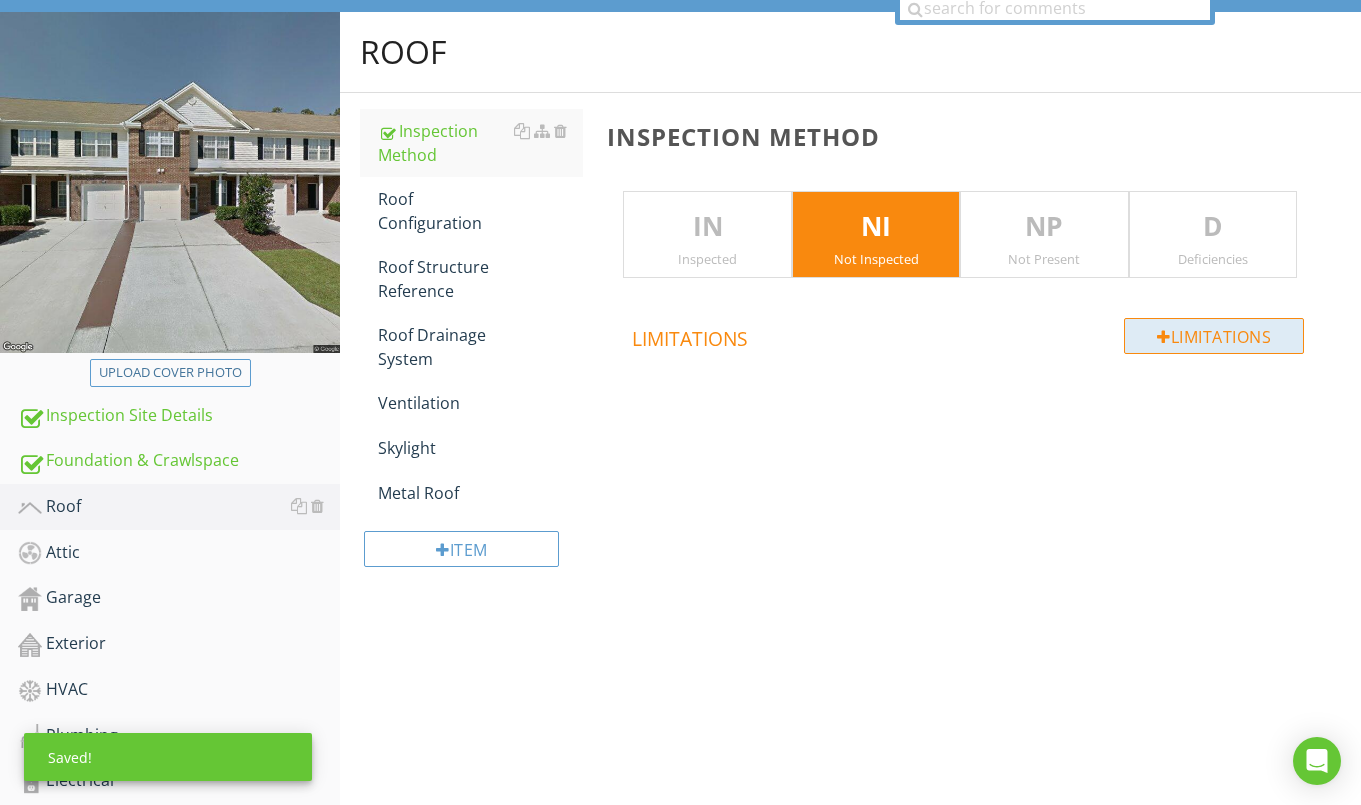 click on "Limitations" at bounding box center (1214, 336) 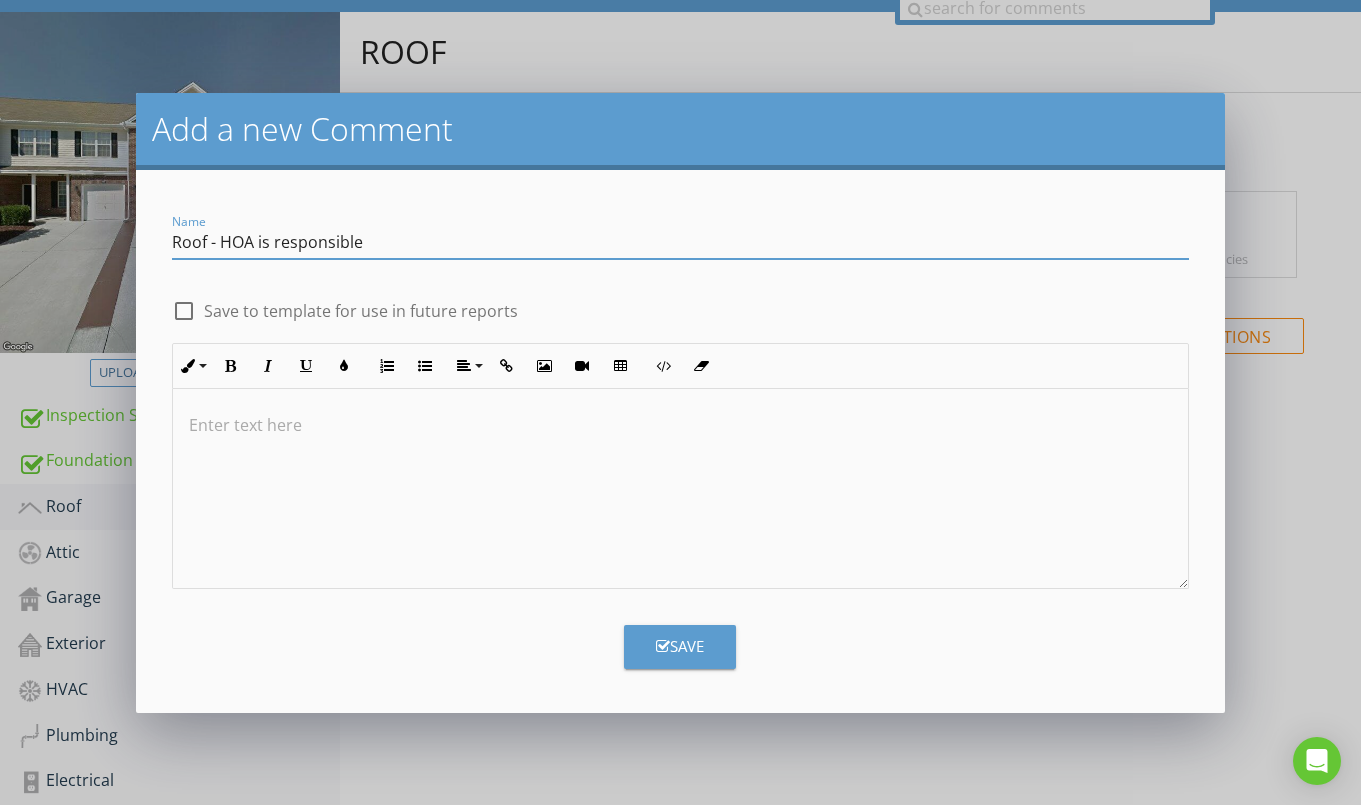 type on "Roof - HOA is responsible" 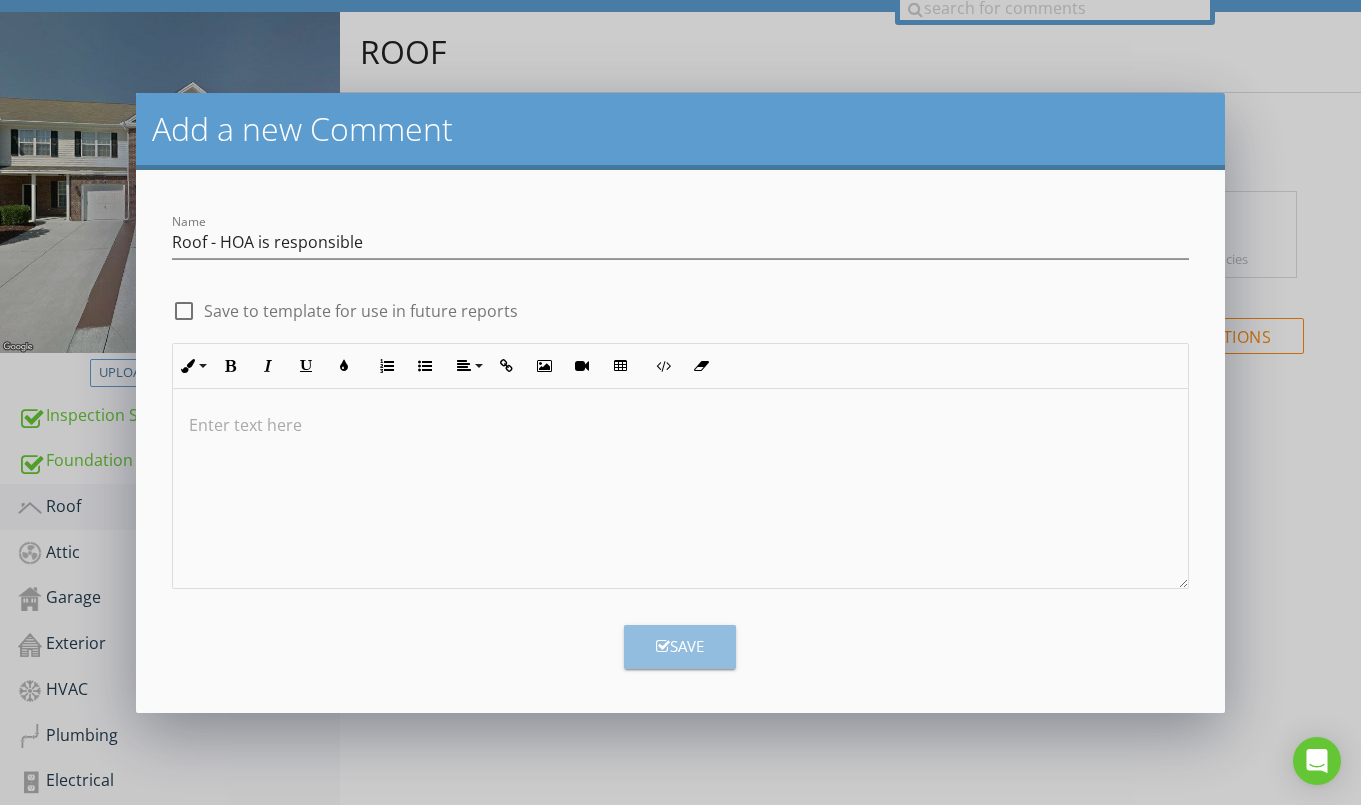 click on "Save" at bounding box center [680, 647] 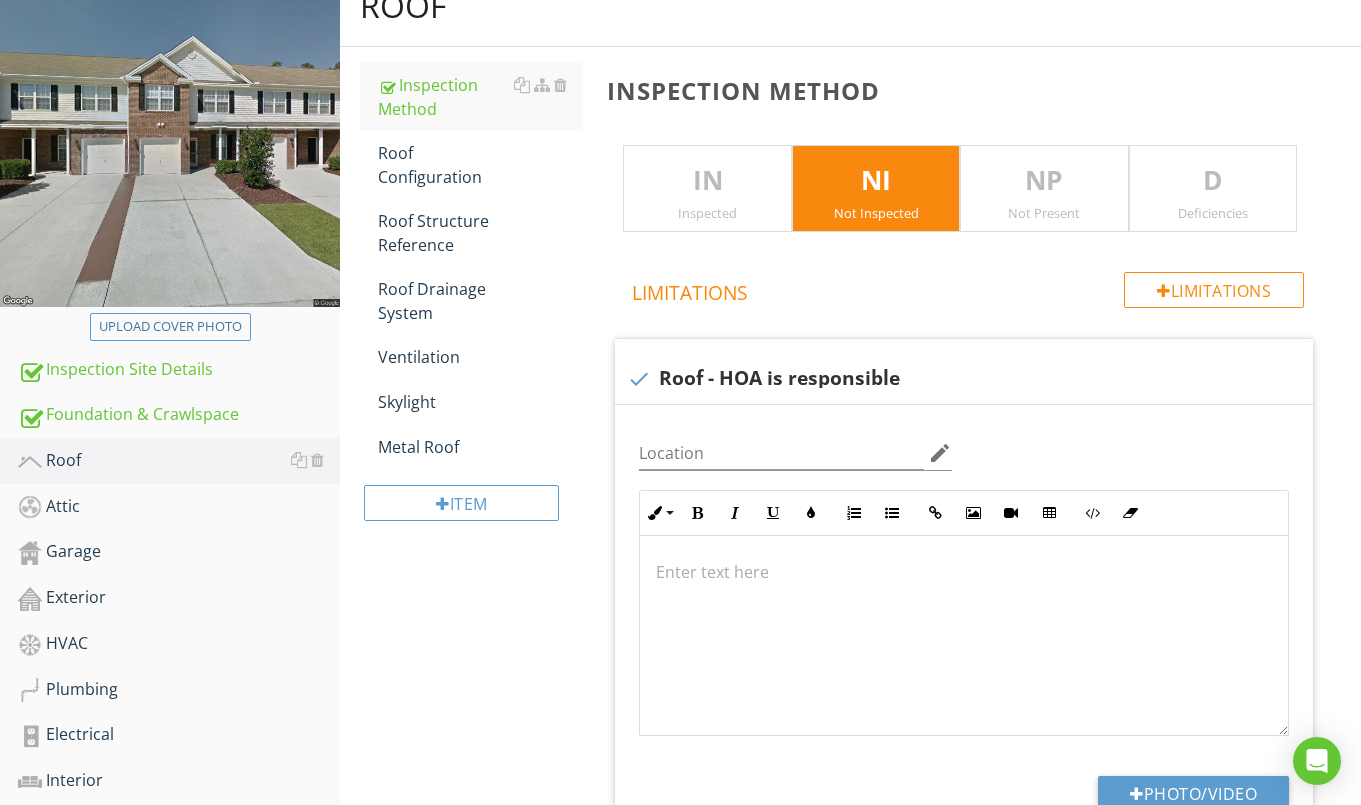 scroll, scrollTop: 214, scrollLeft: 0, axis: vertical 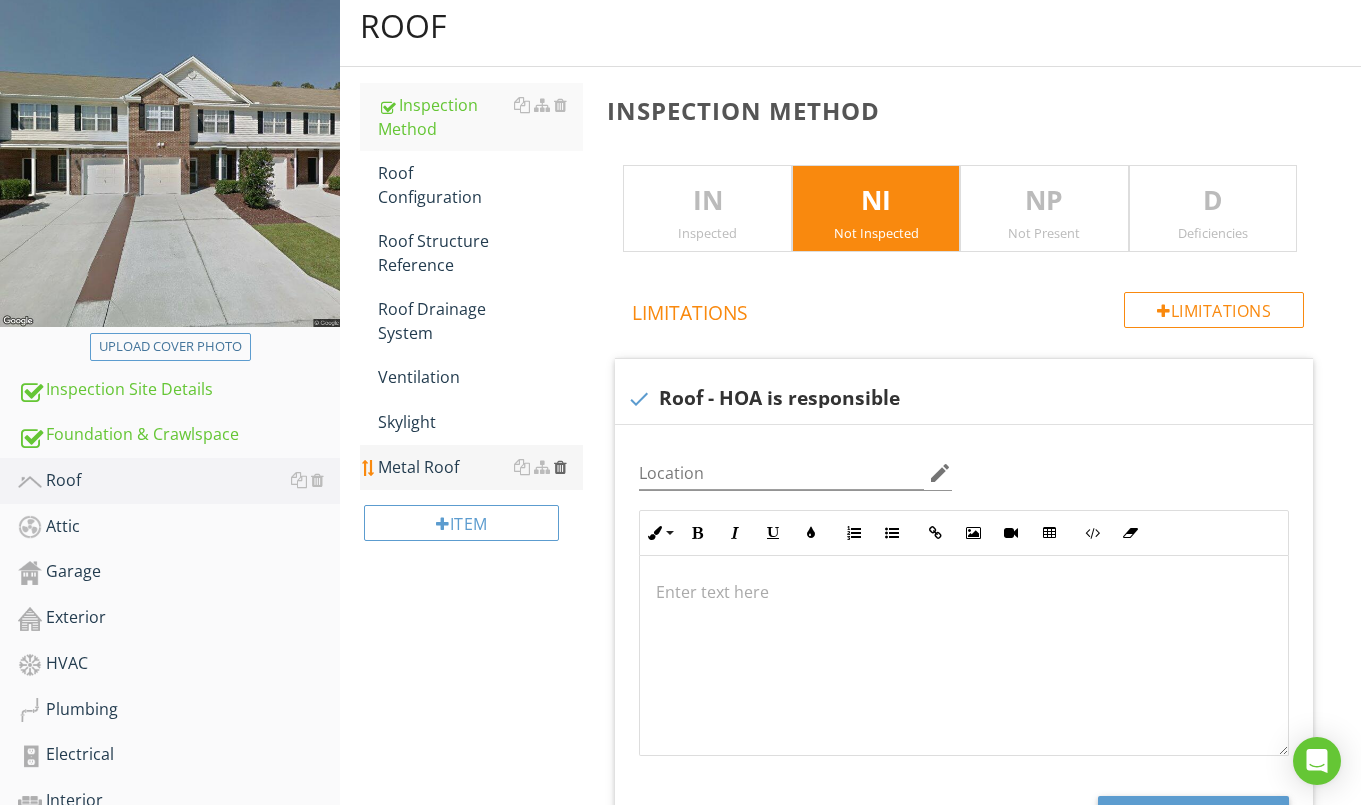 click at bounding box center (560, 467) 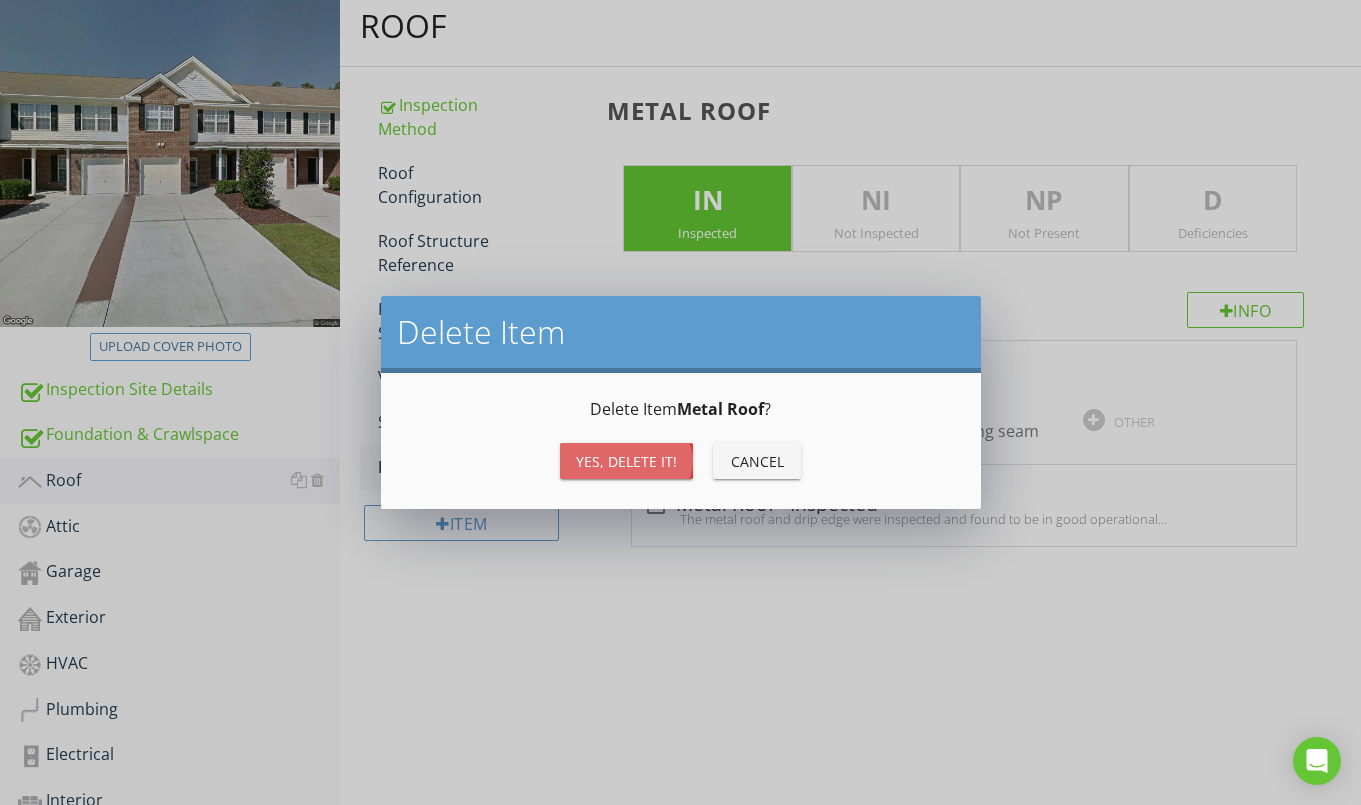click on "Yes, Delete it!" at bounding box center [626, 461] 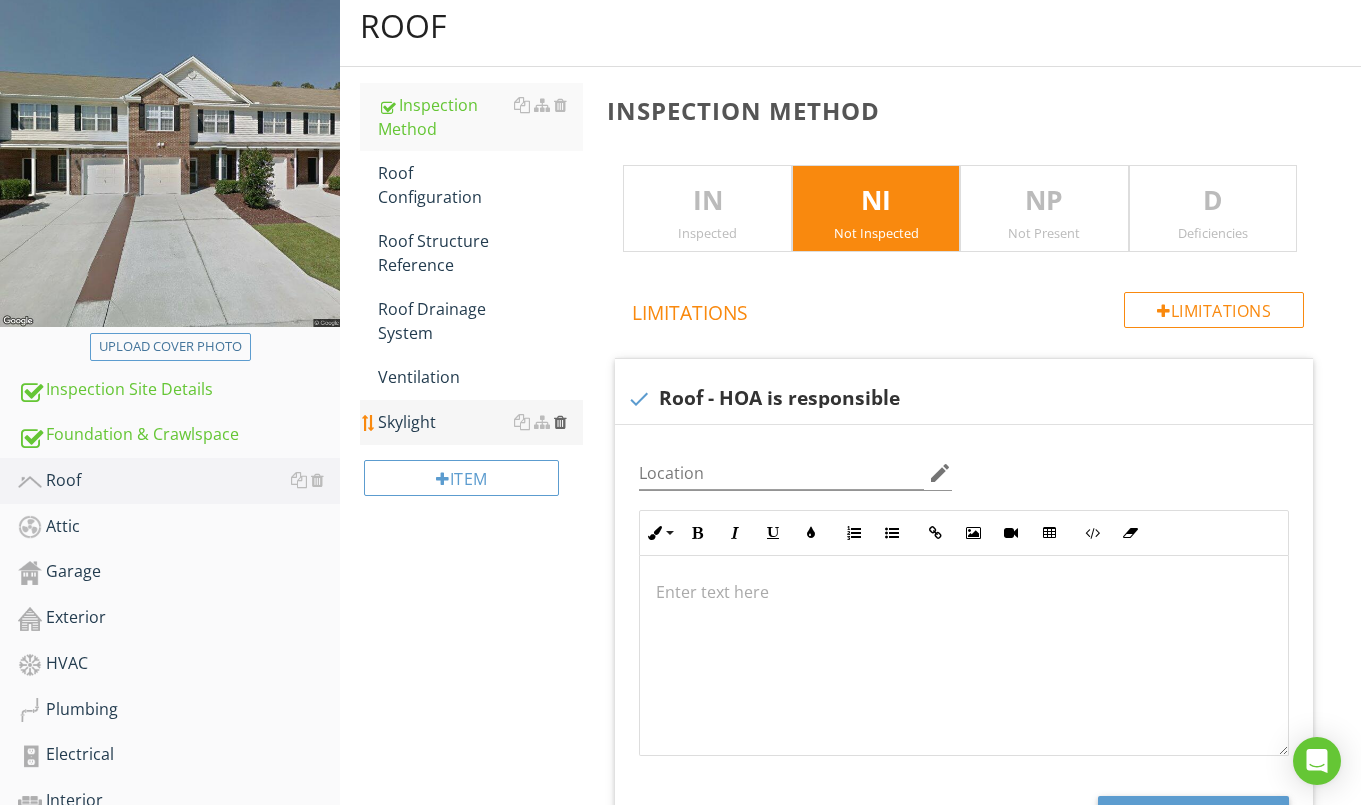 click at bounding box center [560, 422] 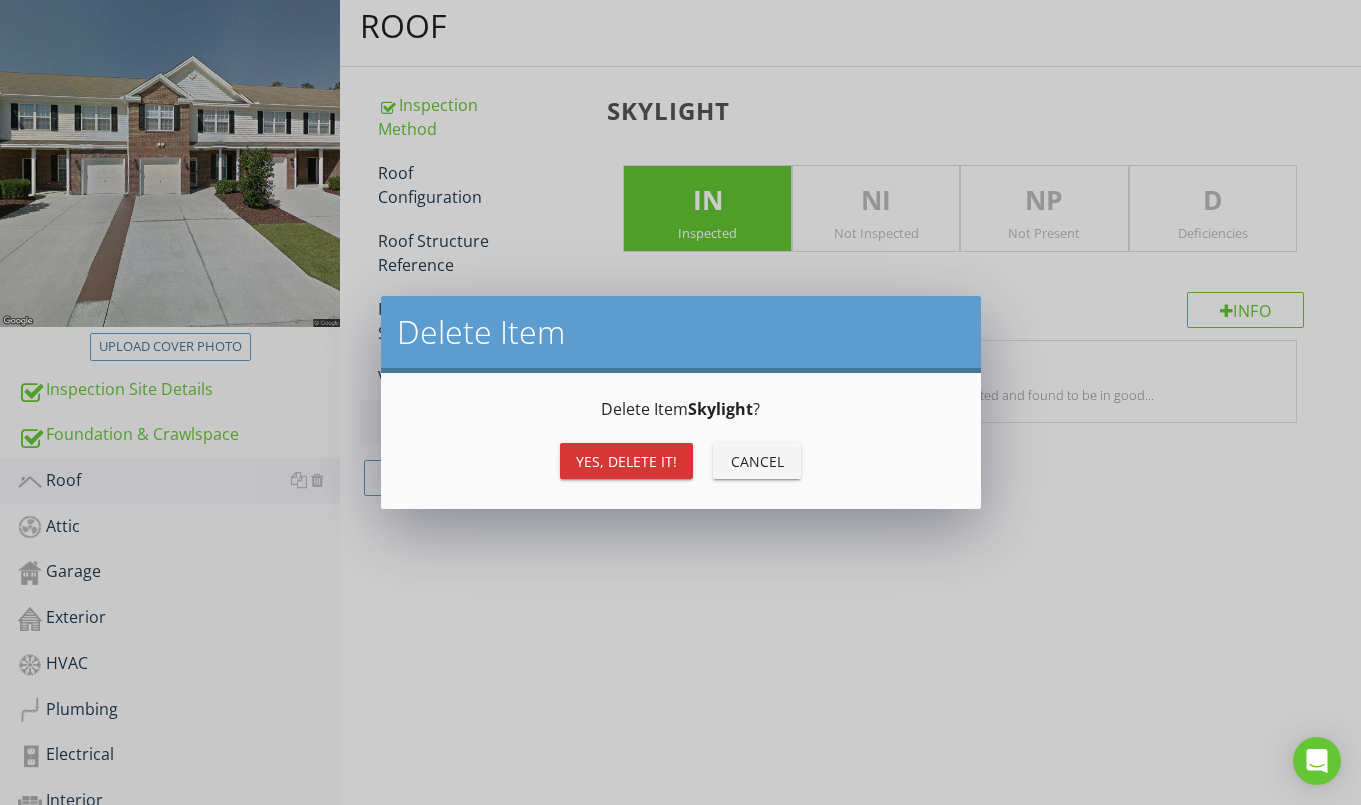click on "Yes, Delete it!" at bounding box center [626, 461] 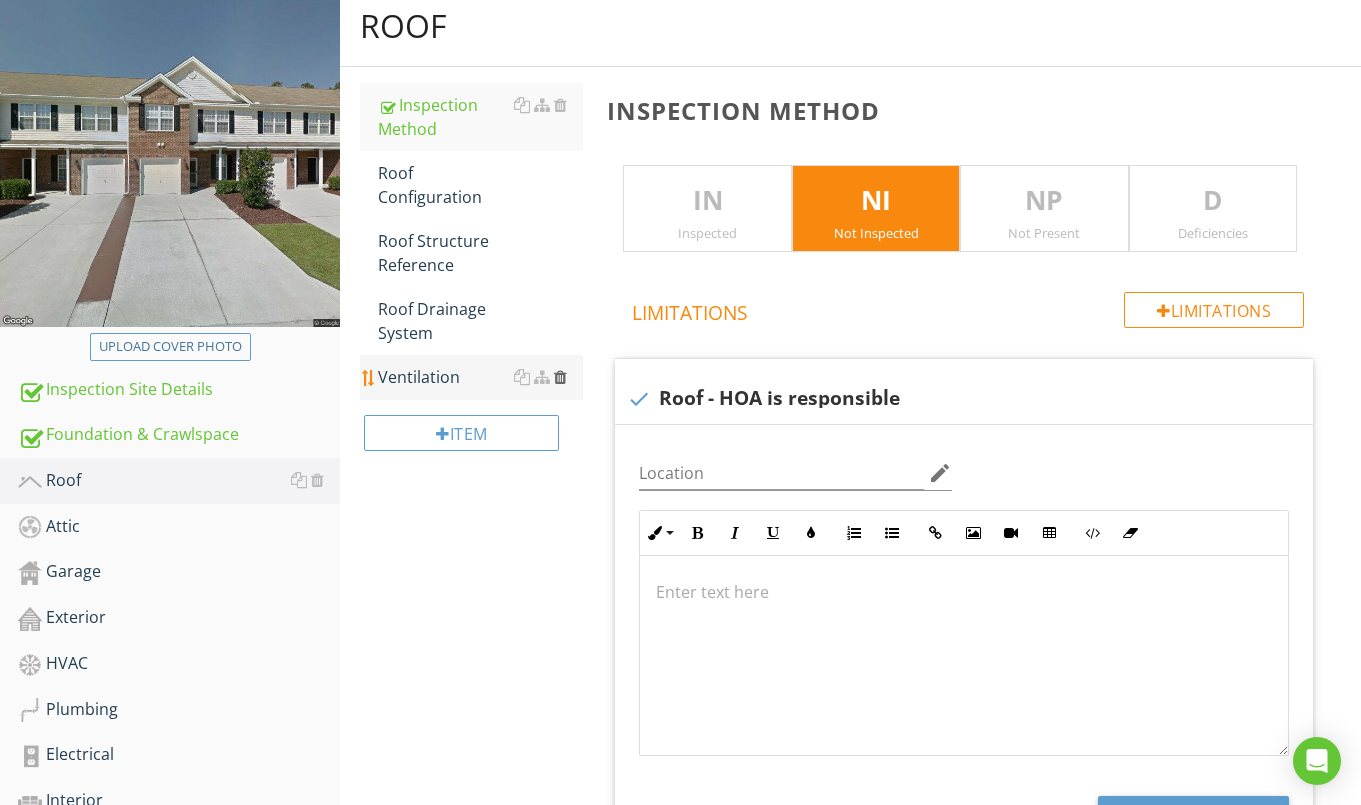 click at bounding box center (560, 377) 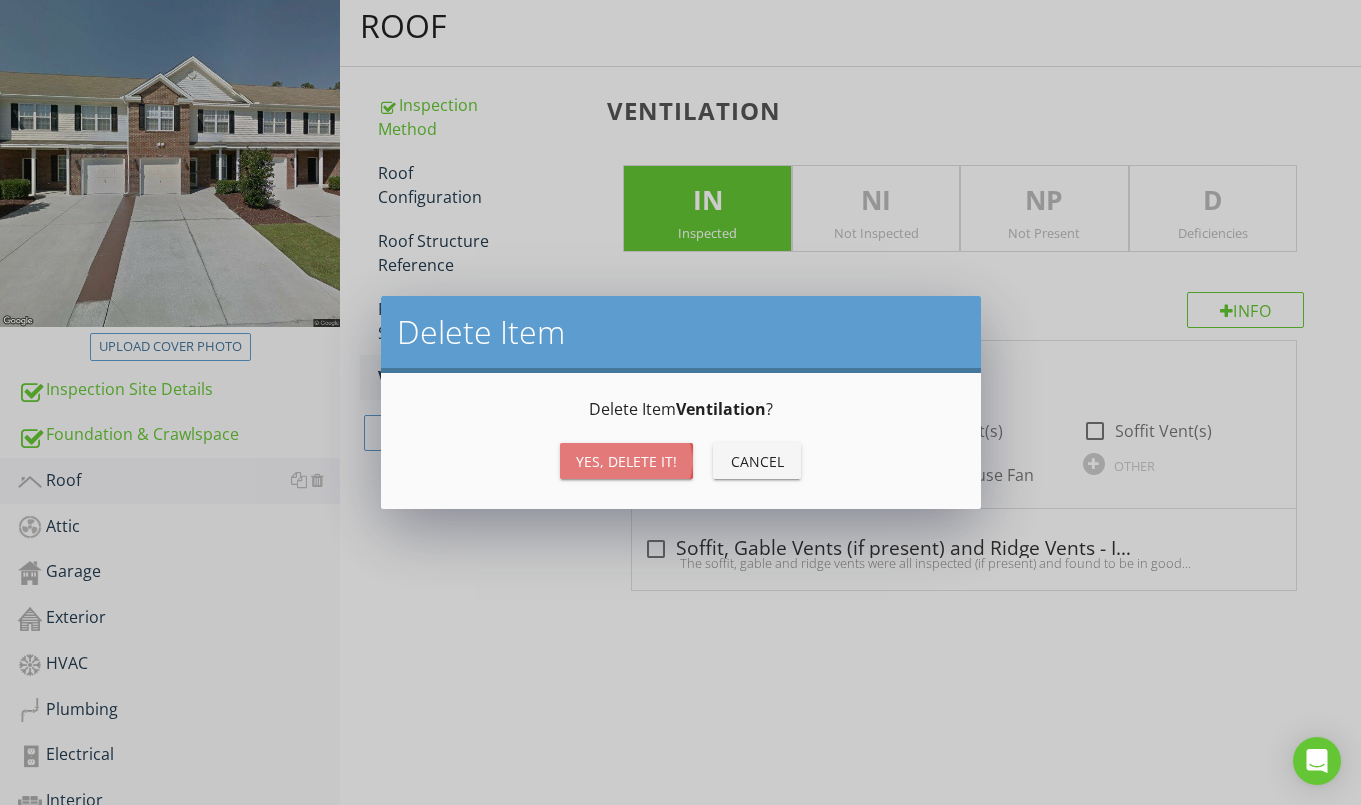 drag, startPoint x: 639, startPoint y: 446, endPoint x: 634, endPoint y: 435, distance: 12.083046 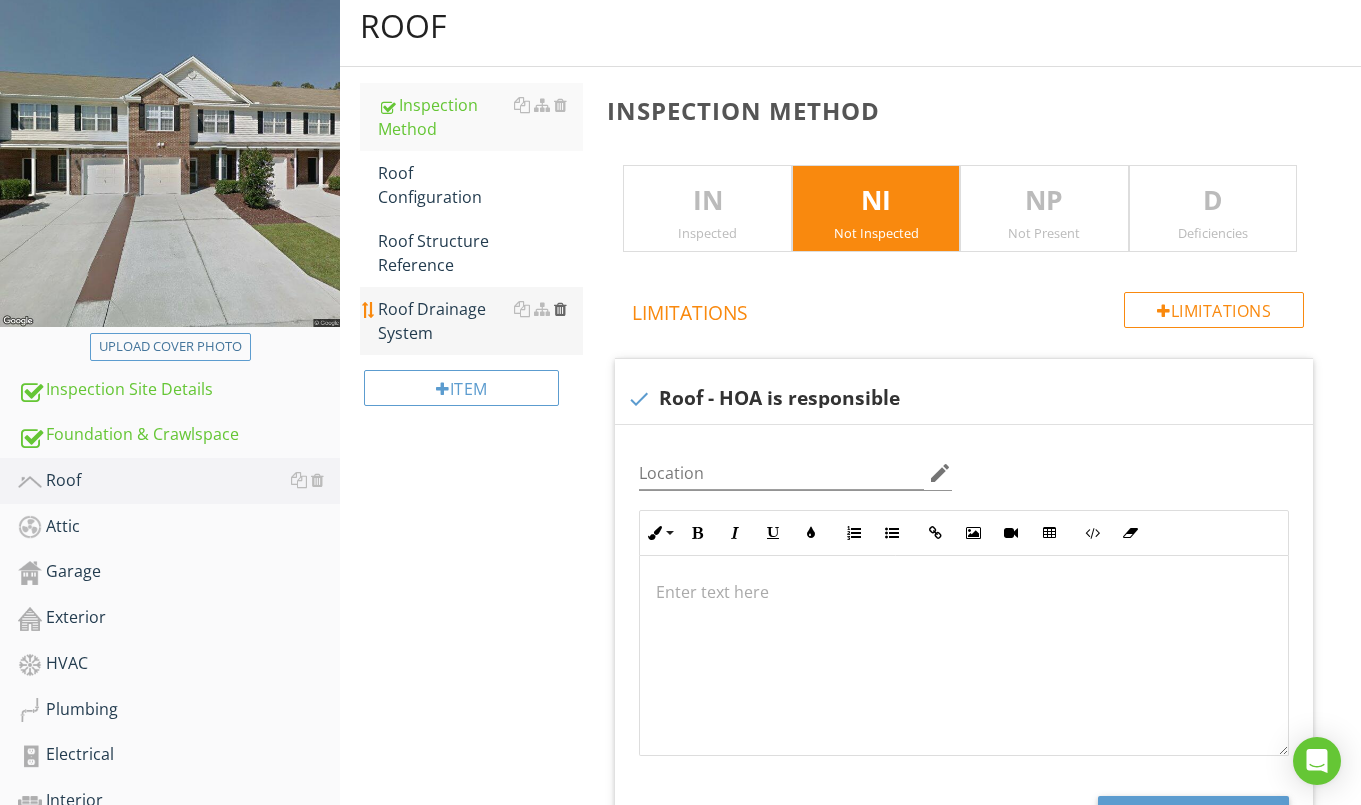 click at bounding box center (560, 309) 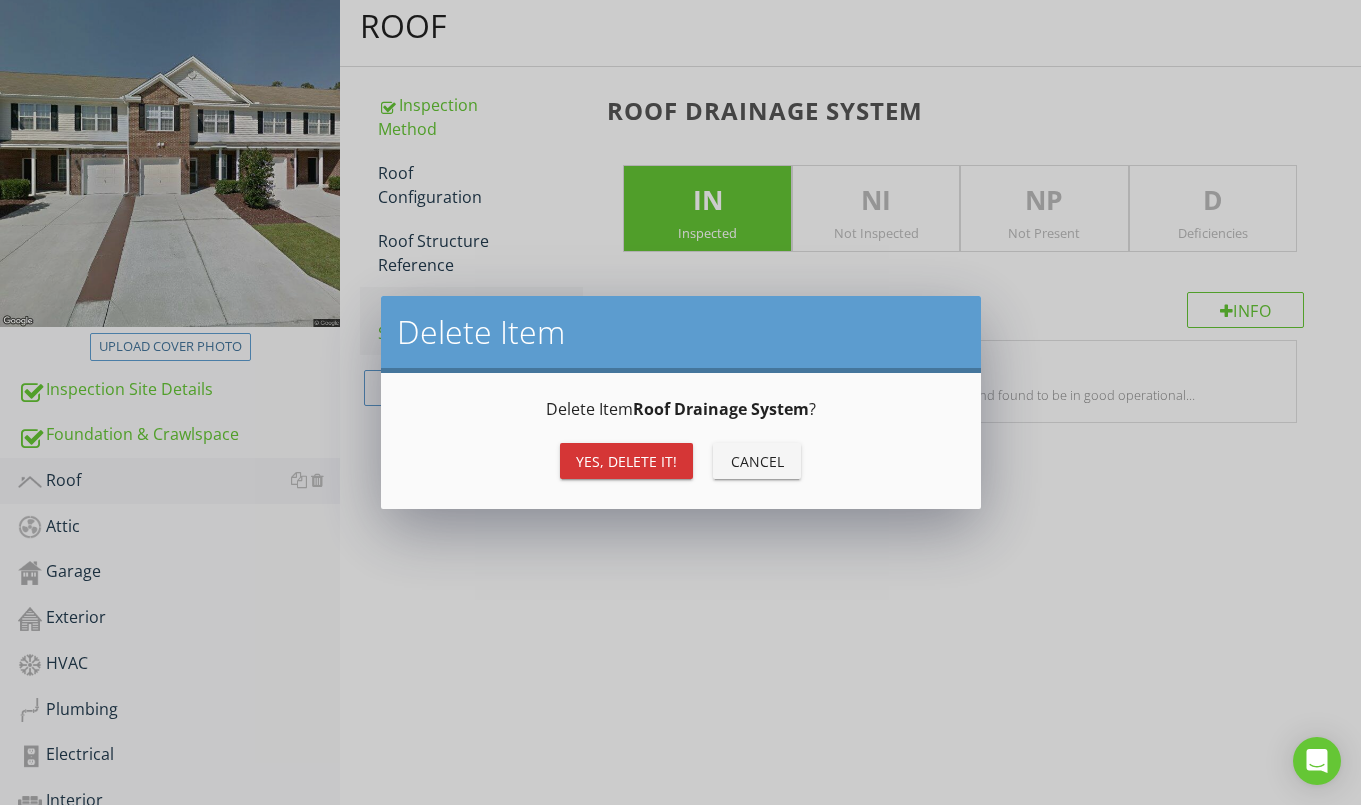 click on "Yes, Delete it!" at bounding box center [626, 461] 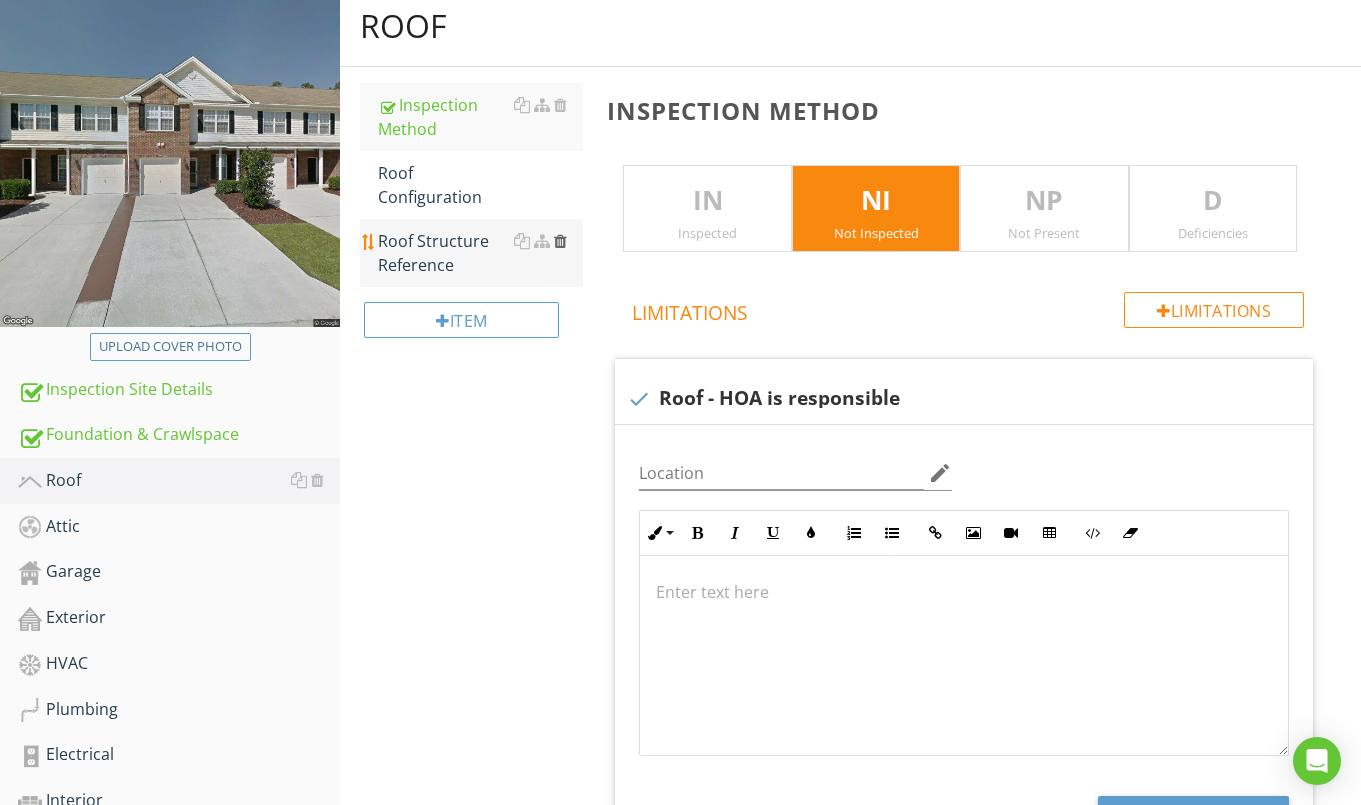 click at bounding box center (560, 241) 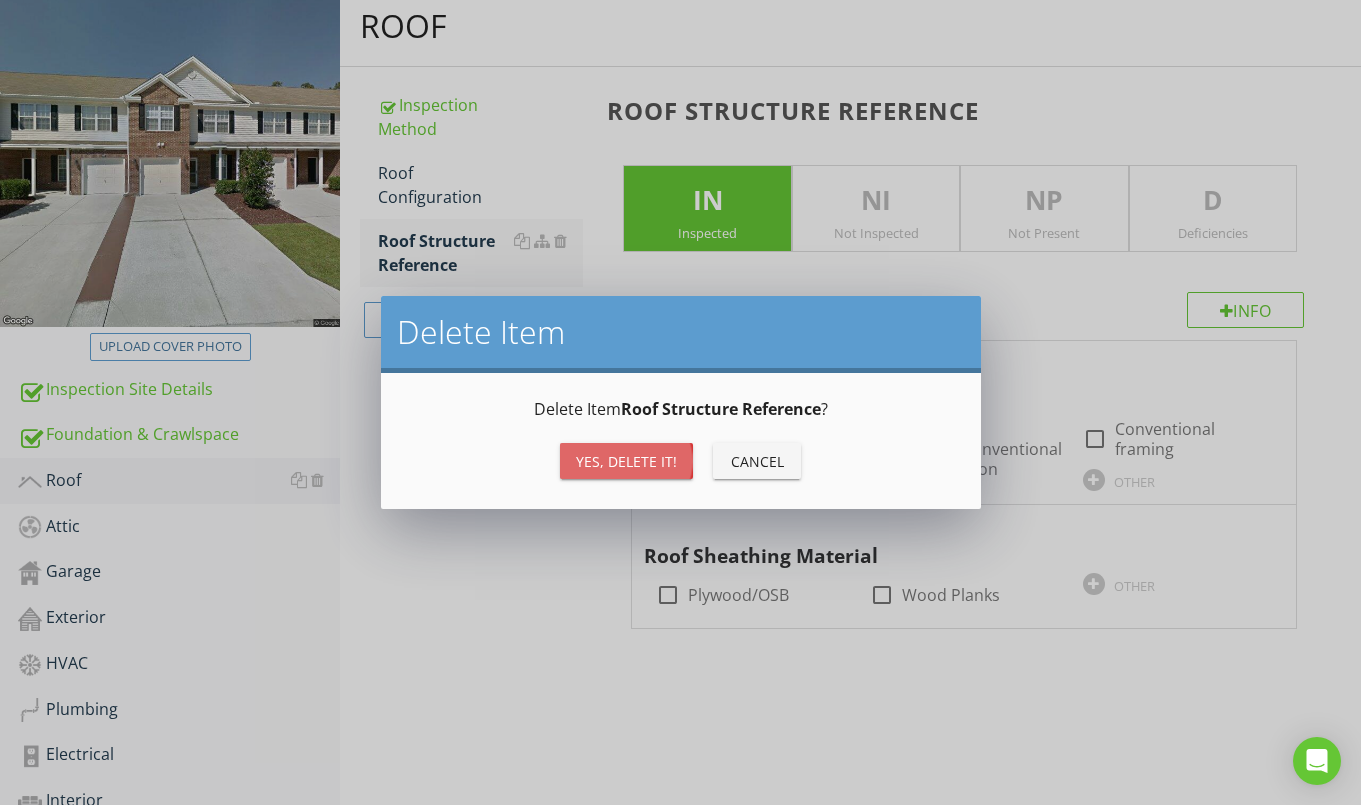 click on "Yes, Delete it!" at bounding box center [626, 461] 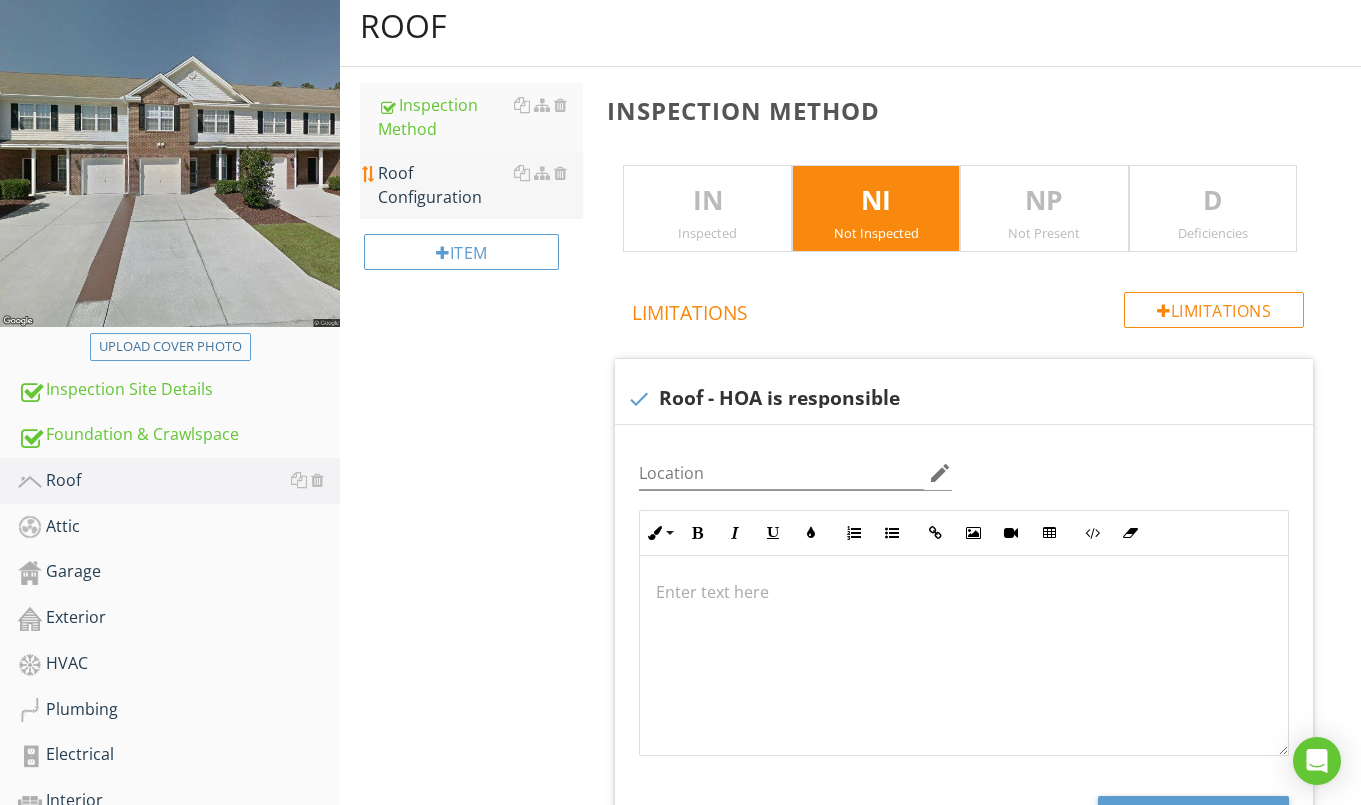 click on "Roof Configuration" at bounding box center [480, 185] 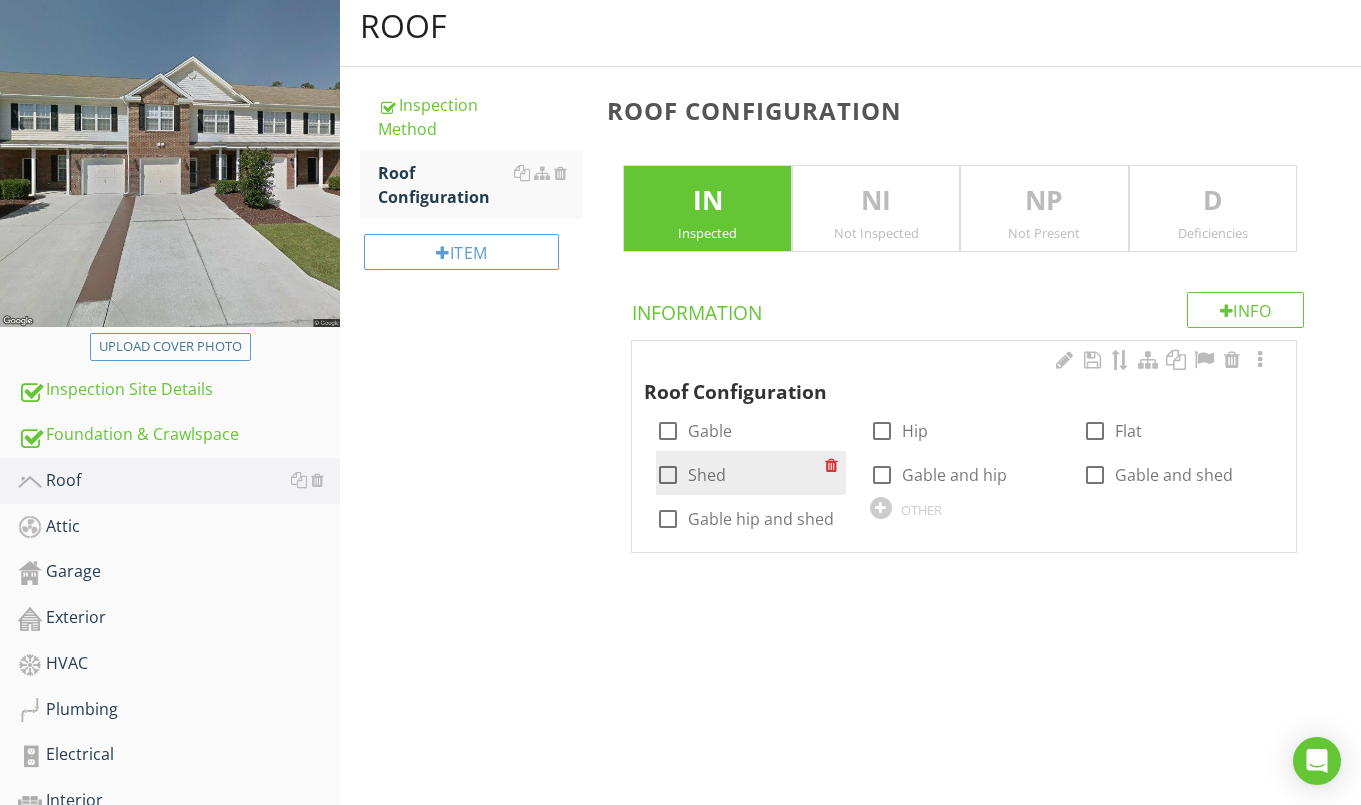 drag, startPoint x: 884, startPoint y: 470, endPoint x: 783, endPoint y: 460, distance: 101.49384 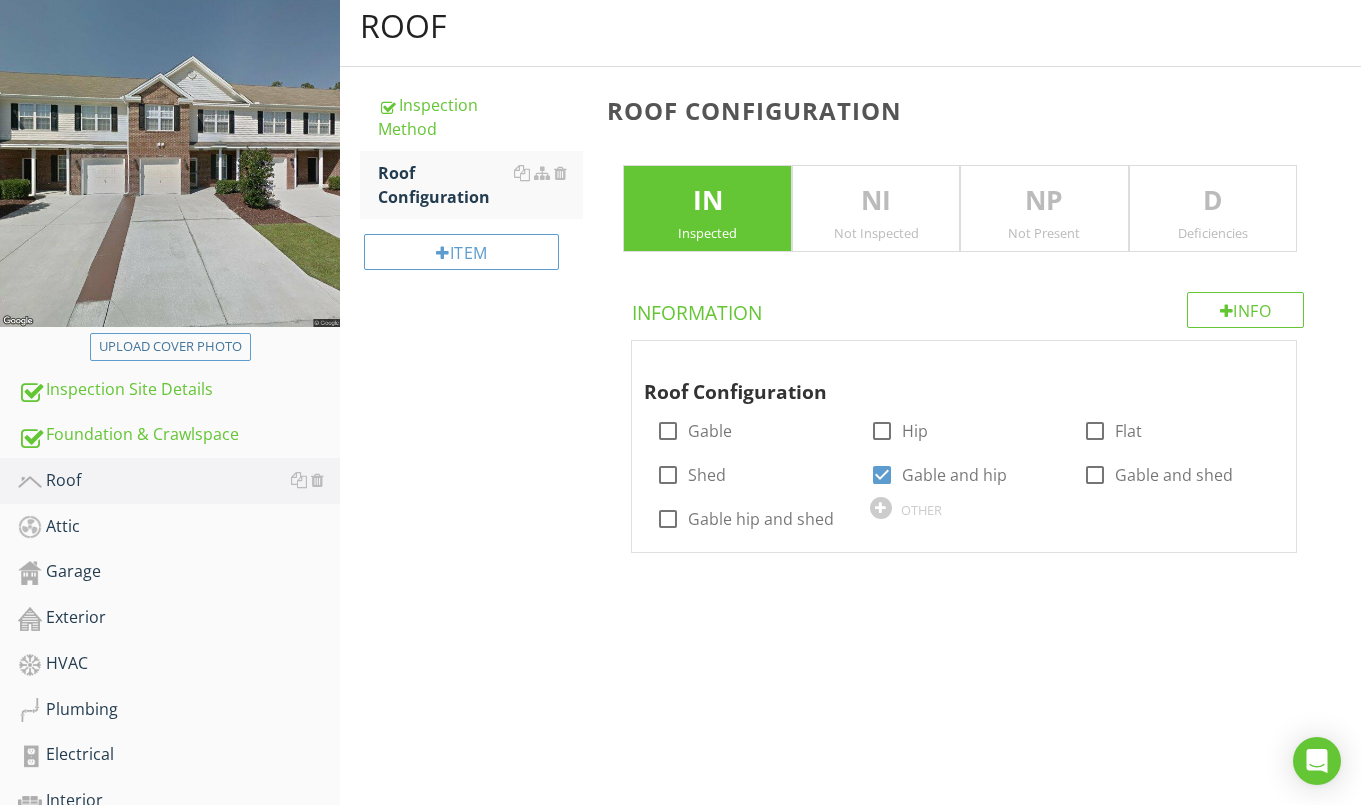click on "Roof
Inspection Method
Roof Configuration
Item
Roof Configuration
IN   Inspected NI   Not Inspected NP   Not Present D   Deficiencies
Info
Information
Roof Configuration
check_box_outline_blank Gable   check_box_outline_blank Hip   check_box_outline_blank Flat   check_box_outline_blank Shed   check_box Gable and hip   check_box_outline_blank Gable and shed   check_box_outline_blank Gable hip and shed         OTHER" at bounding box center (850, 294) 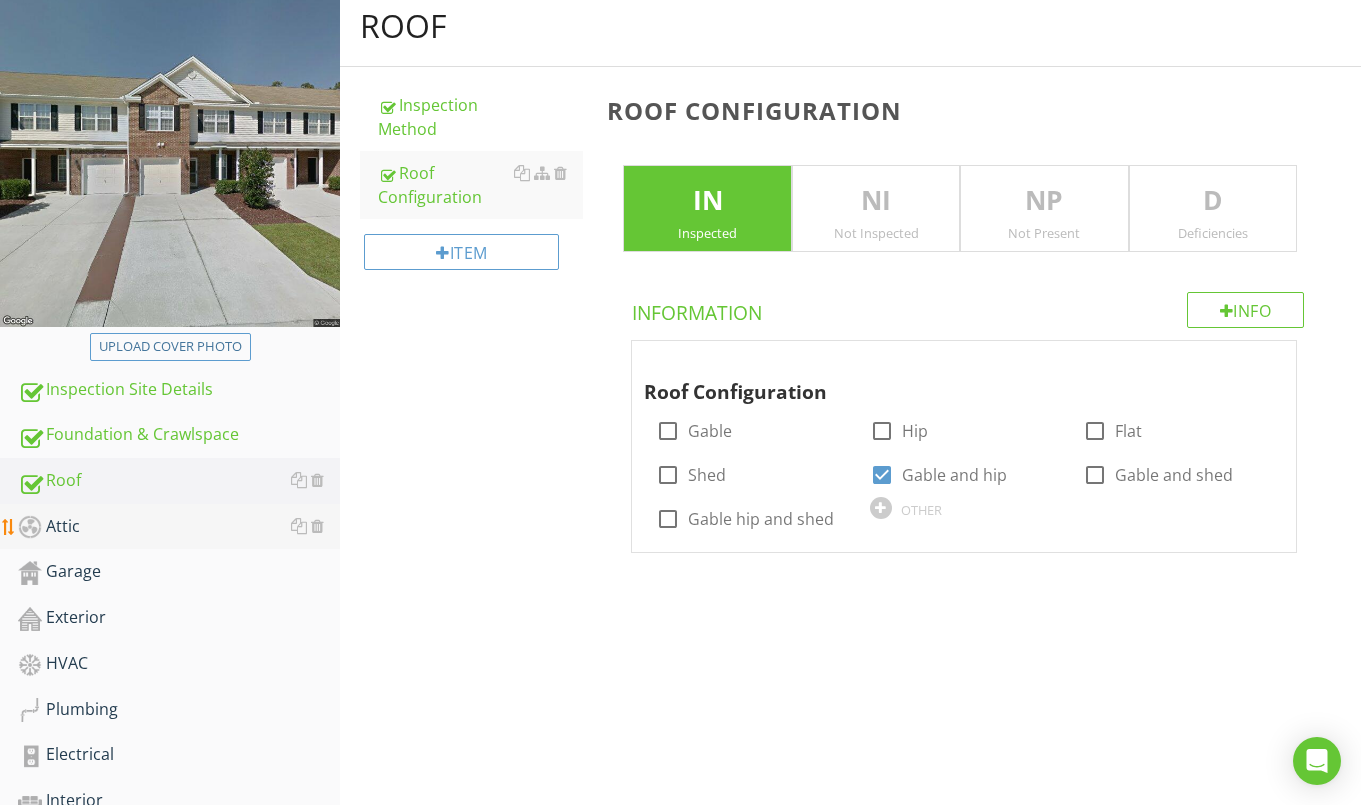 click on "Attic" at bounding box center (179, 527) 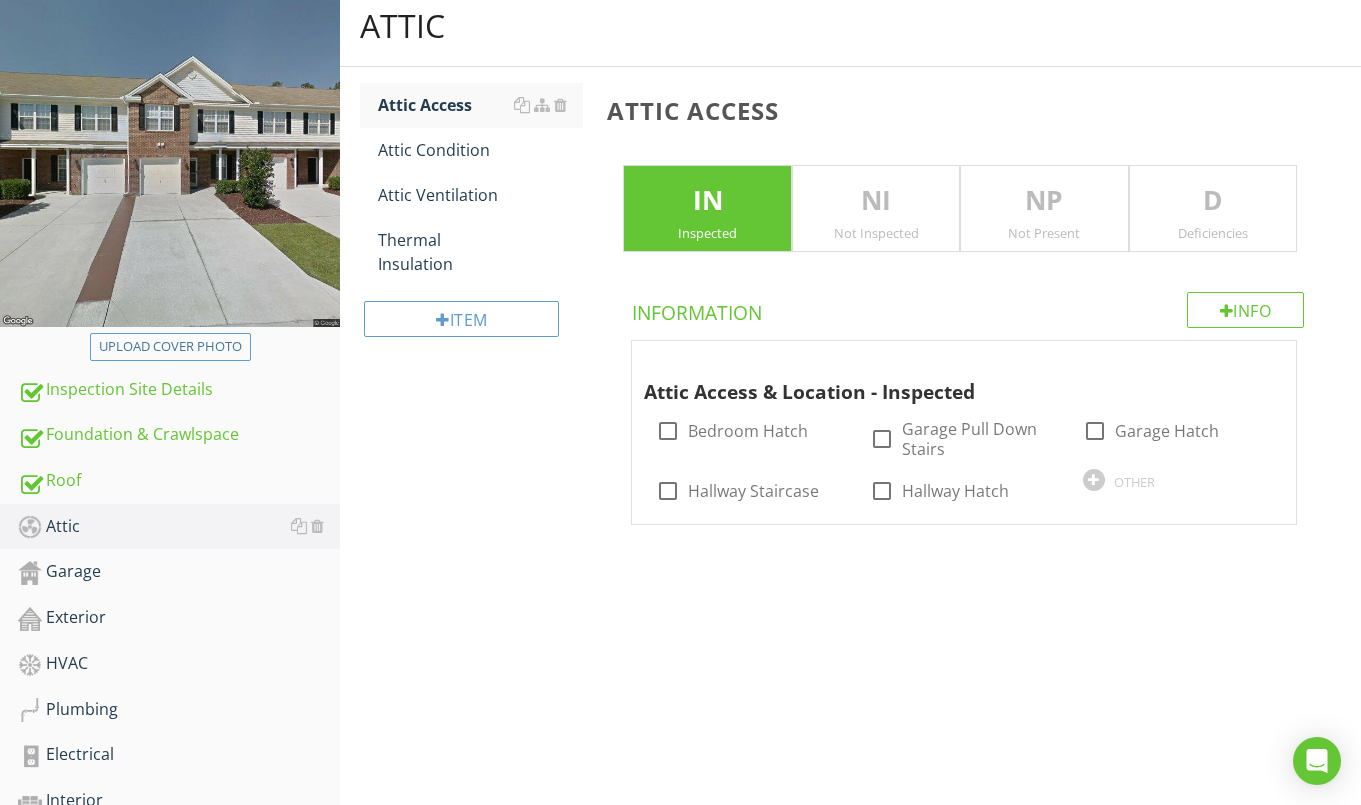 click on "NP" at bounding box center (1044, 201) 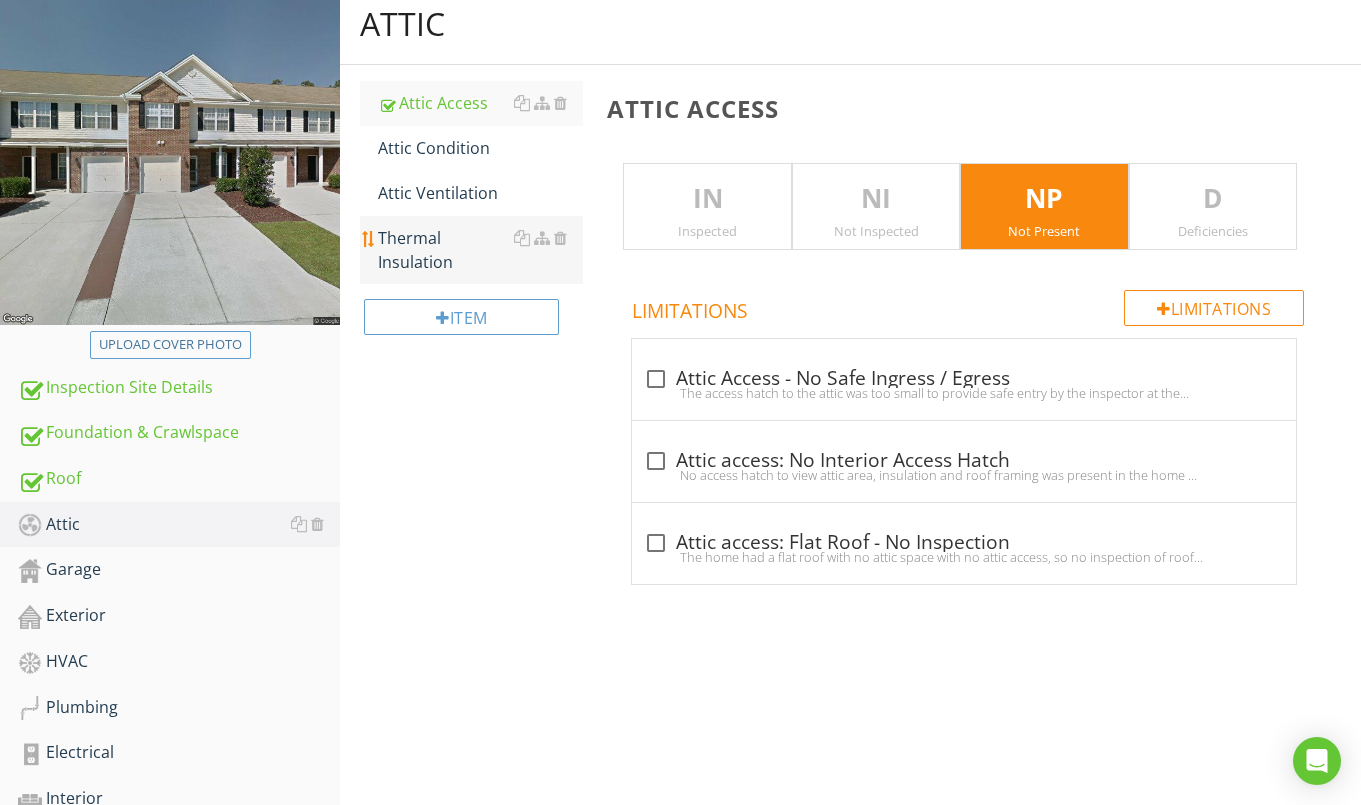 scroll, scrollTop: 215, scrollLeft: 0, axis: vertical 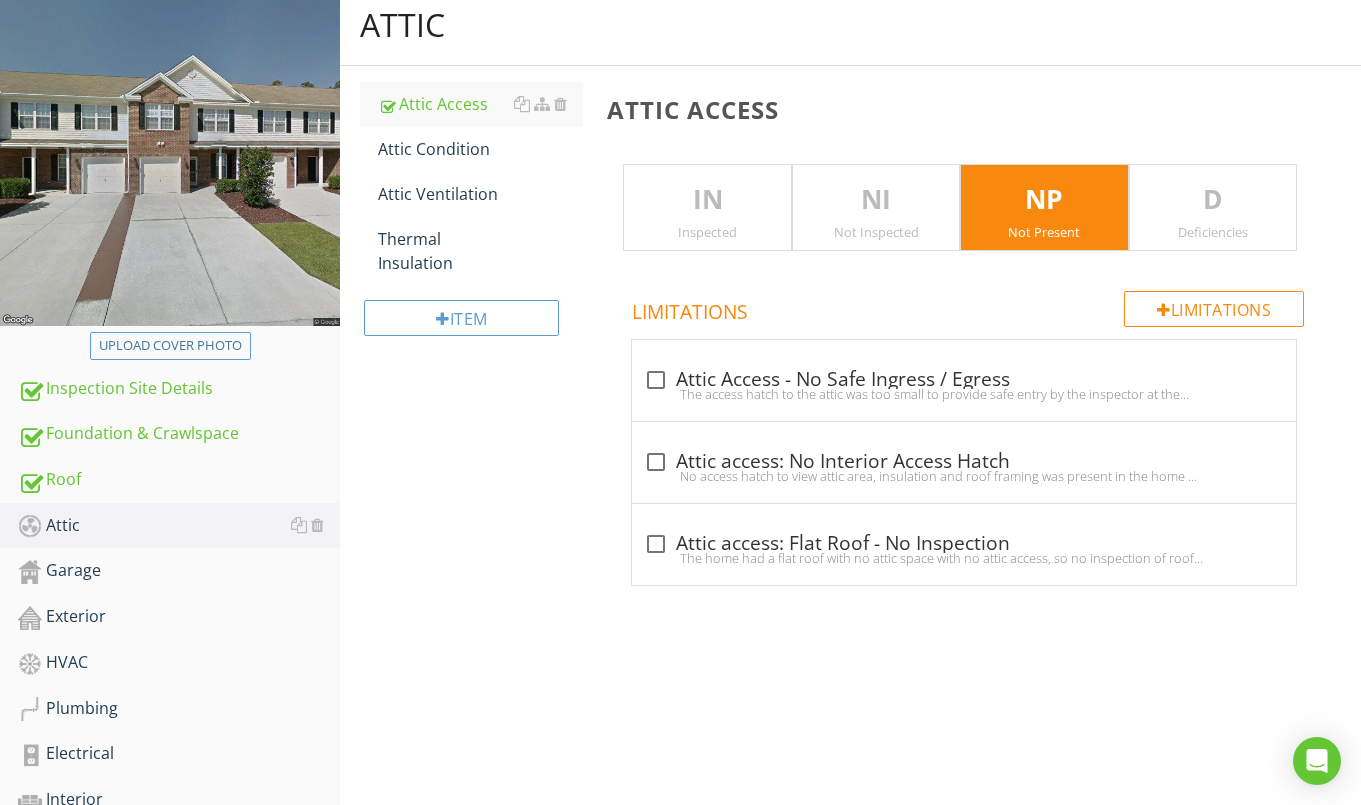 click on "NI   Not Inspected" at bounding box center (876, 208) 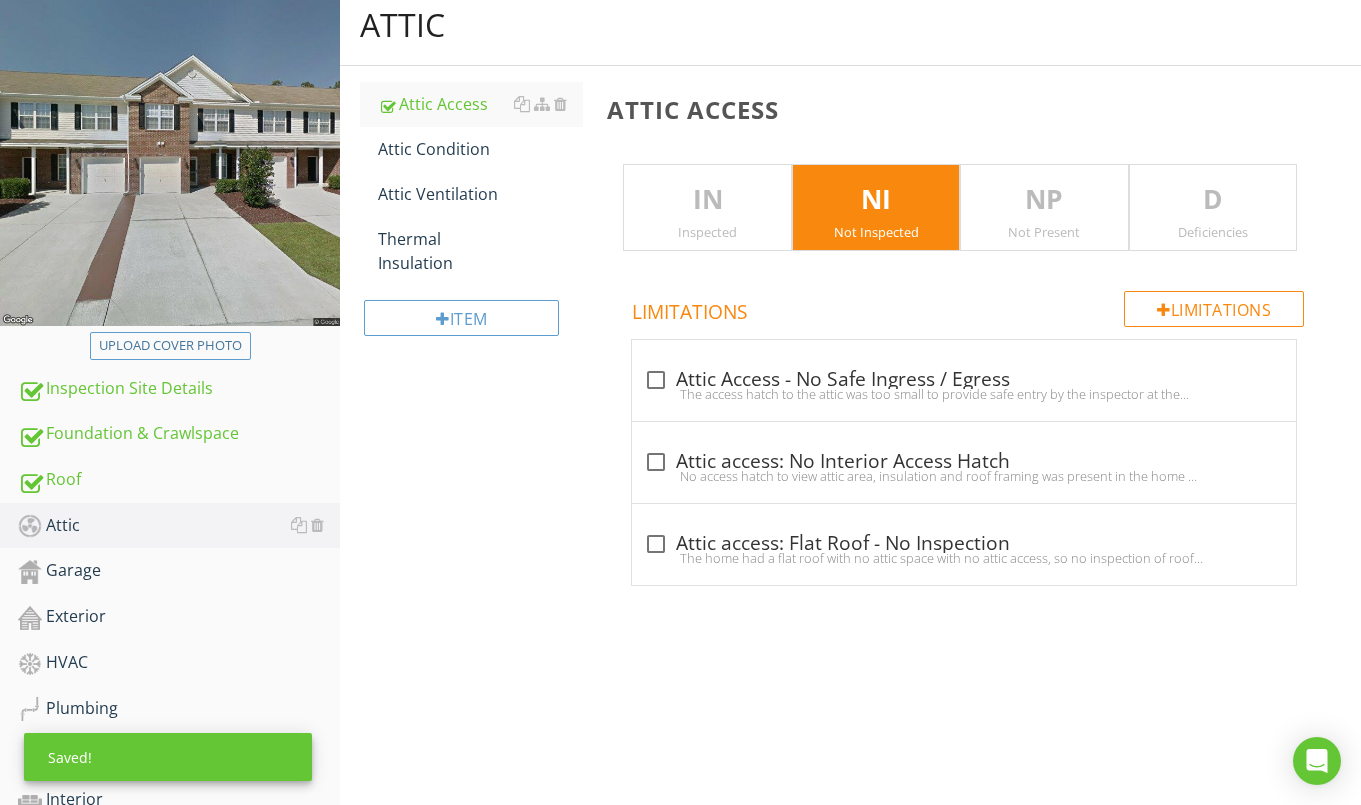 click on "NP" at bounding box center [1044, 200] 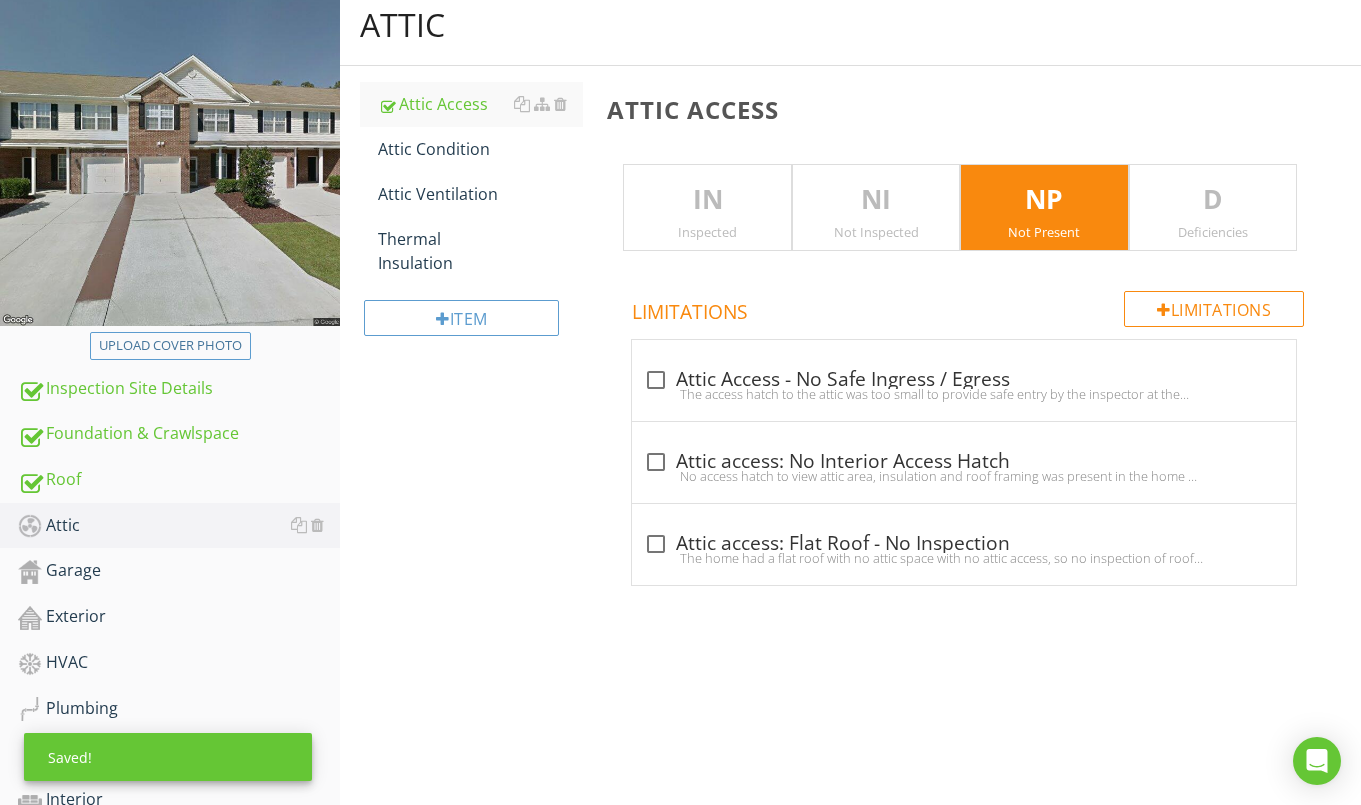 scroll, scrollTop: 218, scrollLeft: 0, axis: vertical 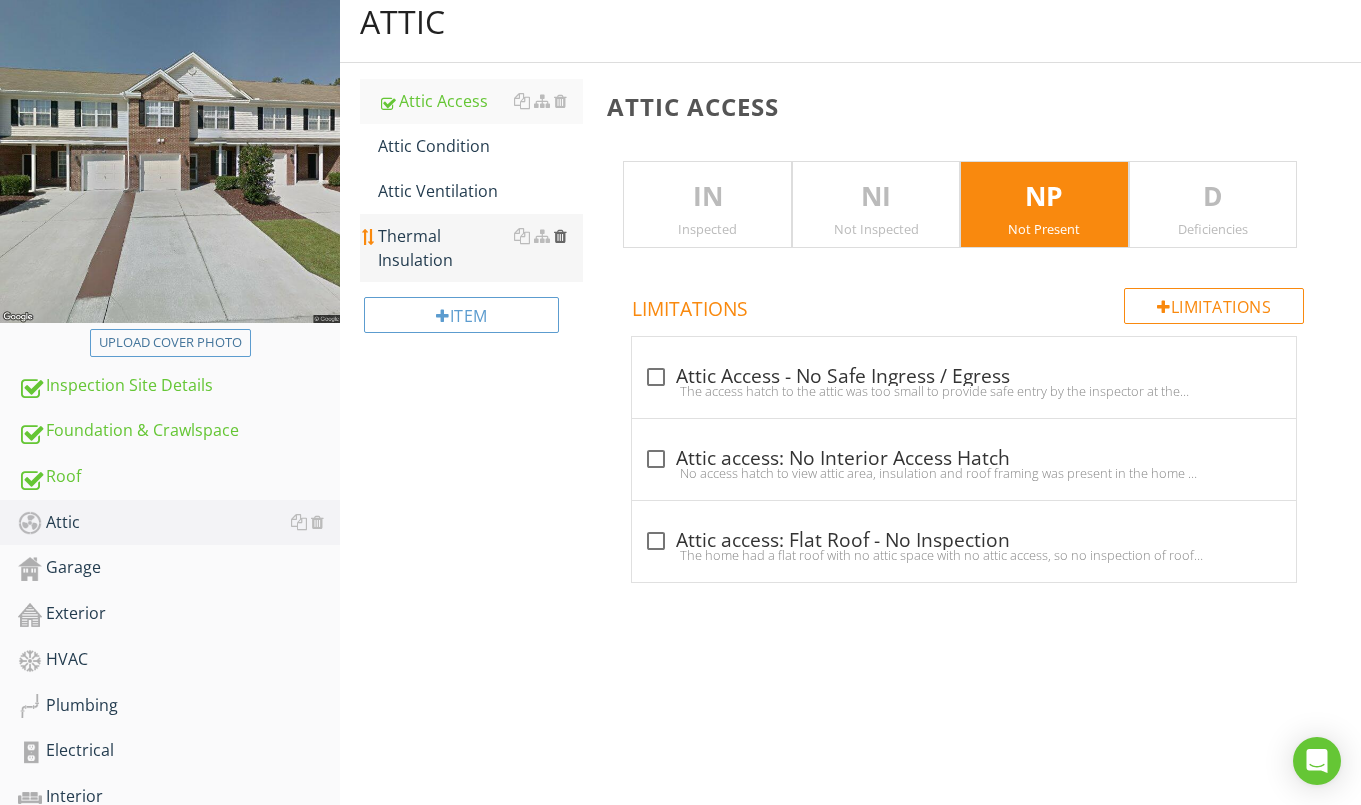click at bounding box center (560, 236) 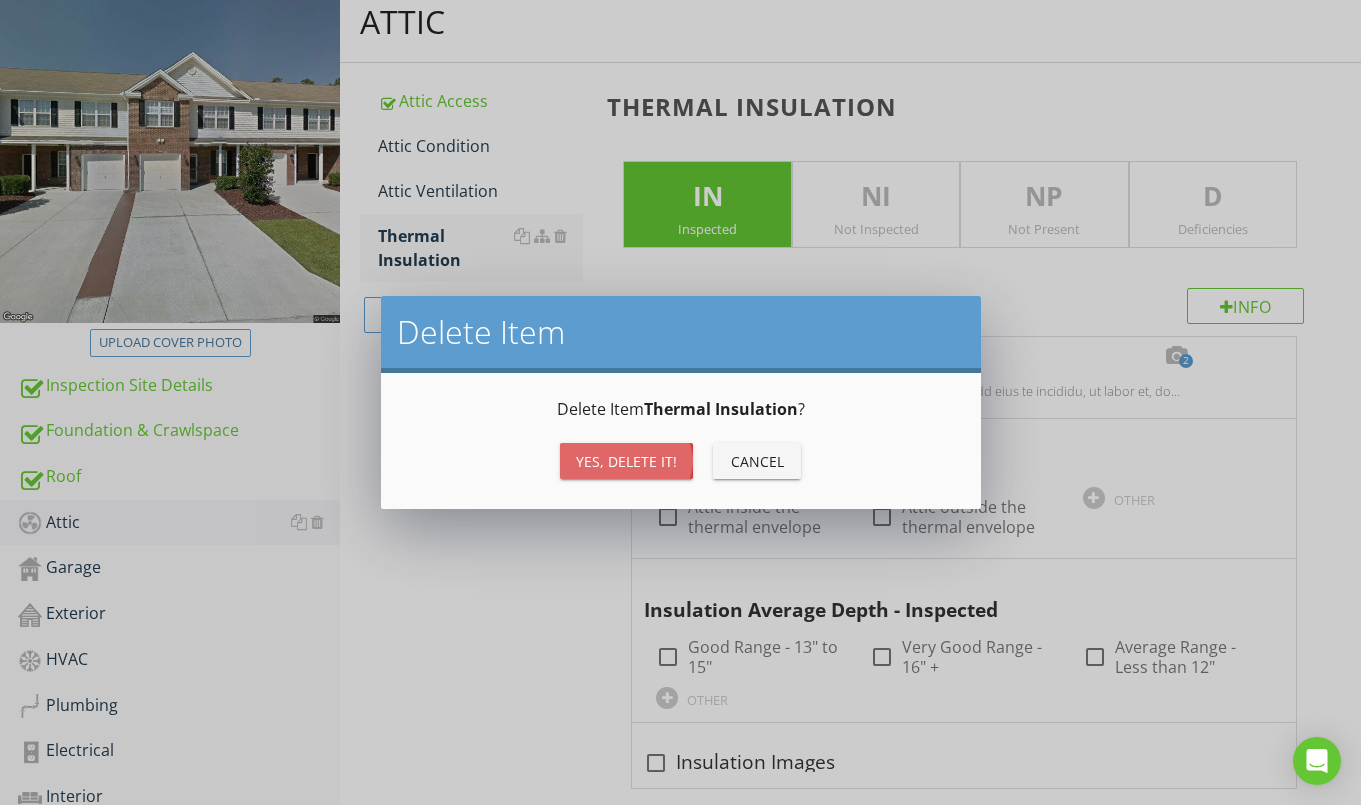 click on "Yes, Delete it!" at bounding box center [626, 461] 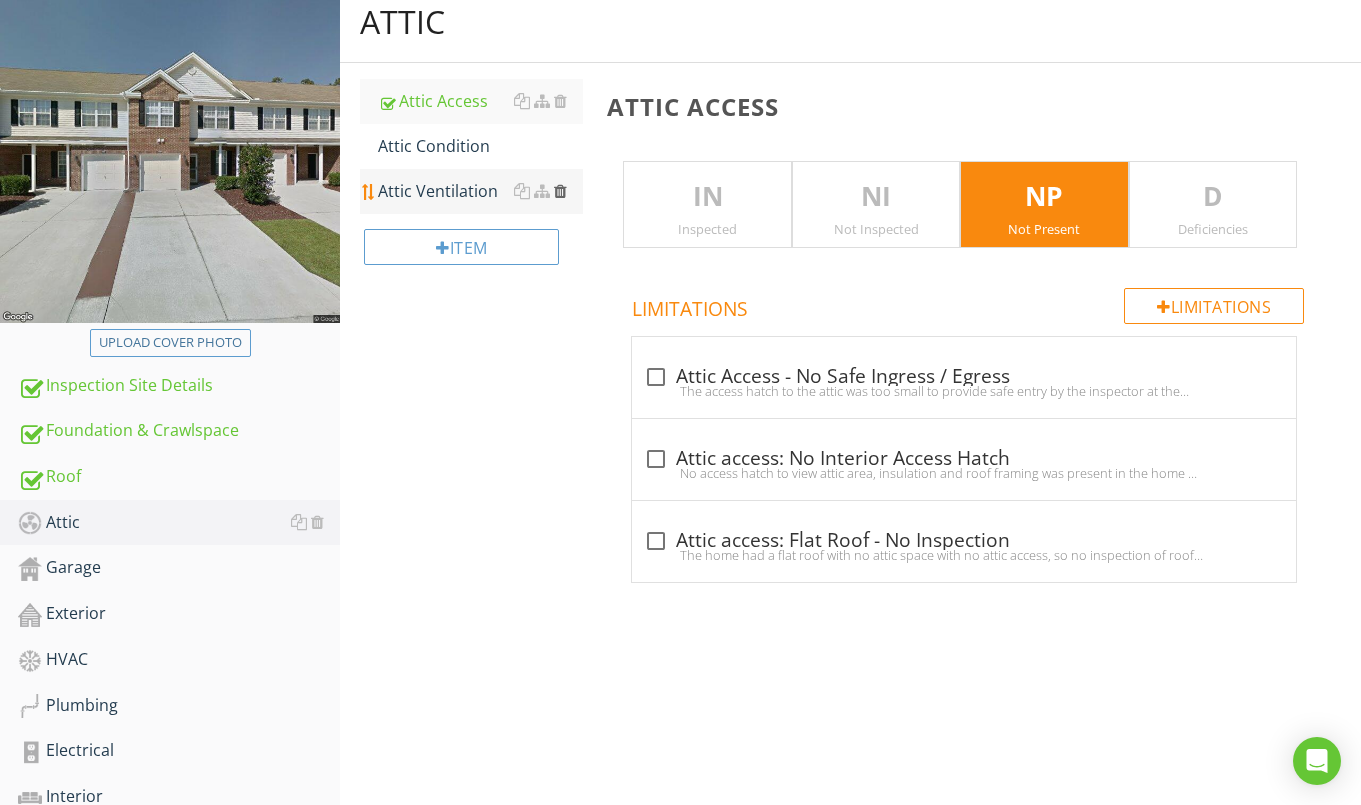 click at bounding box center [560, 191] 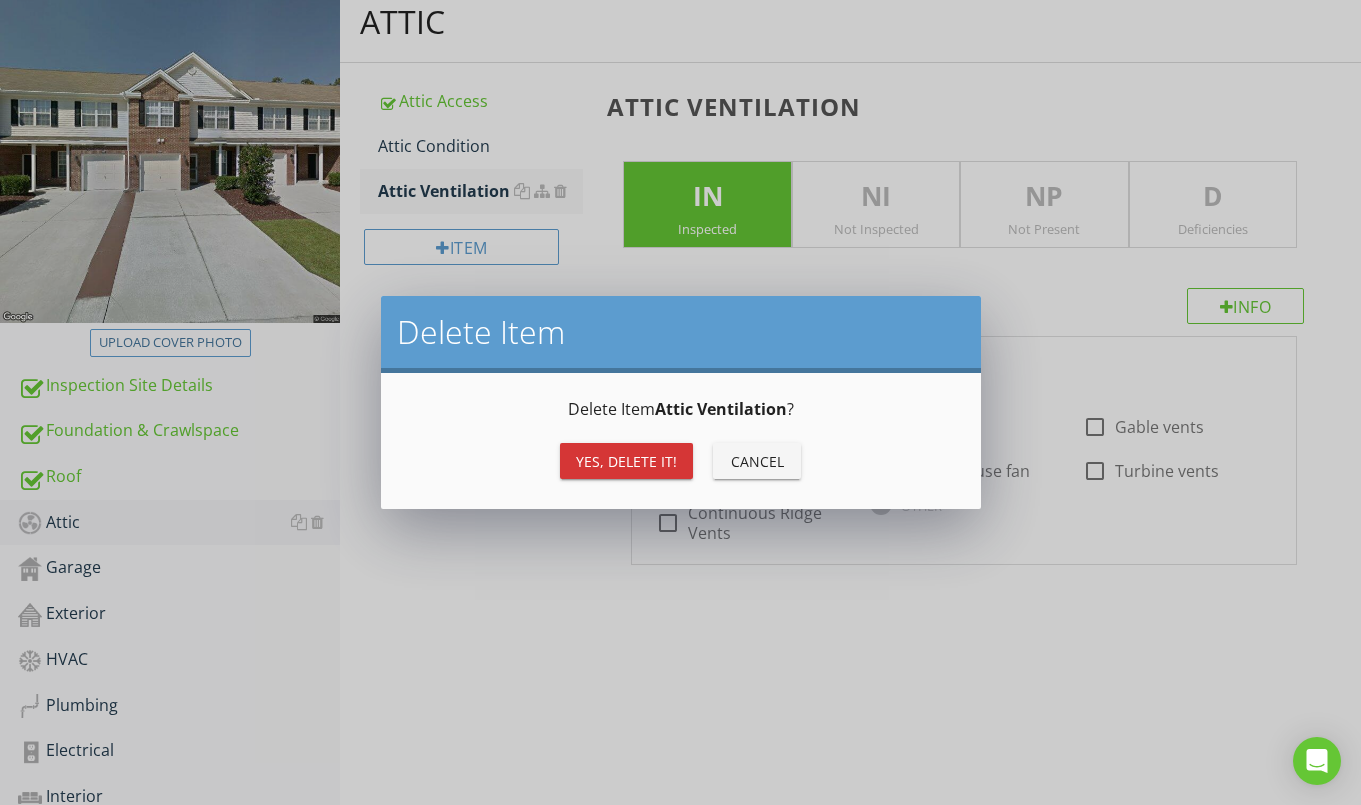 click on "Yes, Delete it!" at bounding box center [626, 461] 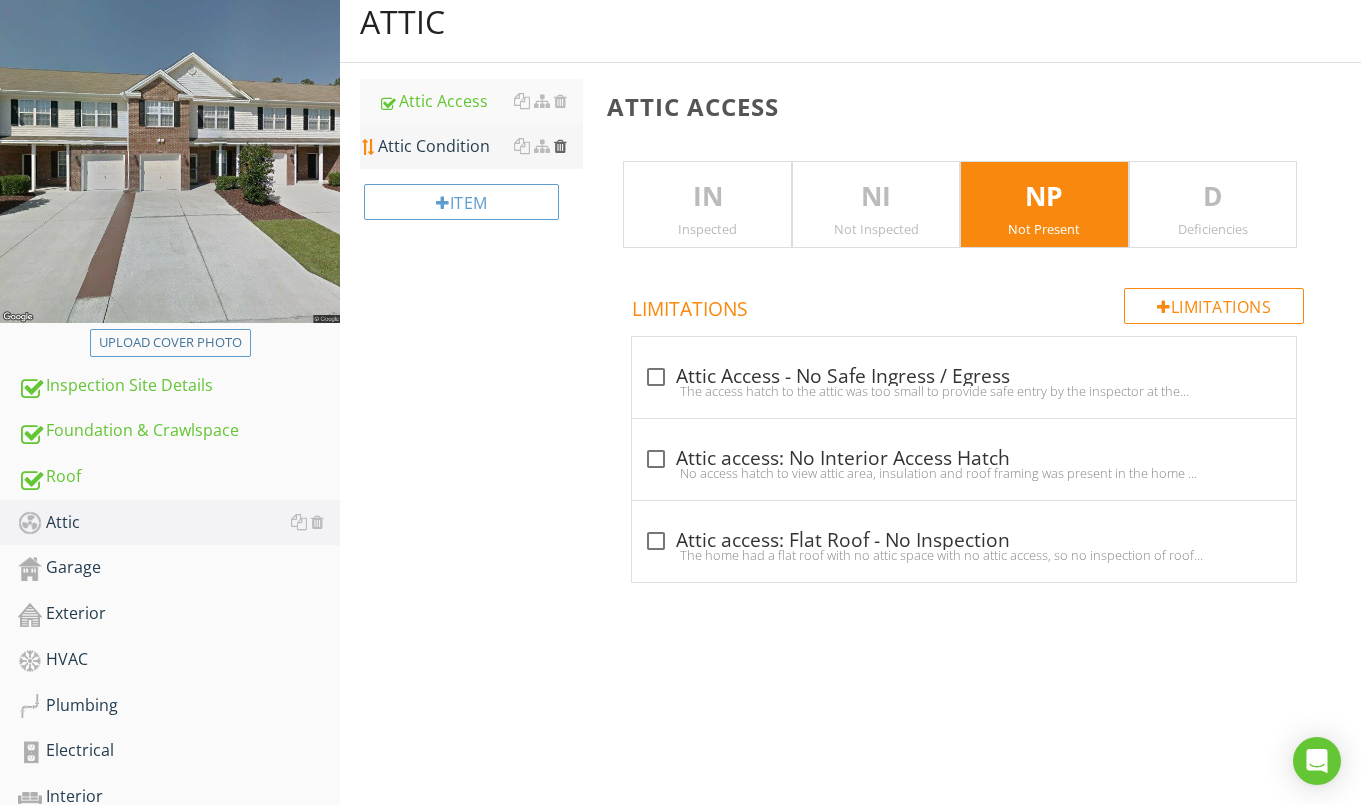 click at bounding box center [560, 146] 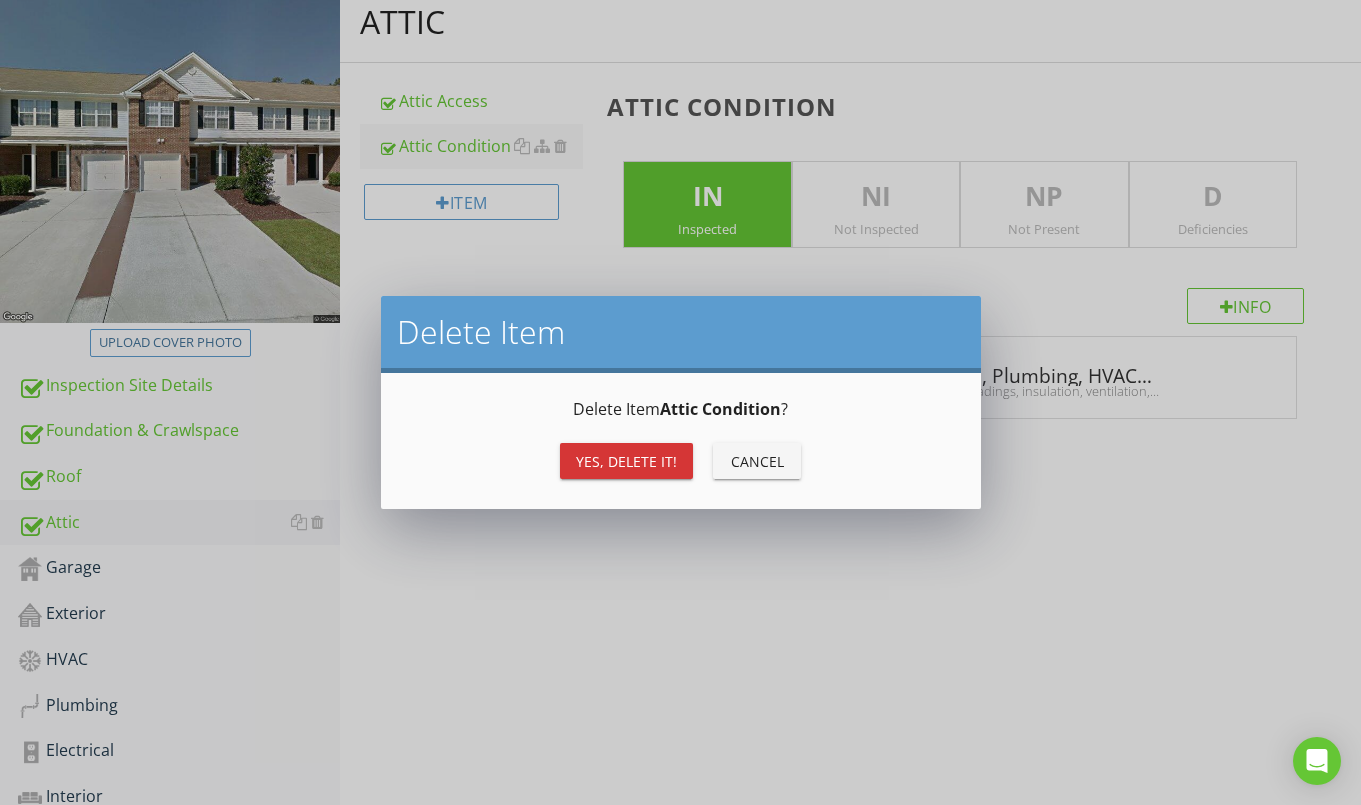 click on "Yes, Delete it!" at bounding box center (626, 461) 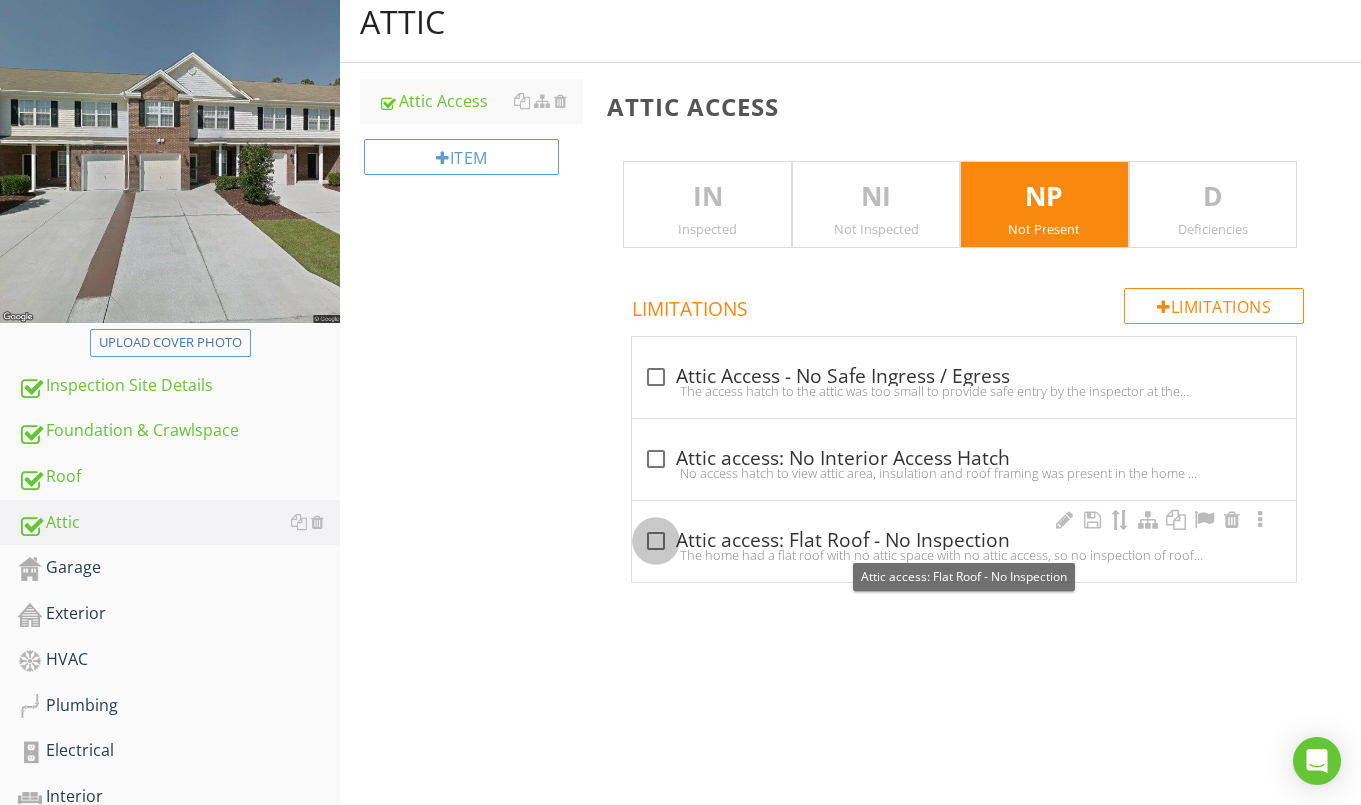 click at bounding box center (656, 541) 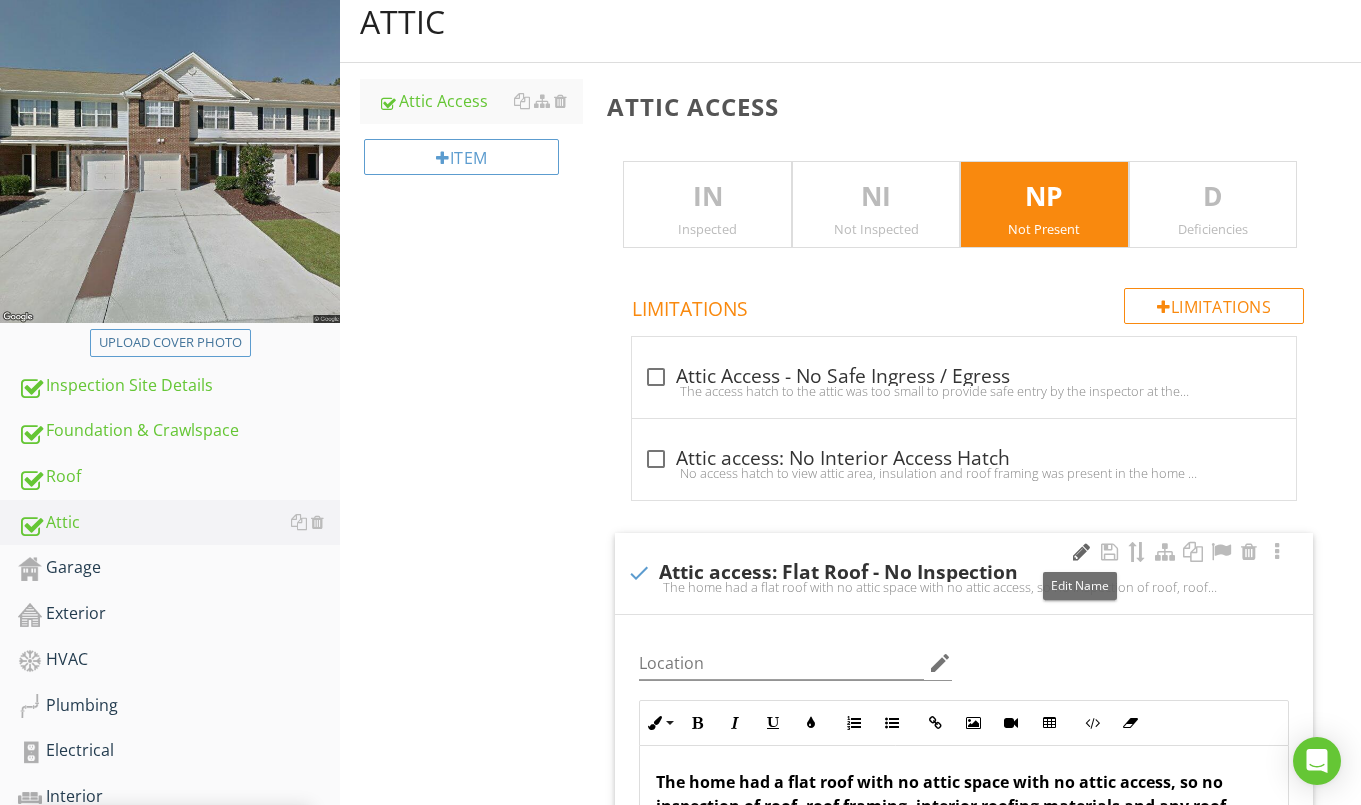 click at bounding box center [1081, 552] 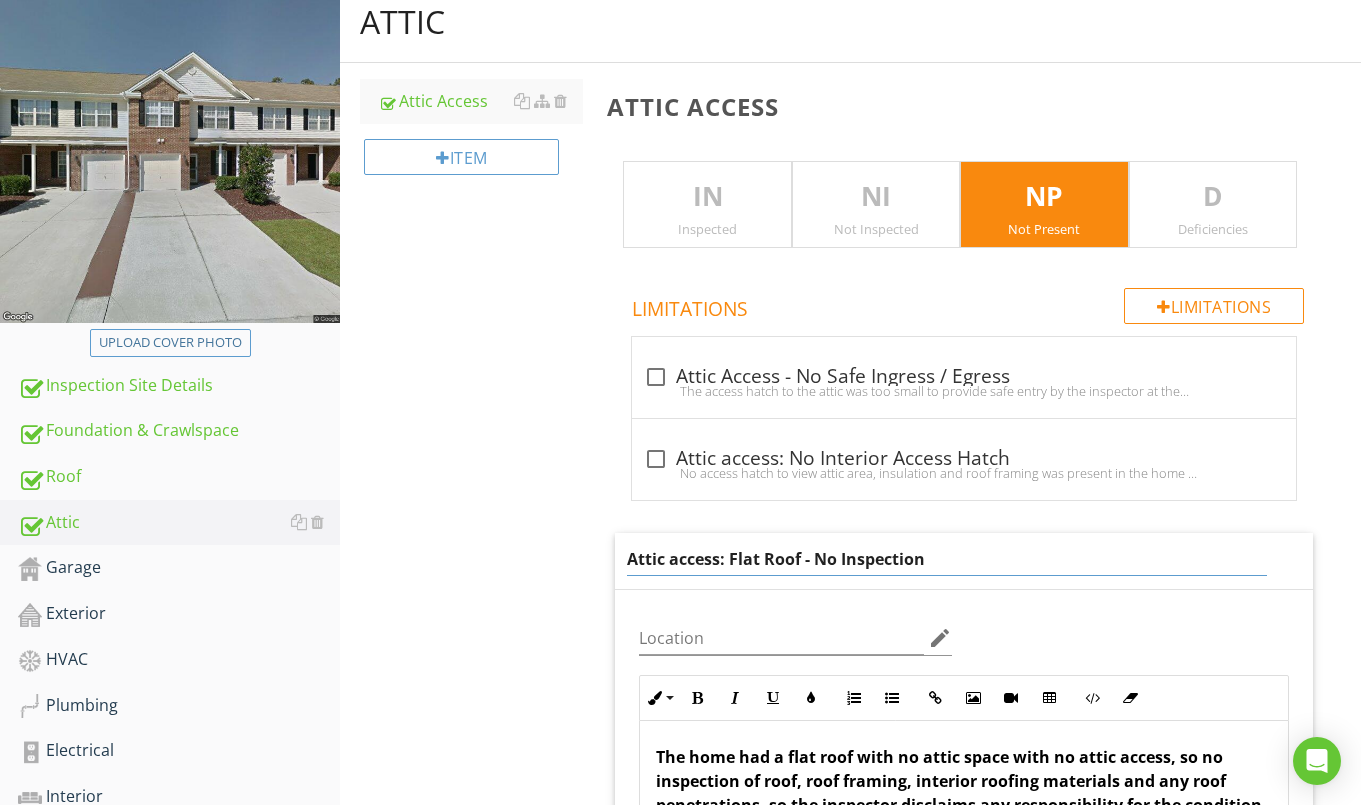 drag, startPoint x: 815, startPoint y: 558, endPoint x: 846, endPoint y: 569, distance: 32.89377 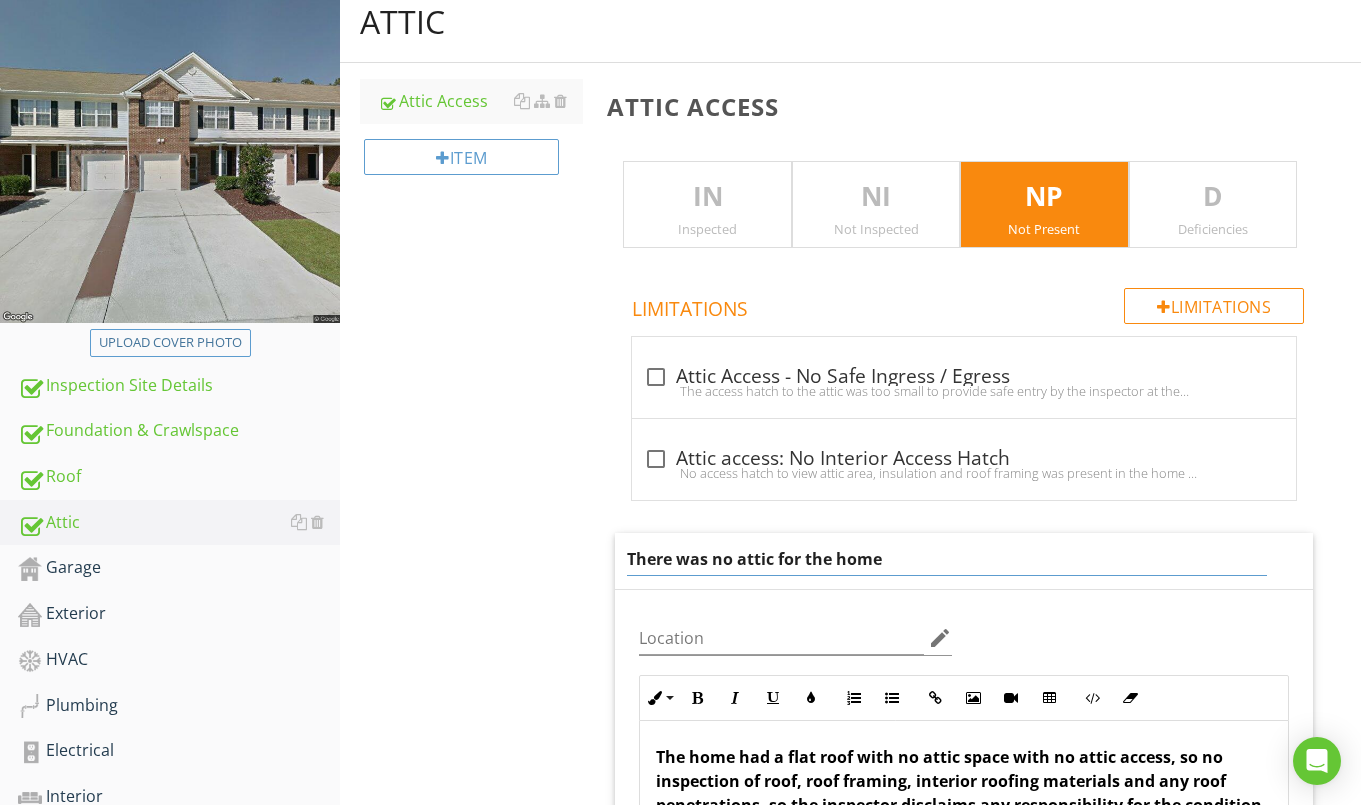 type on "There was no attic for the home" 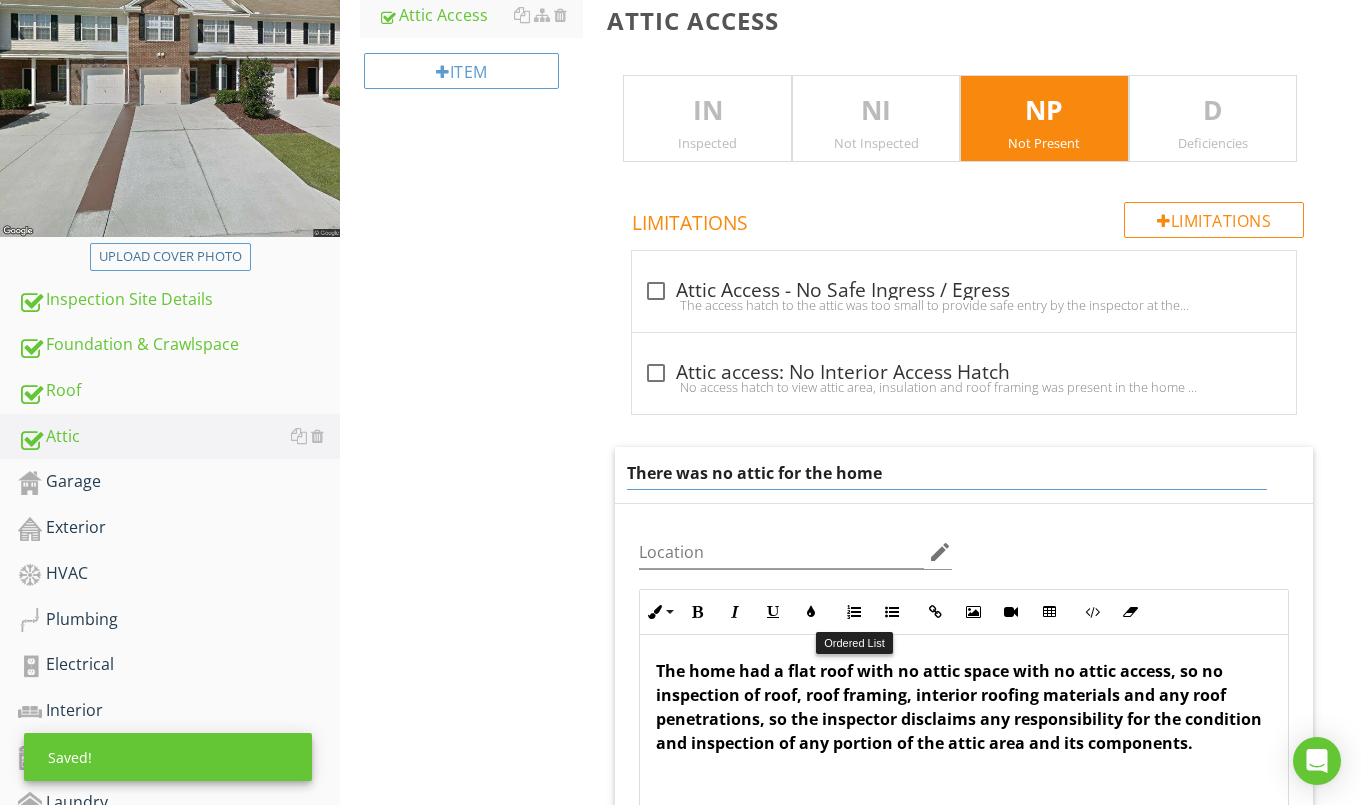 scroll, scrollTop: 320, scrollLeft: 0, axis: vertical 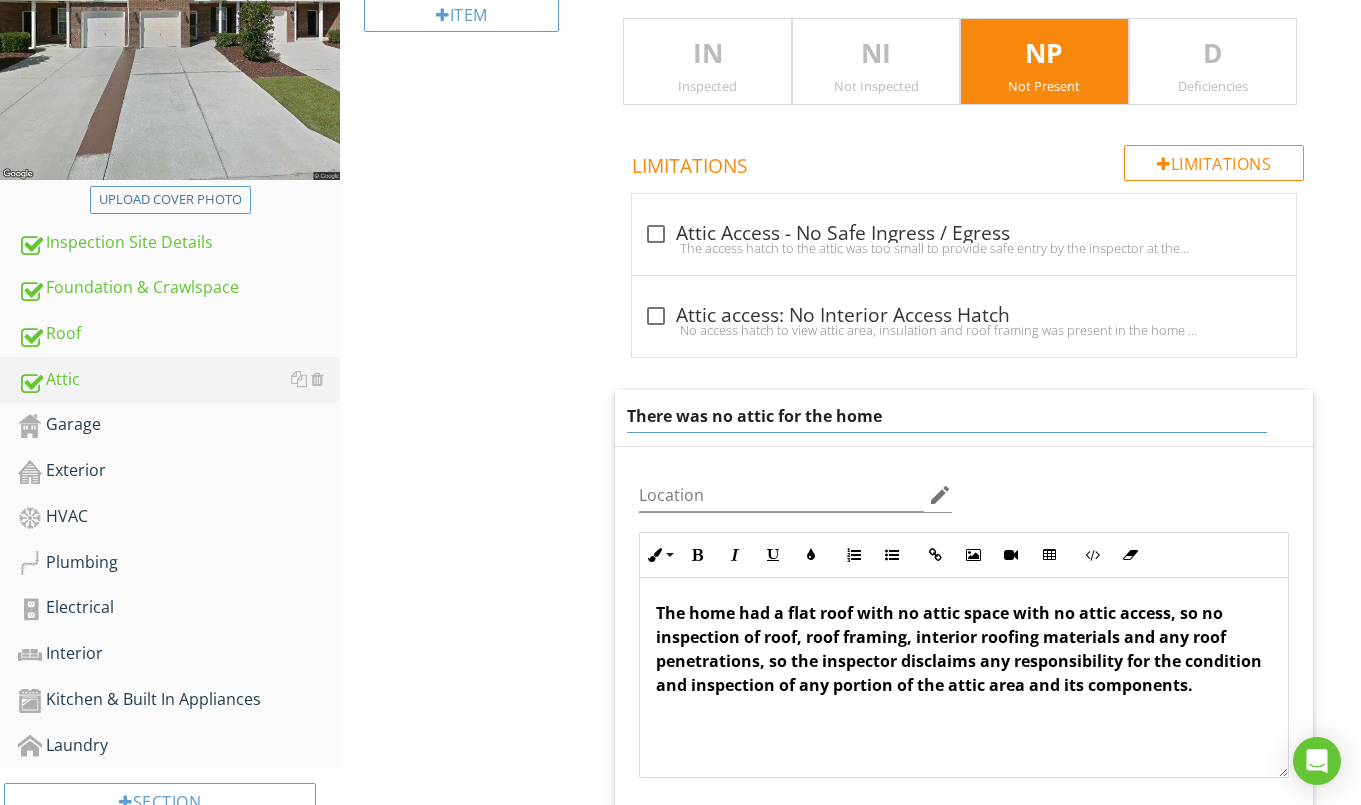click on "The home had a flat roof with no attic space with no attic access, so no inspection of roof, roof framing, interior roofing materials and any roof penetrations, so the inspector disclaims any responsibility for the condition and inspection of any portion of the attic area and its components." at bounding box center [964, 677] 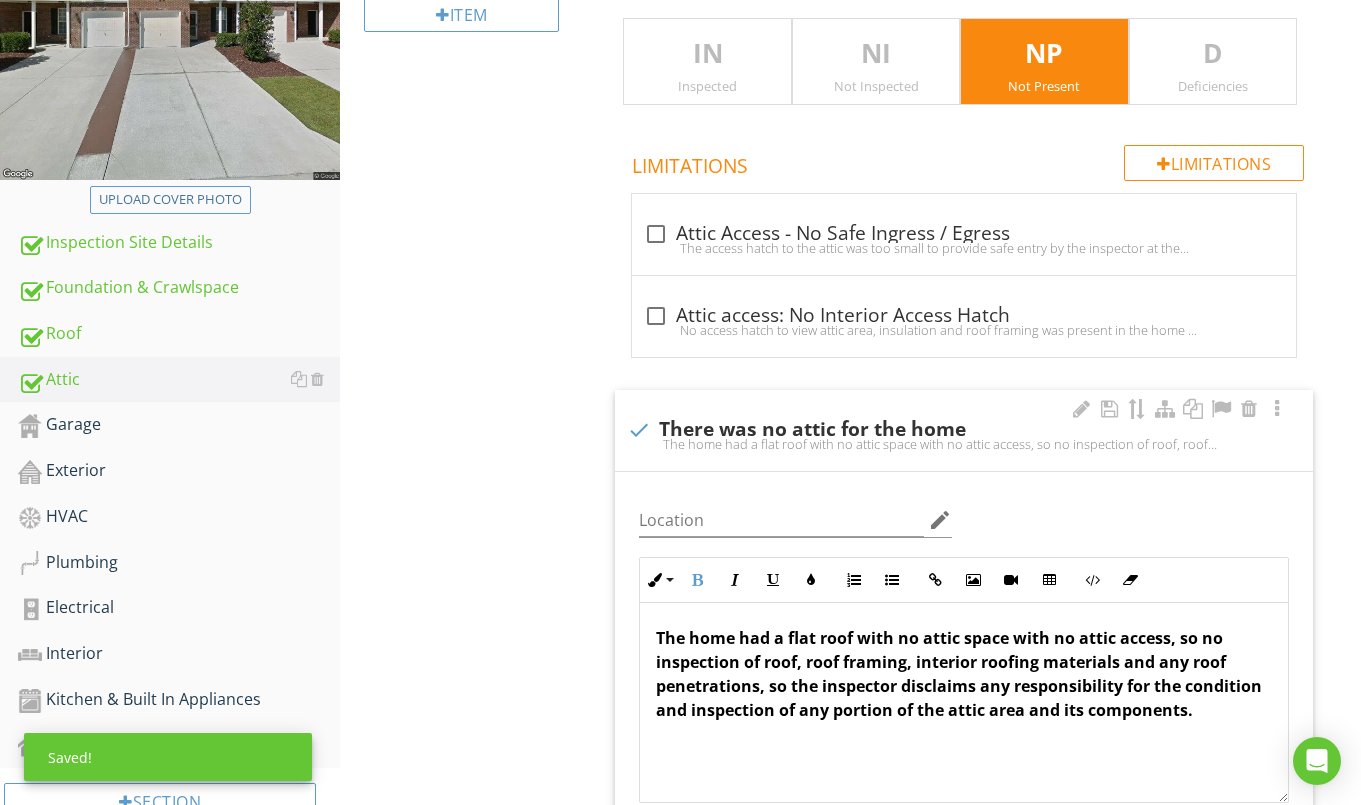 click on "The home had a flat roof with no attic space with no attic access, so no inspection of roof, roof framing, interior roofing materials and any roof penetrations, so the inspector disclaims any responsibility for the condition and inspection of any portion of the attic area and its components." at bounding box center [959, 674] 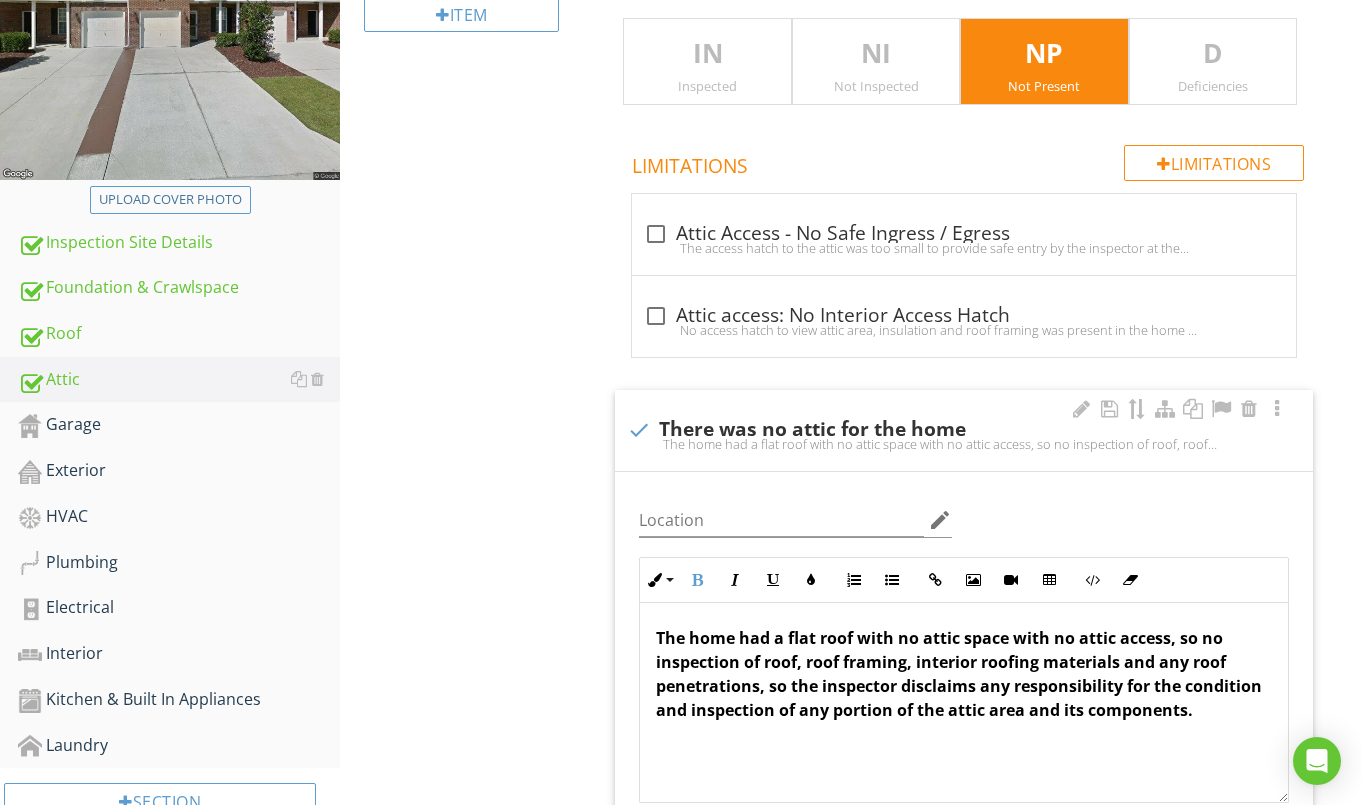 click on "The home had a flat roof with no attic space with no attic access, so no inspection of roof, roof framing, interior roofing materials and any roof penetrations, so the inspector disclaims any responsibility for the condition and inspection of any portion of the attic area and its components." at bounding box center [959, 674] 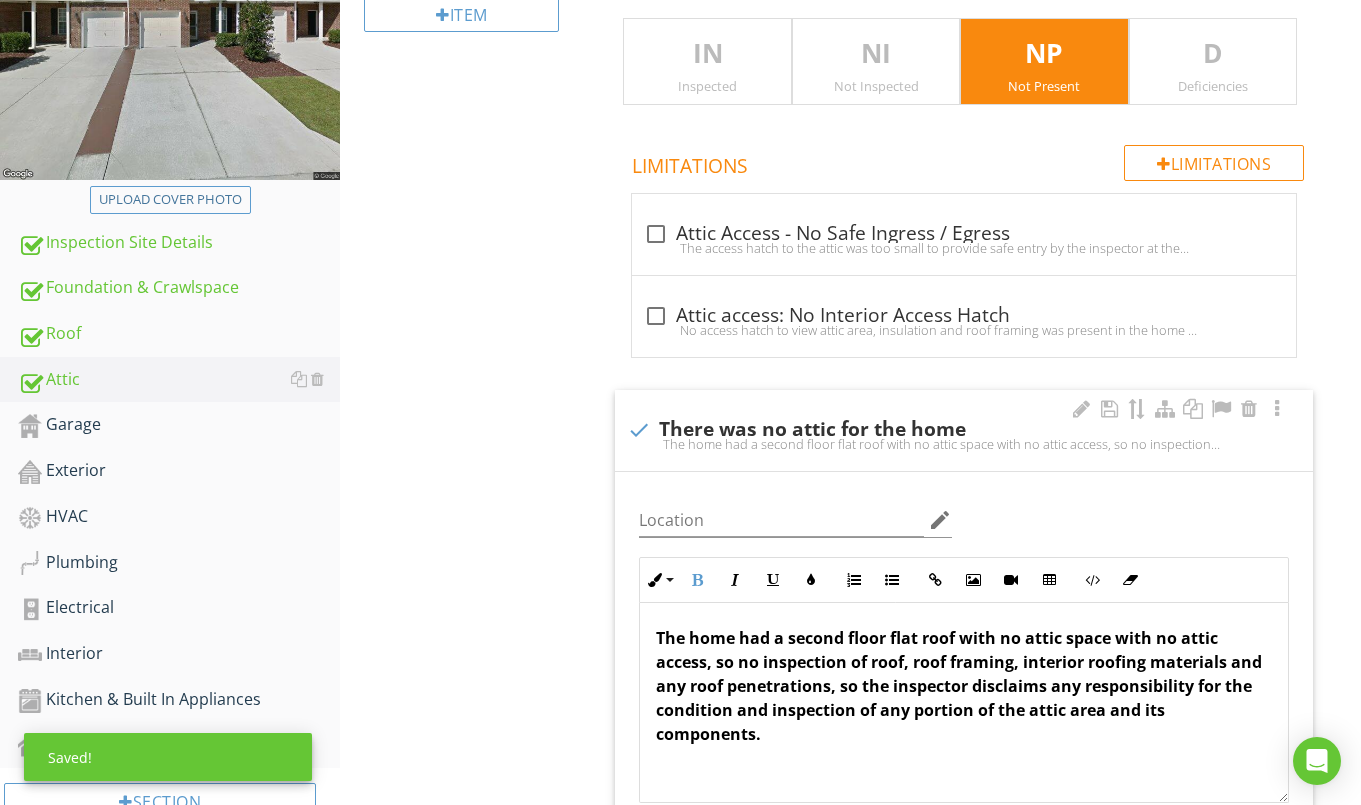 click on "The home had a second floor flat roof with no attic space with no attic access, so no inspection of roof, roof framing, interior roofing materials and any roof penetrations, so the inspector disclaims any responsibility for the condition and inspection of any portion of the attic area and its components." at bounding box center (959, 686) 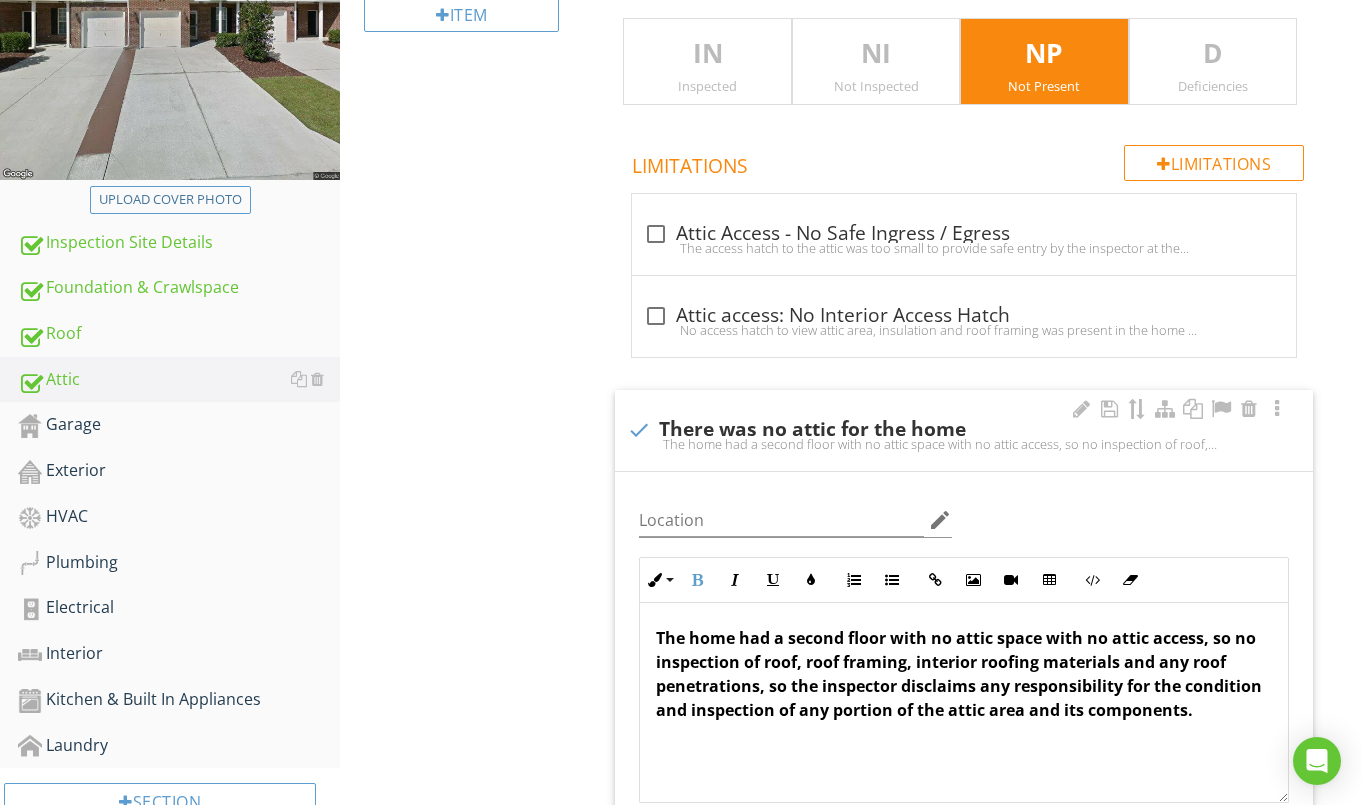 click on "The home had a second floor with no attic space with no attic access, so no inspection of roof, roof framing, interior roofing materials and any roof penetrations, so the inspector disclaims any responsibility for the condition and inspection of any portion of the attic area and its components." at bounding box center [959, 674] 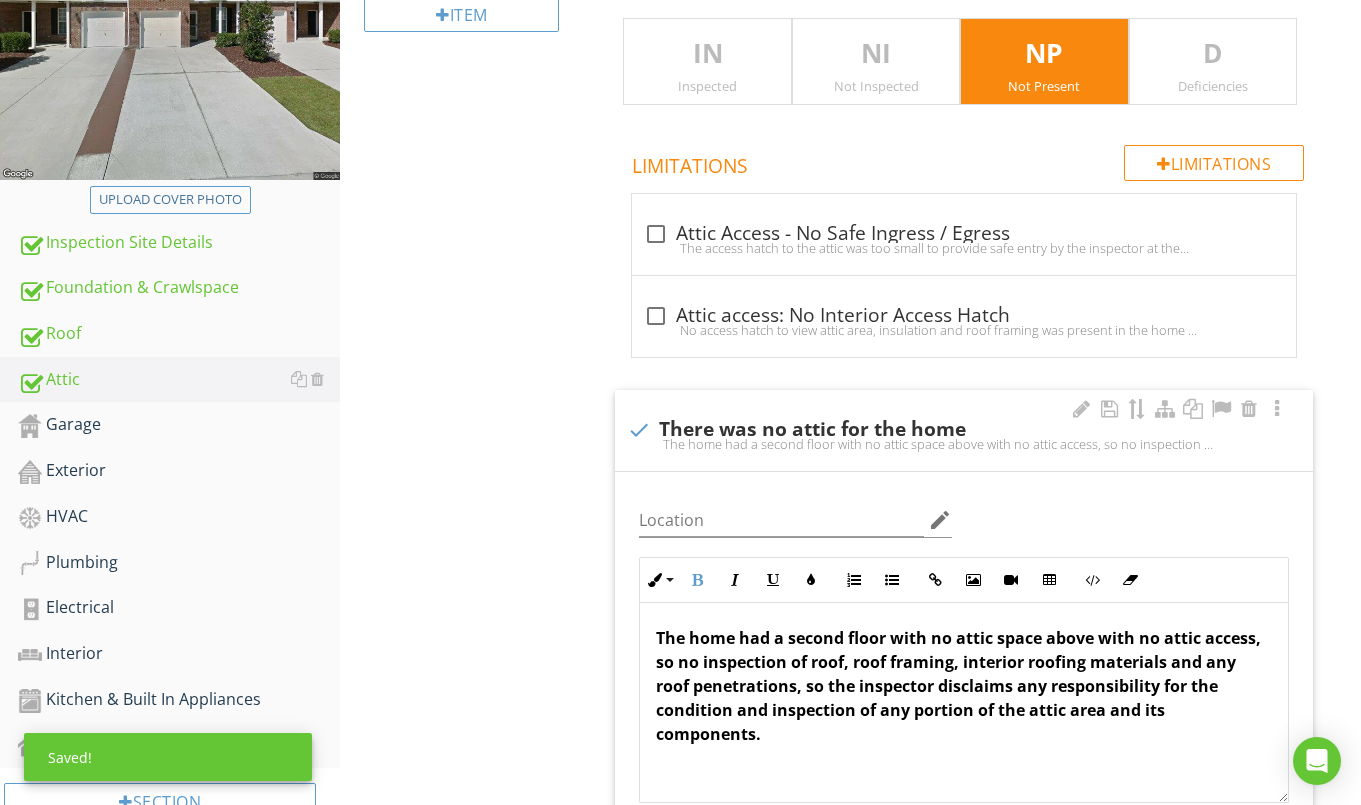 drag, startPoint x: 1113, startPoint y: 648, endPoint x: 1246, endPoint y: 730, distance: 156.2466 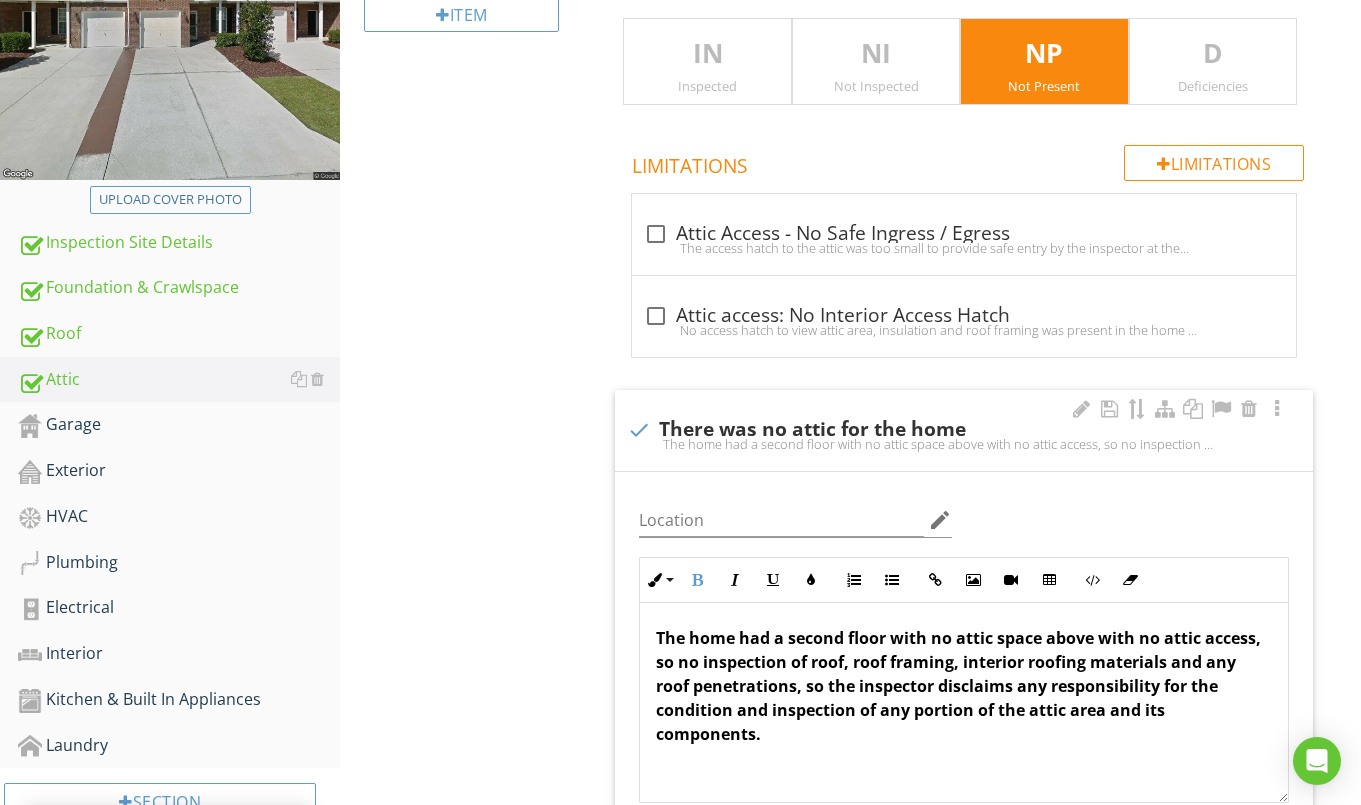 click on "The home had a second floor with no attic space above with no attic access, so no inspection of roof, roof framing, interior roofing materials and any roof penetrations, so the inspector disclaims any responsibility for the condition and inspection of any portion of the attic area and its components." at bounding box center (964, 702) 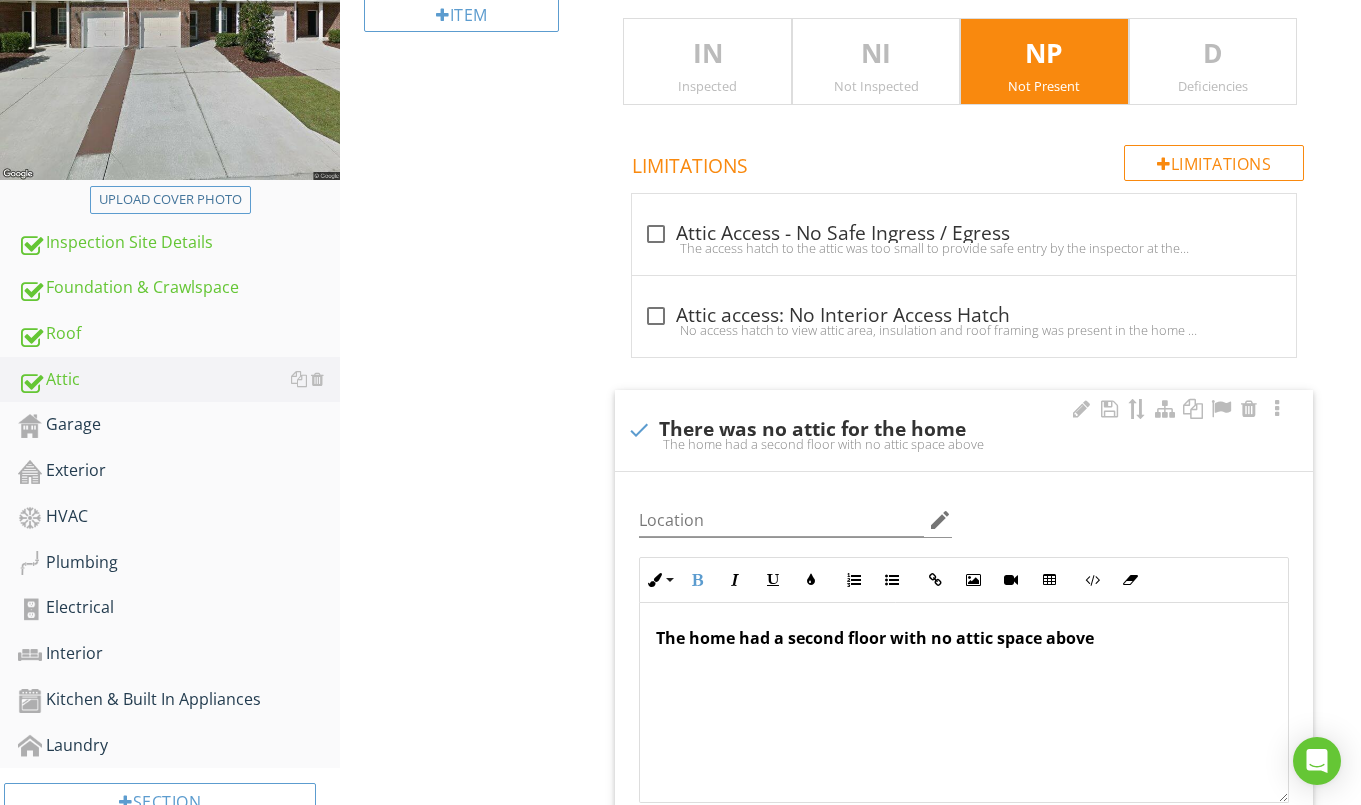 scroll, scrollTop: 0, scrollLeft: 0, axis: both 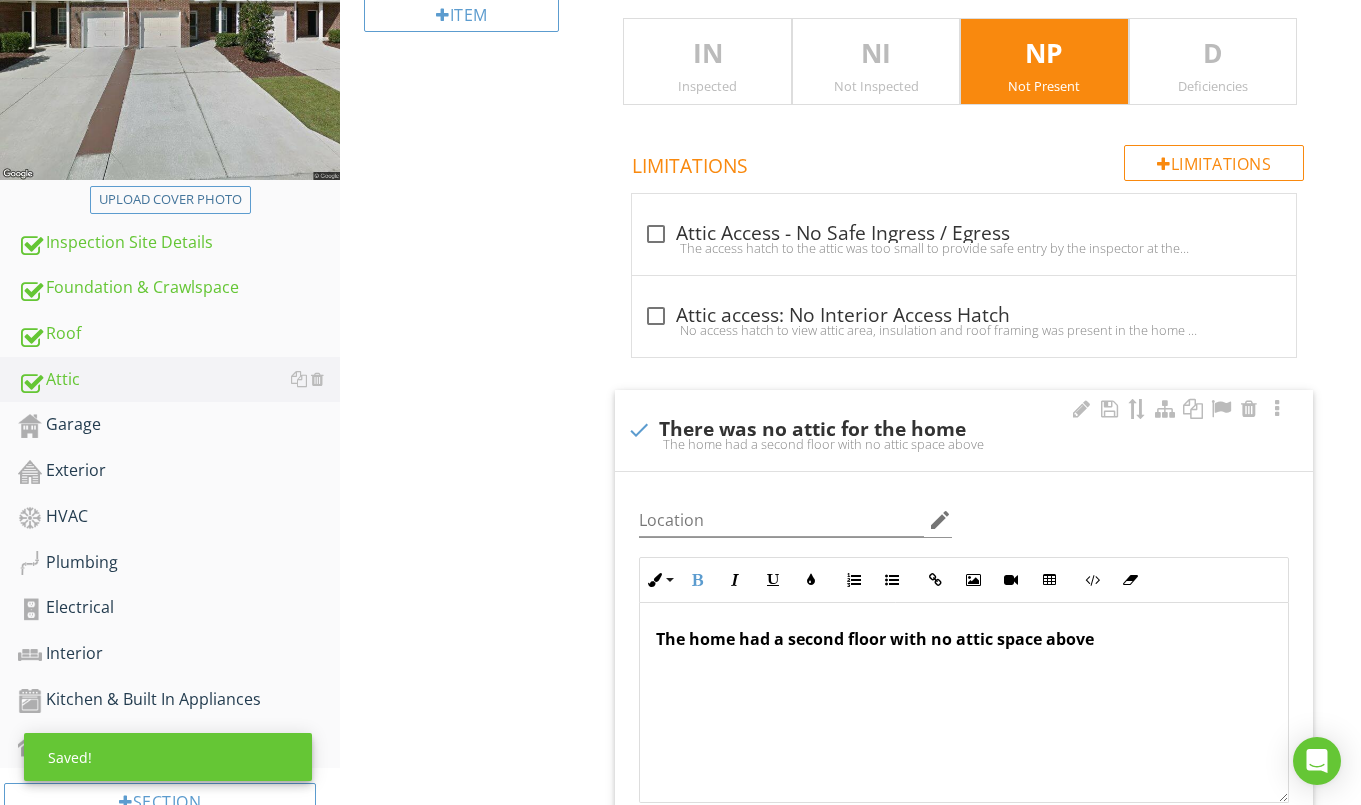 click on "The home had a second floor with no attic space above" at bounding box center (875, 639) 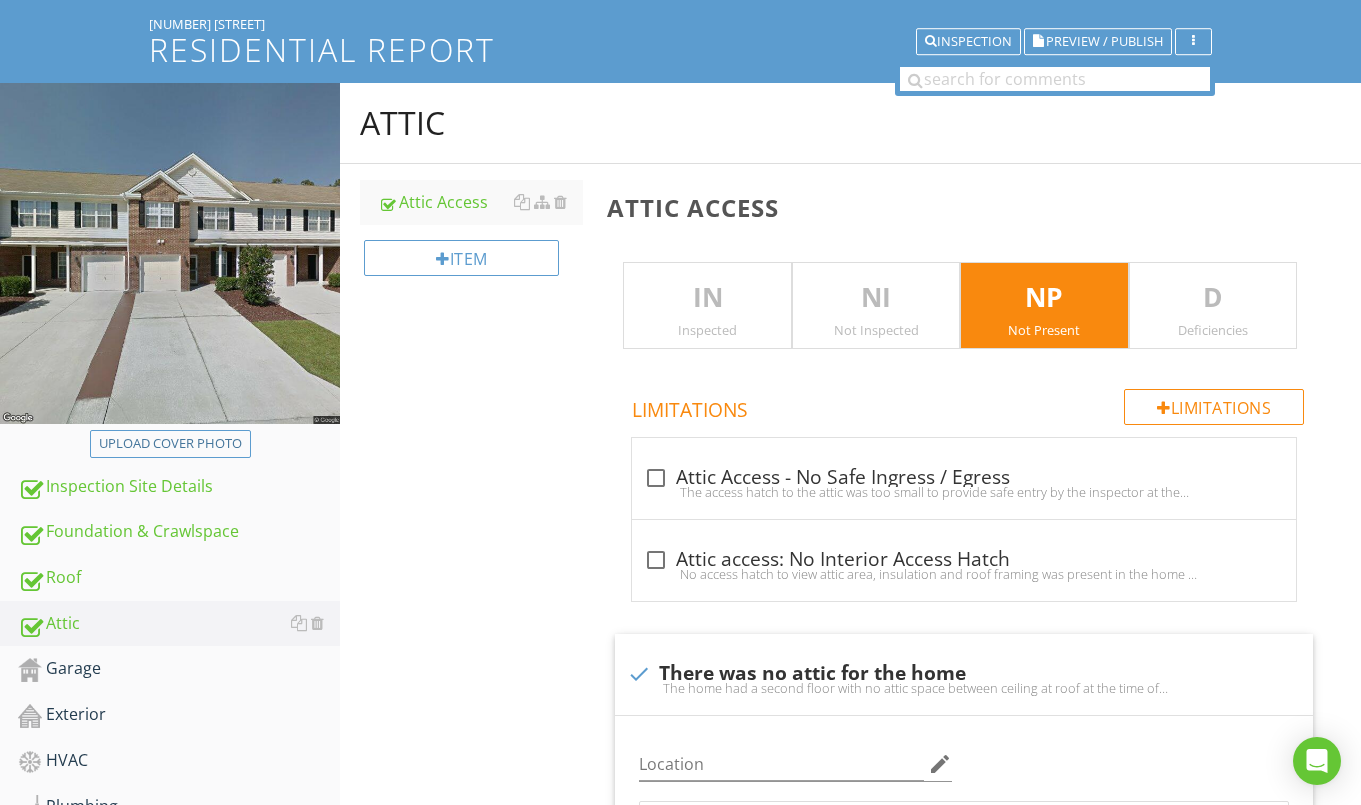 scroll, scrollTop: 0, scrollLeft: 0, axis: both 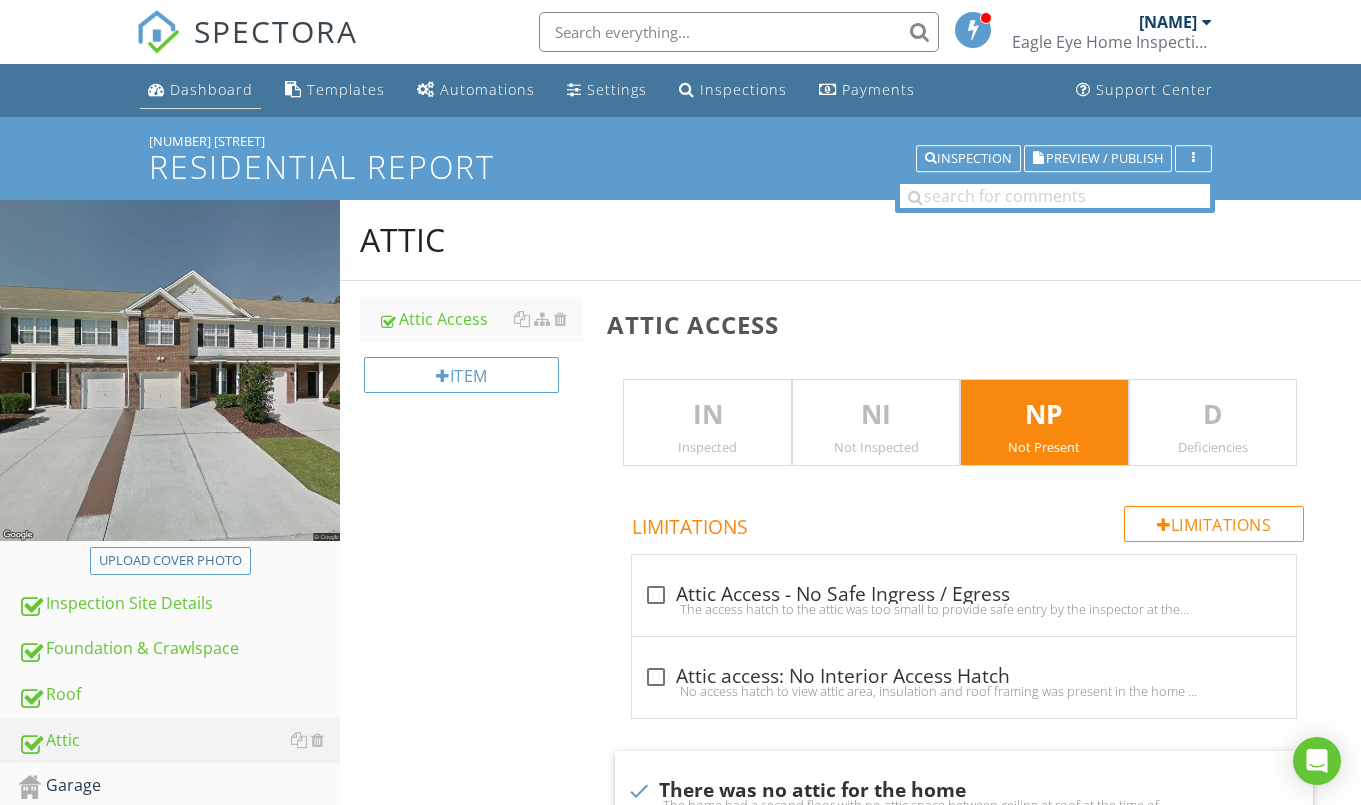 click on "Dashboard" at bounding box center (211, 89) 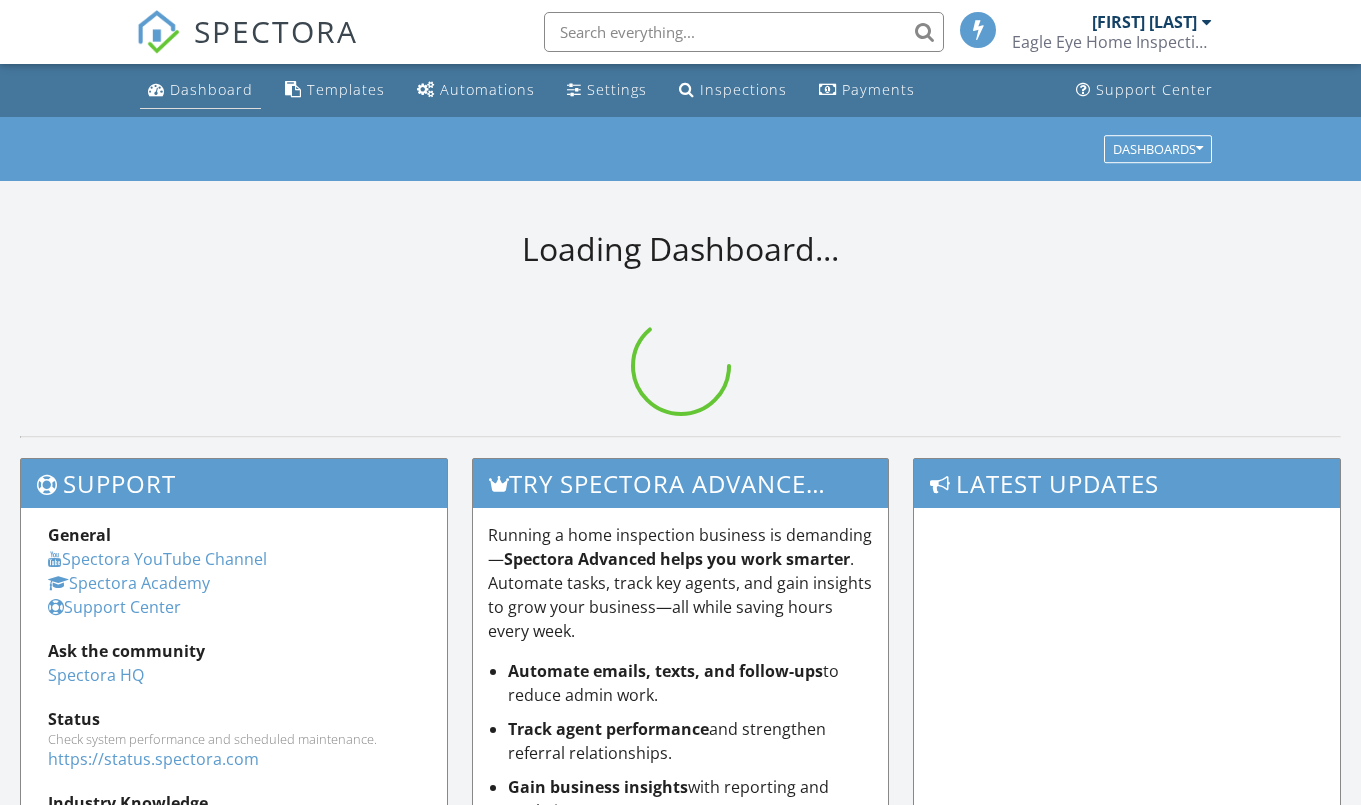 scroll, scrollTop: 0, scrollLeft: 0, axis: both 